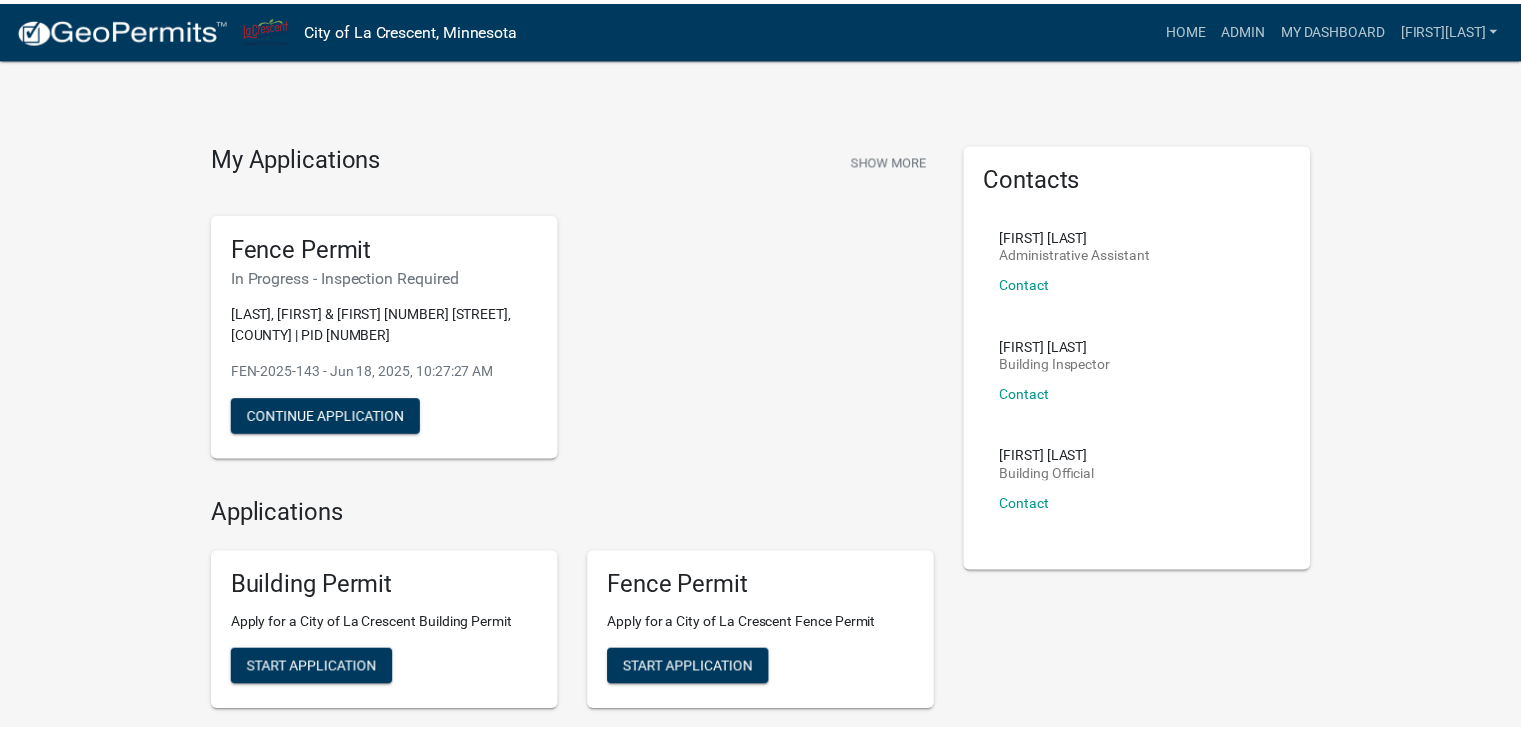 scroll, scrollTop: 0, scrollLeft: 0, axis: both 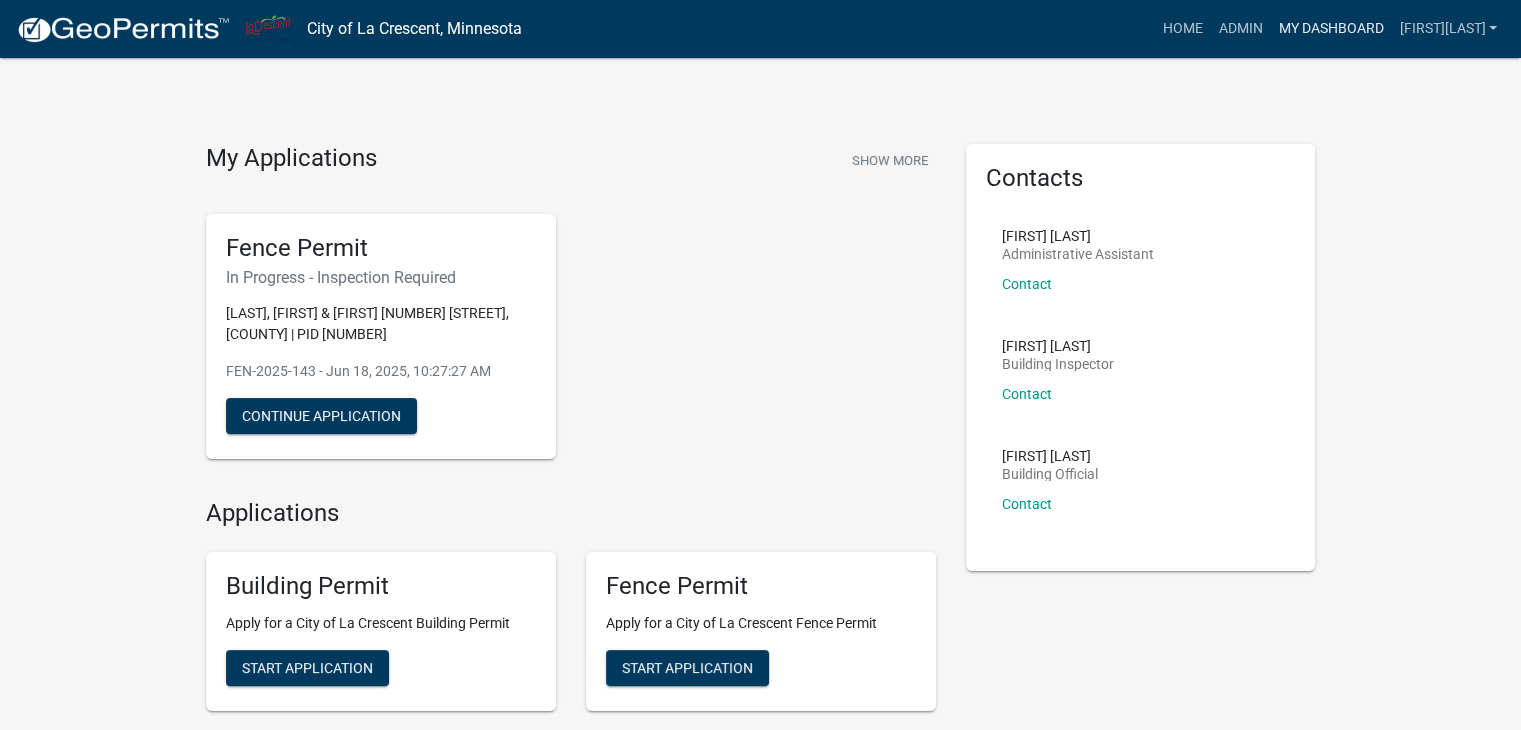 click on "My Dashboard" at bounding box center [1330, 29] 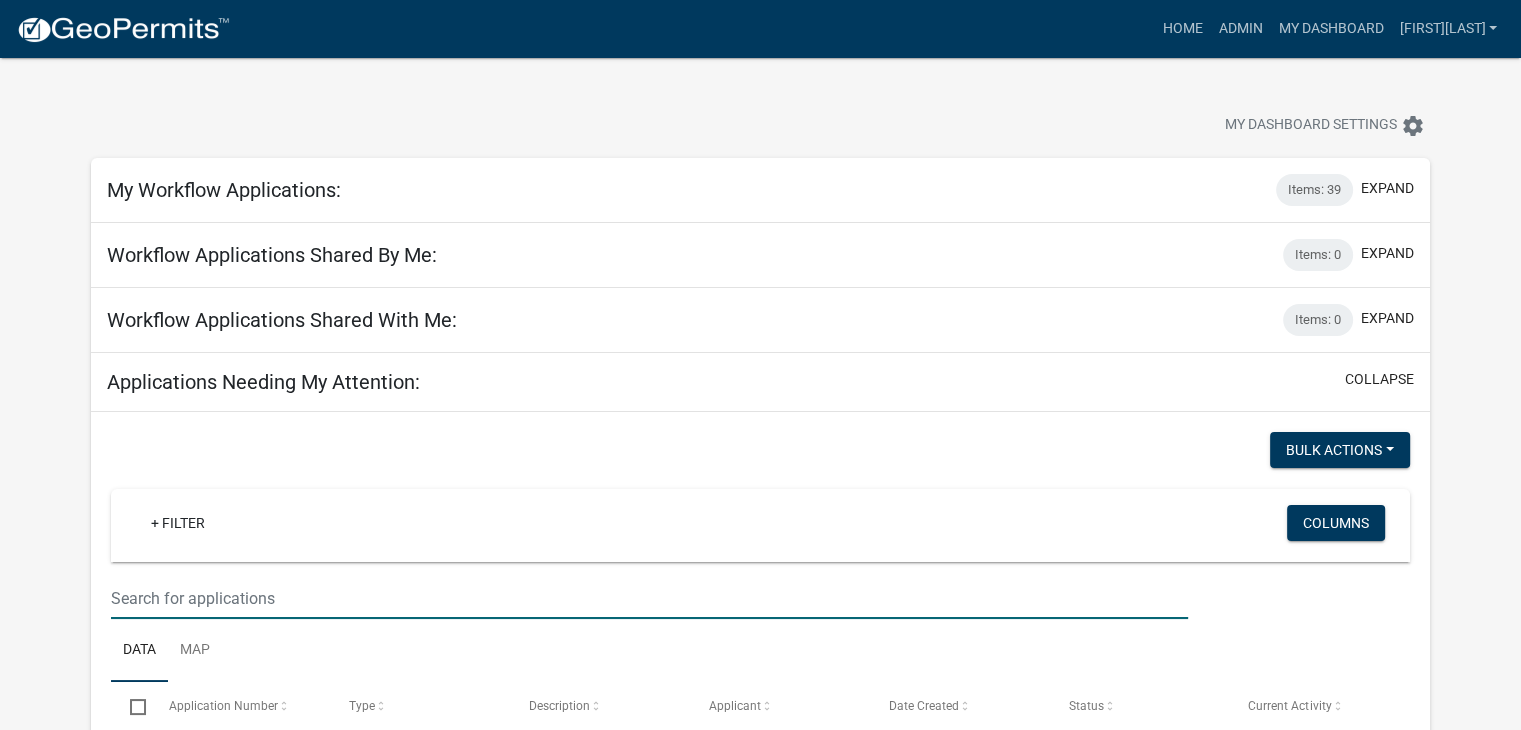 click at bounding box center [649, 598] 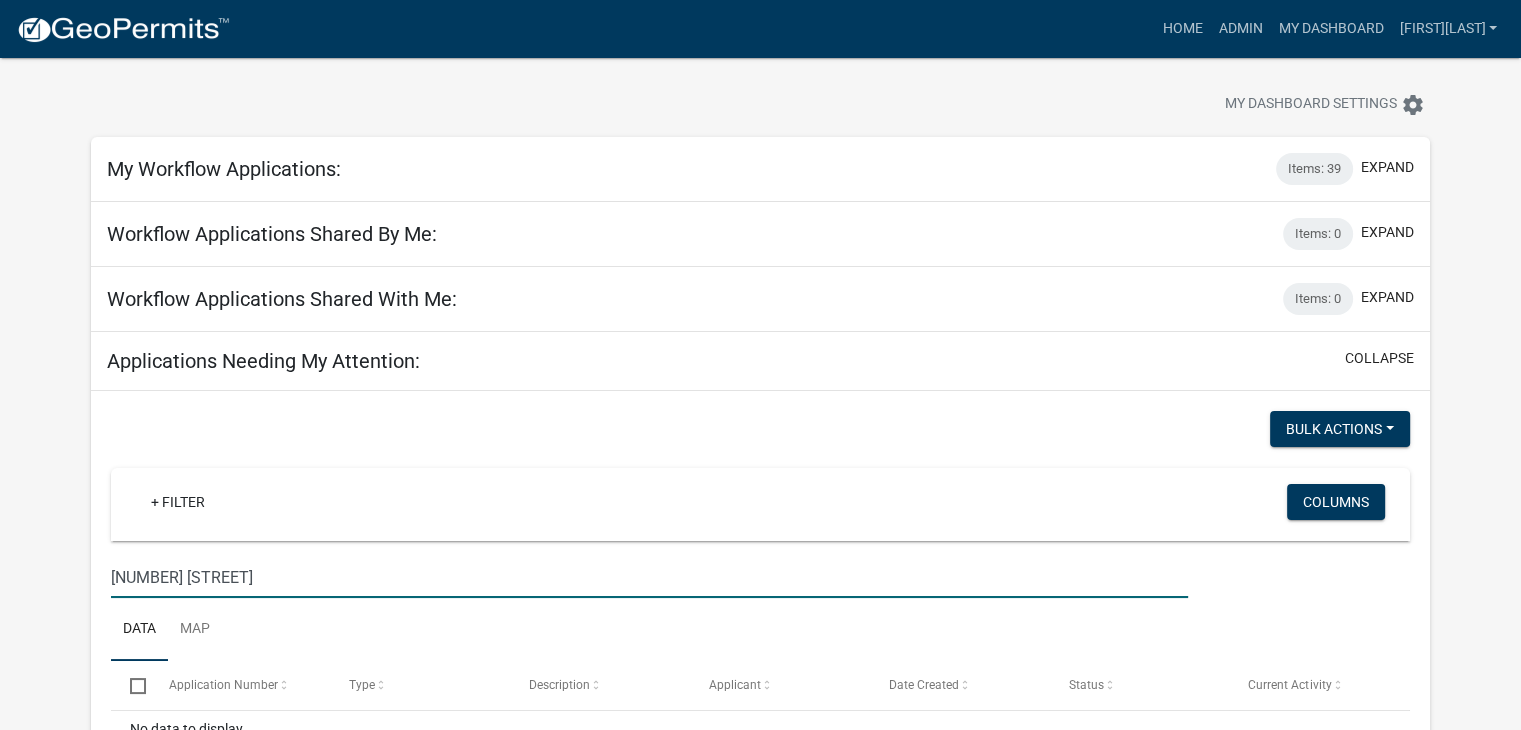 scroll, scrollTop: 0, scrollLeft: 0, axis: both 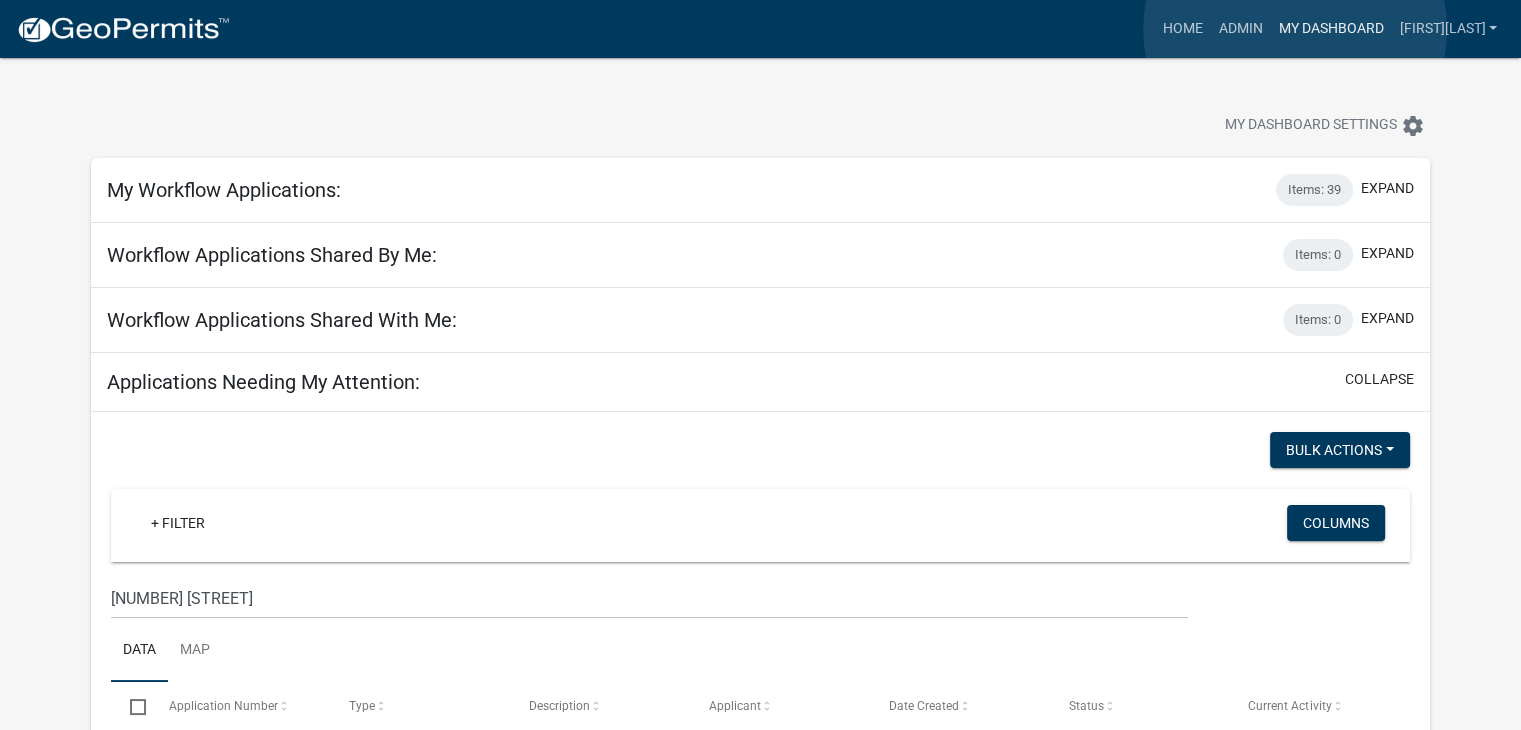 click on "My Dashboard" at bounding box center (1330, 29) 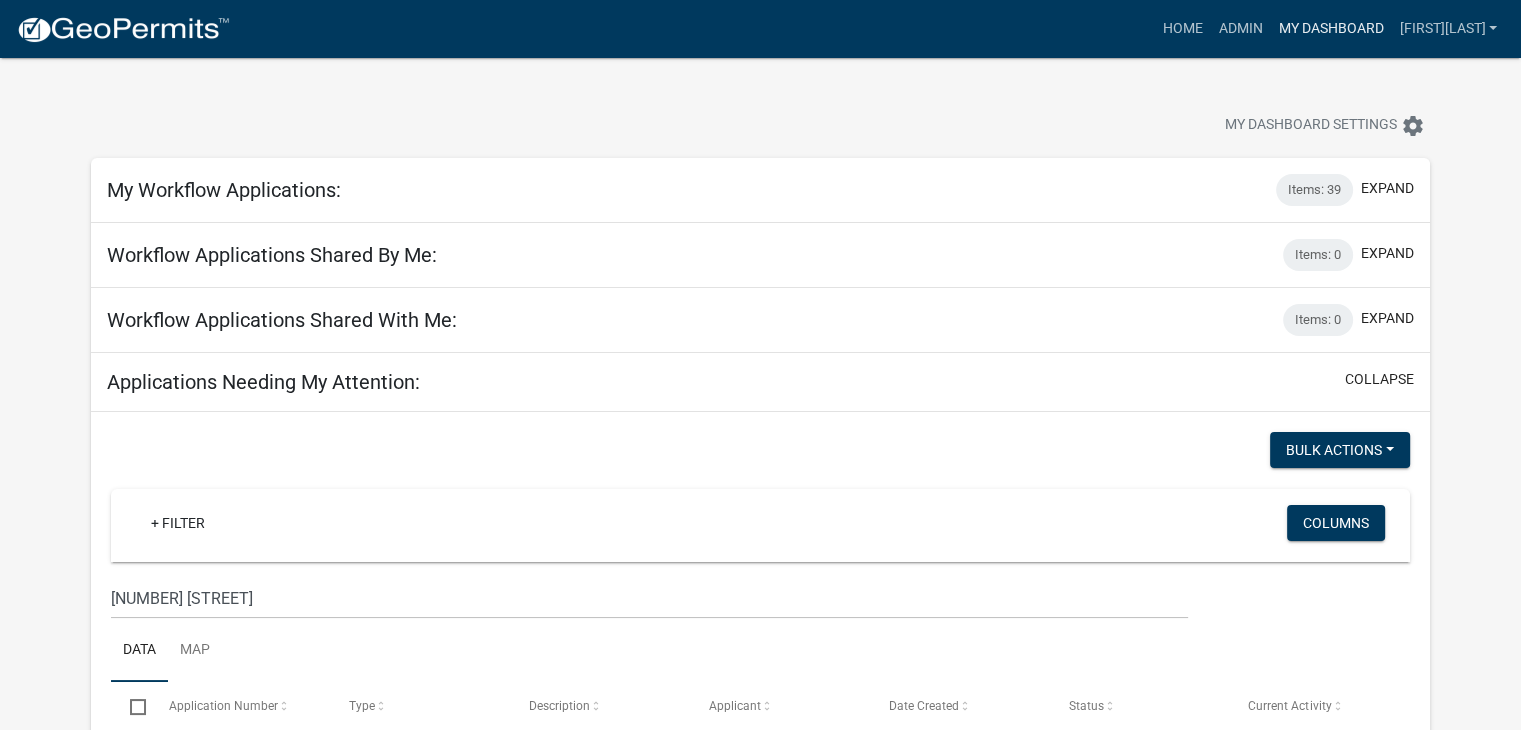 click on "My Dashboard" at bounding box center [1330, 29] 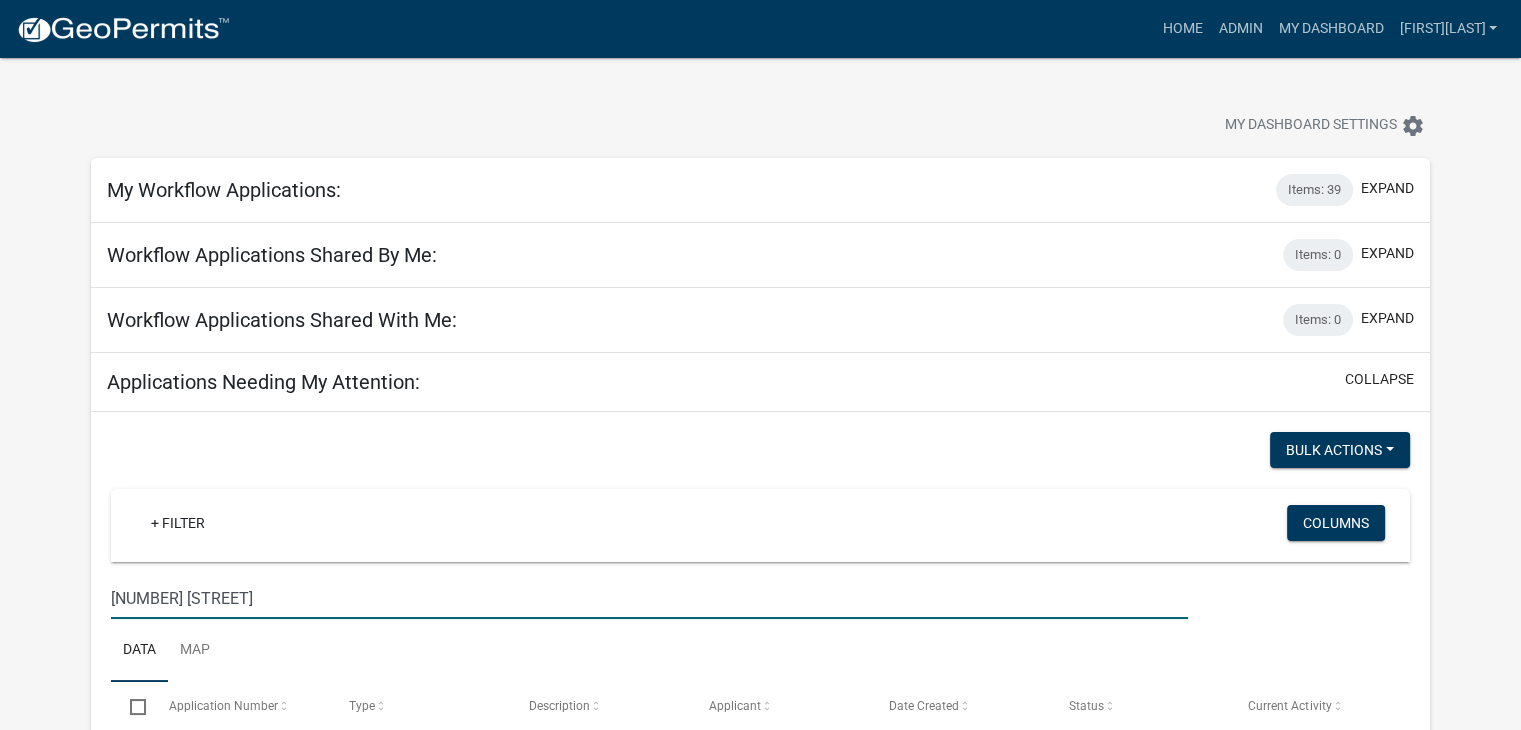 click on "322 regent" at bounding box center [649, 598] 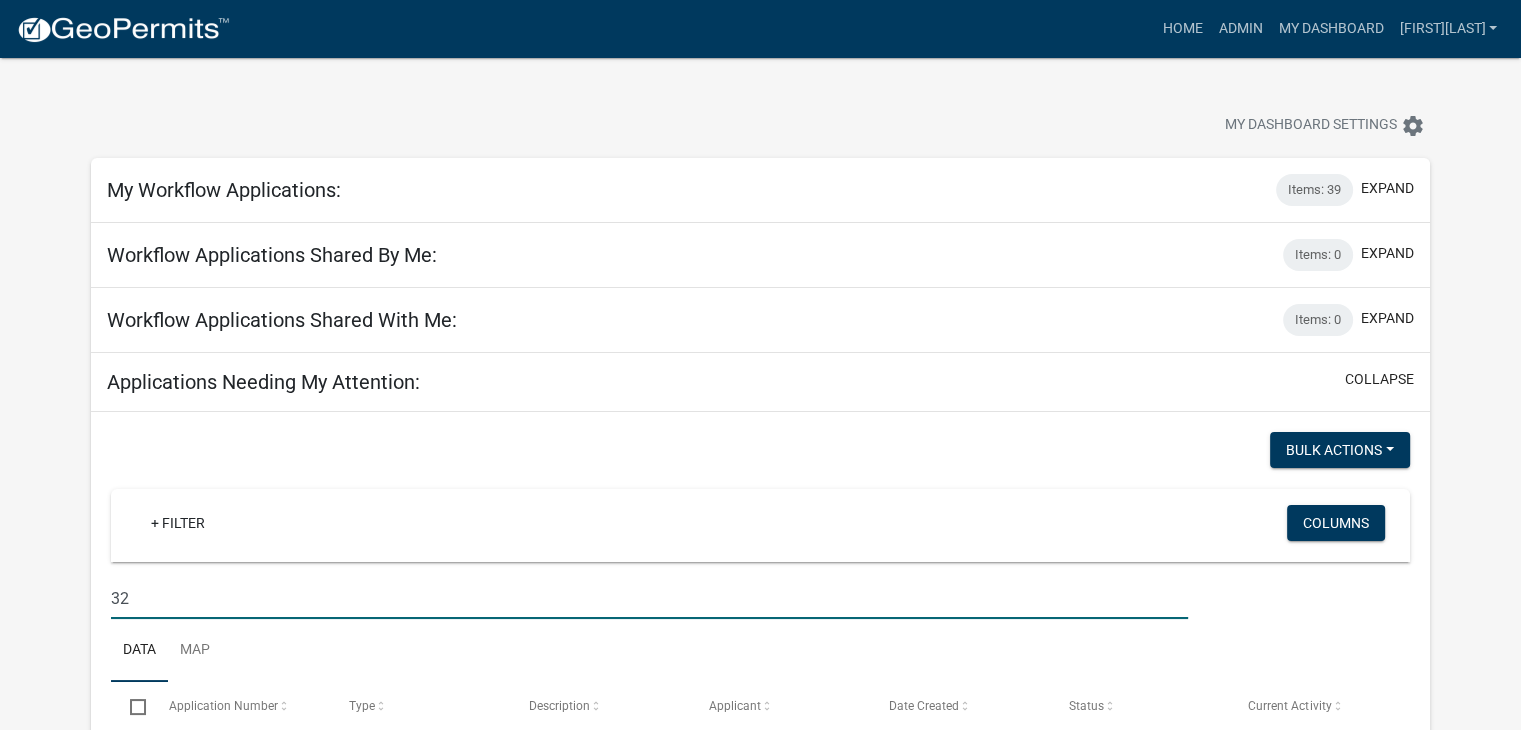 type on "3" 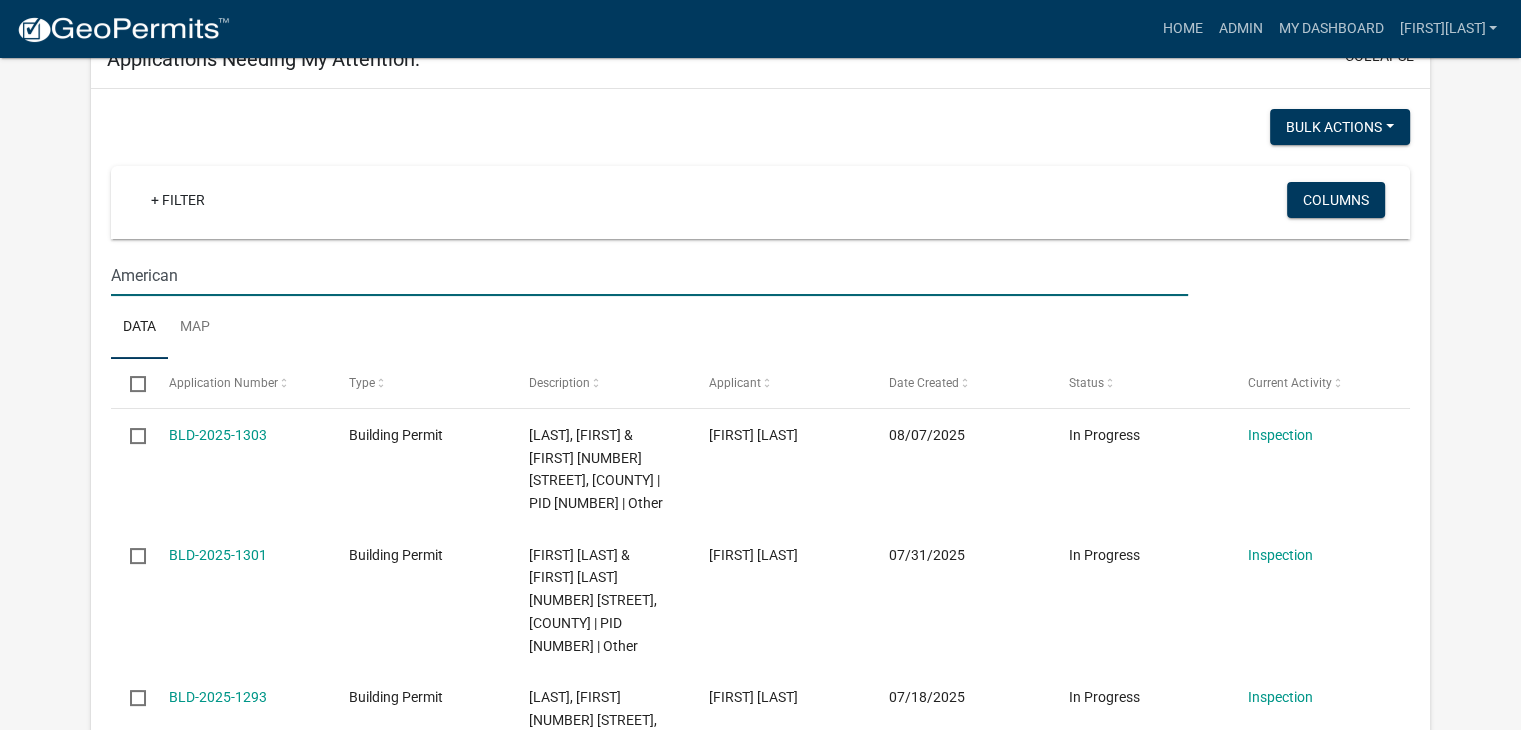 scroll, scrollTop: 100, scrollLeft: 0, axis: vertical 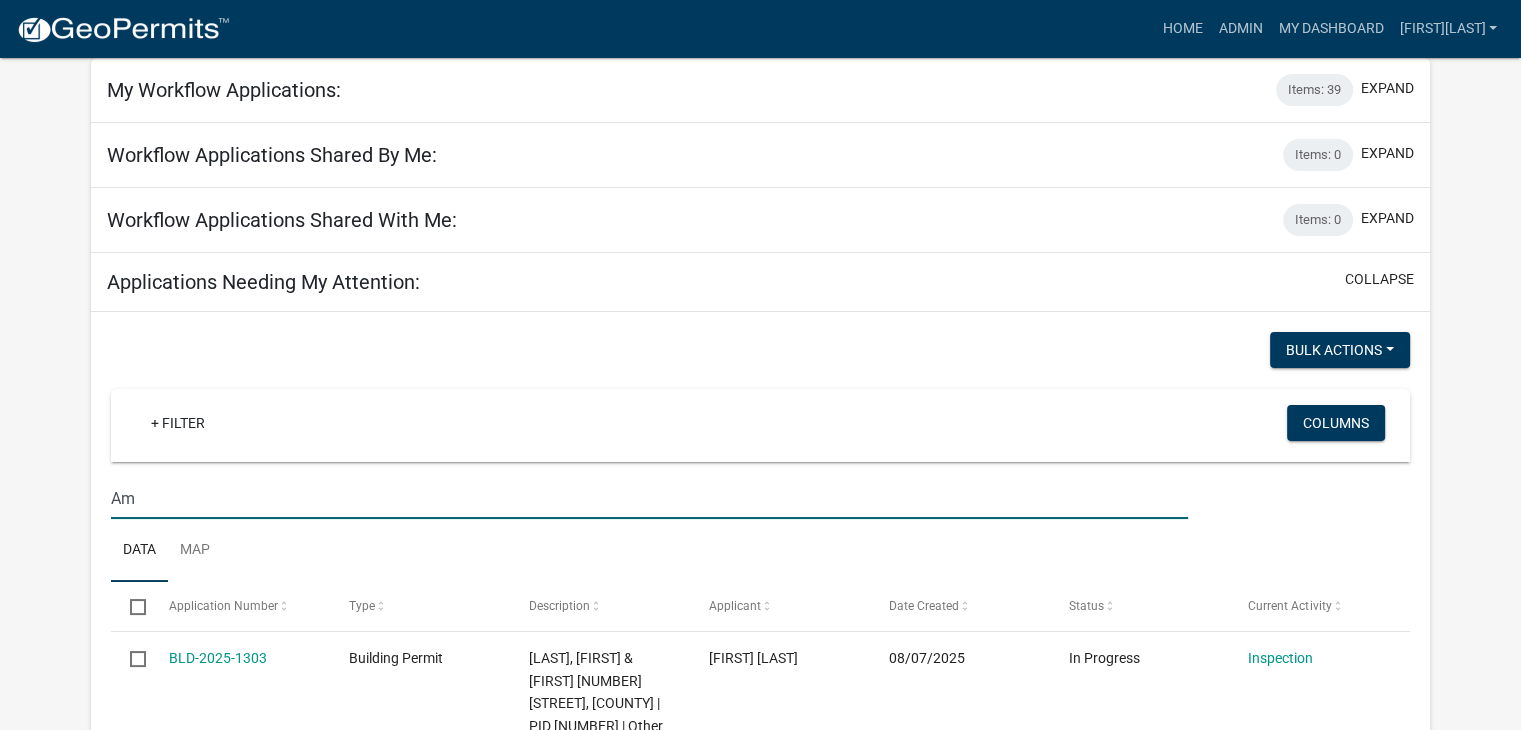 type on "A" 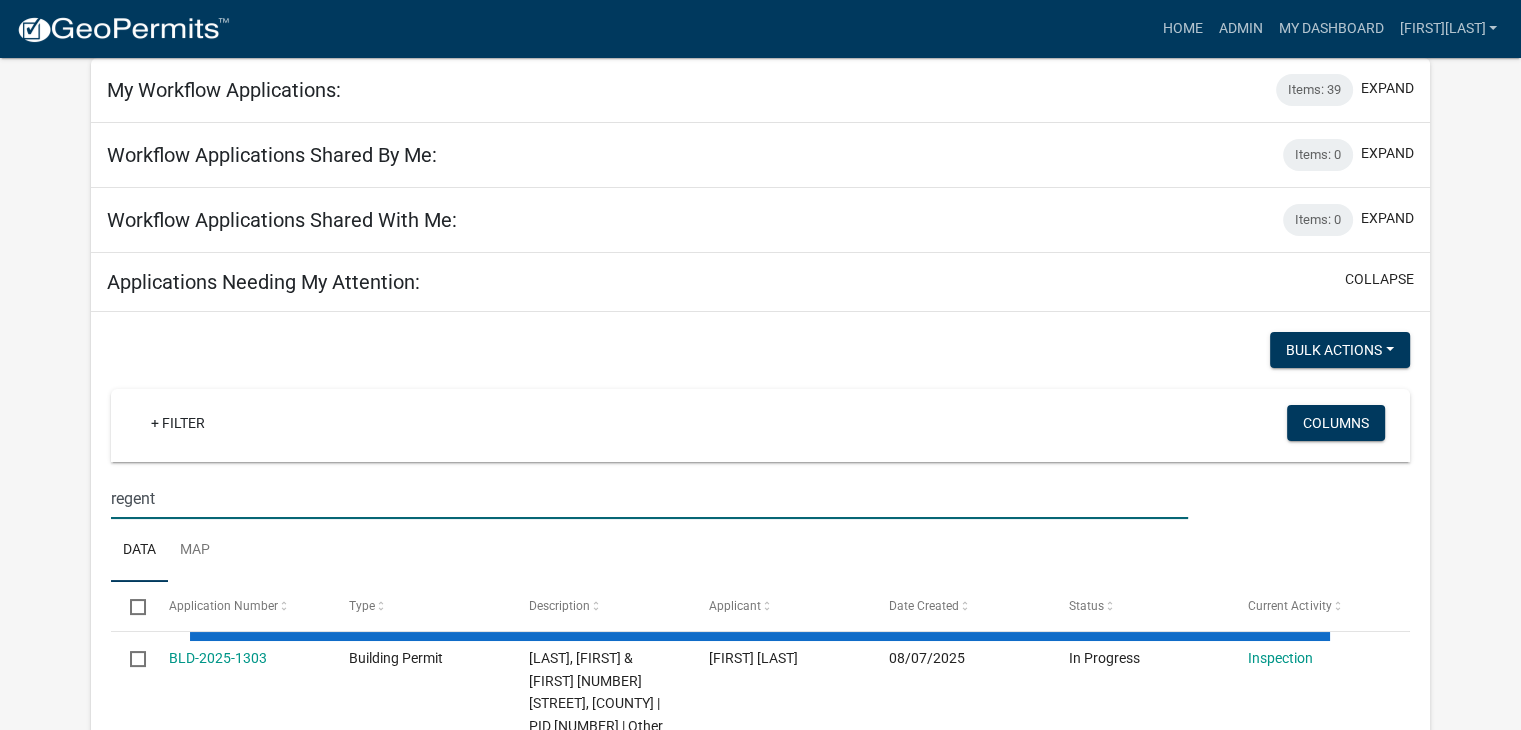 type on "regent" 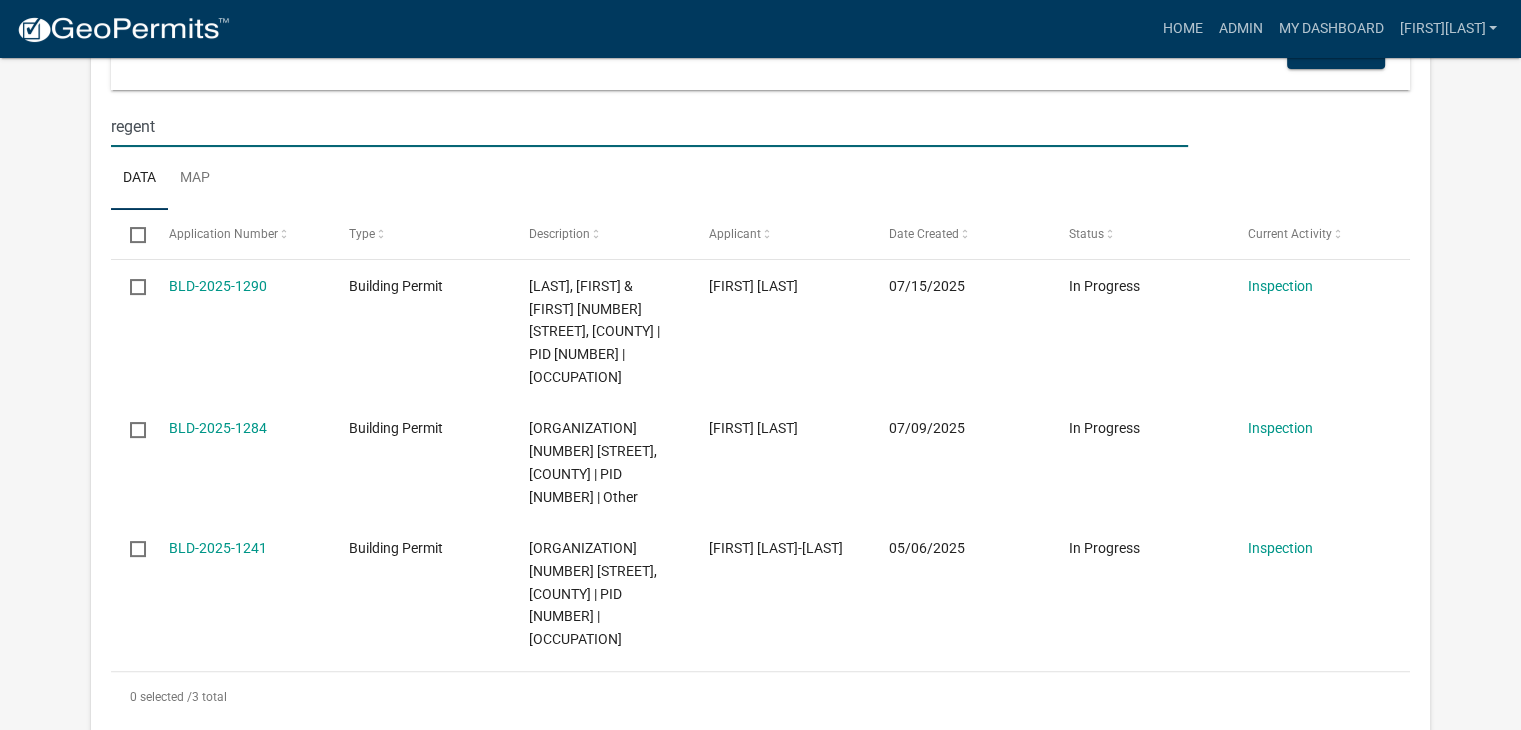 scroll, scrollTop: 500, scrollLeft: 0, axis: vertical 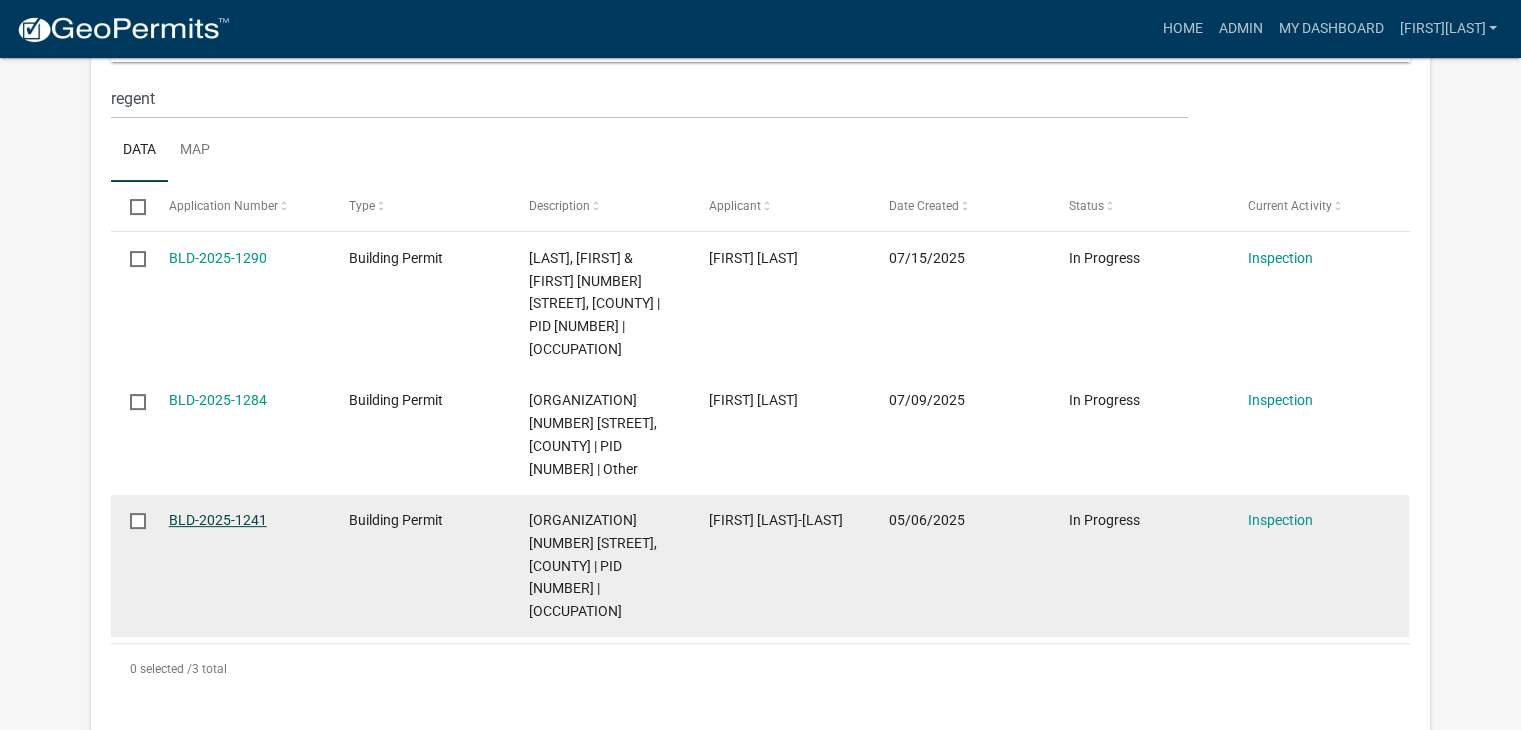 click on "BLD-2025-1241" 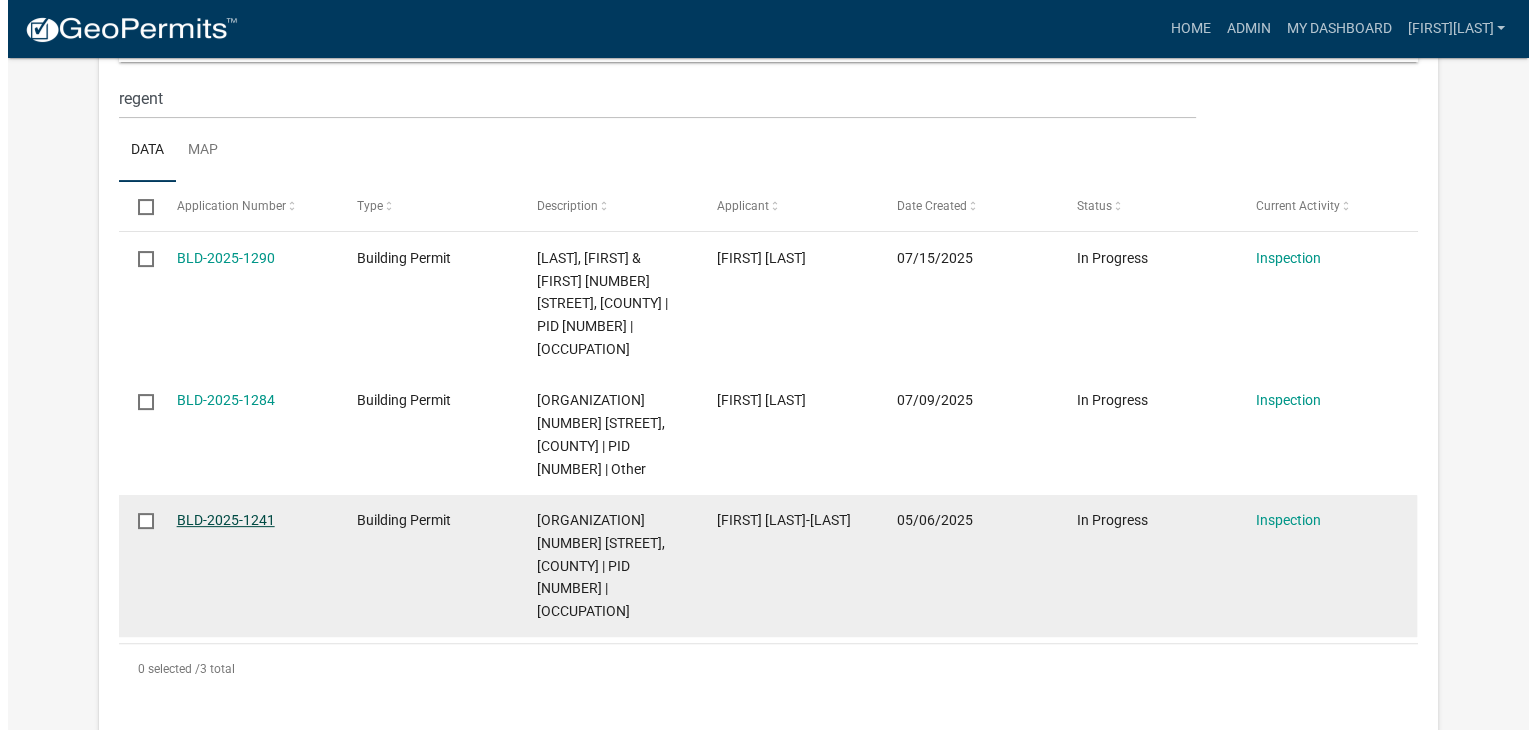 scroll, scrollTop: 0, scrollLeft: 0, axis: both 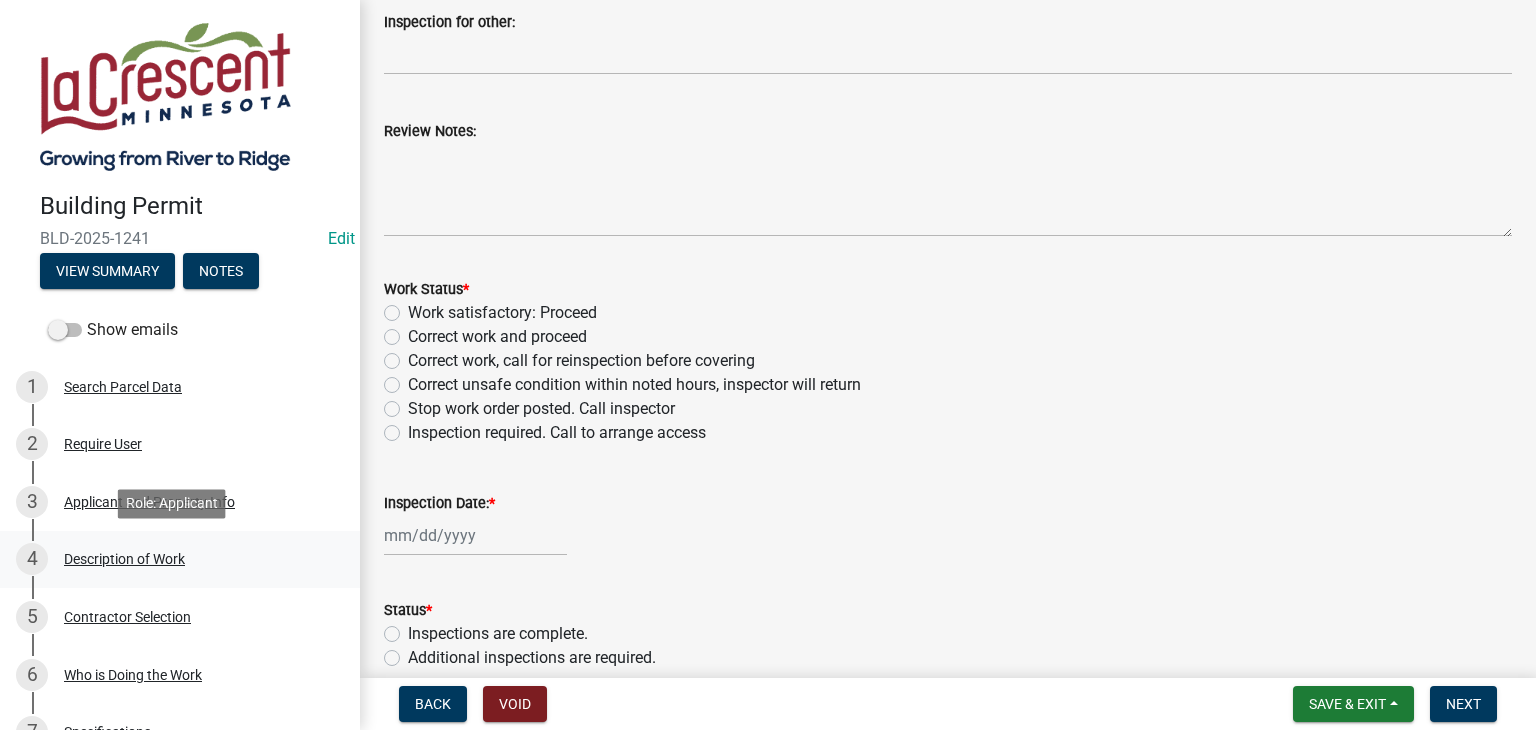 click on "Description of Work" at bounding box center [124, 559] 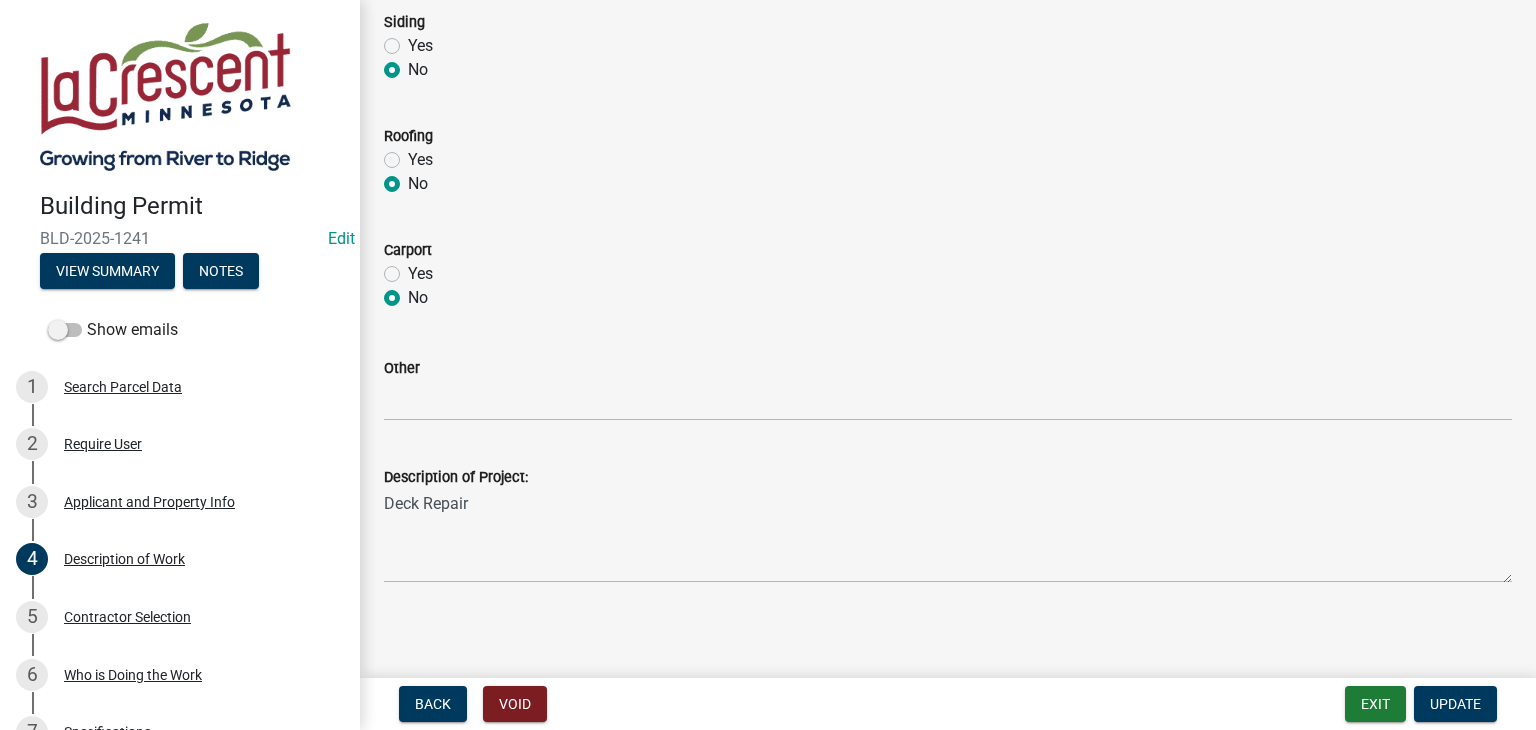 scroll, scrollTop: 1003, scrollLeft: 0, axis: vertical 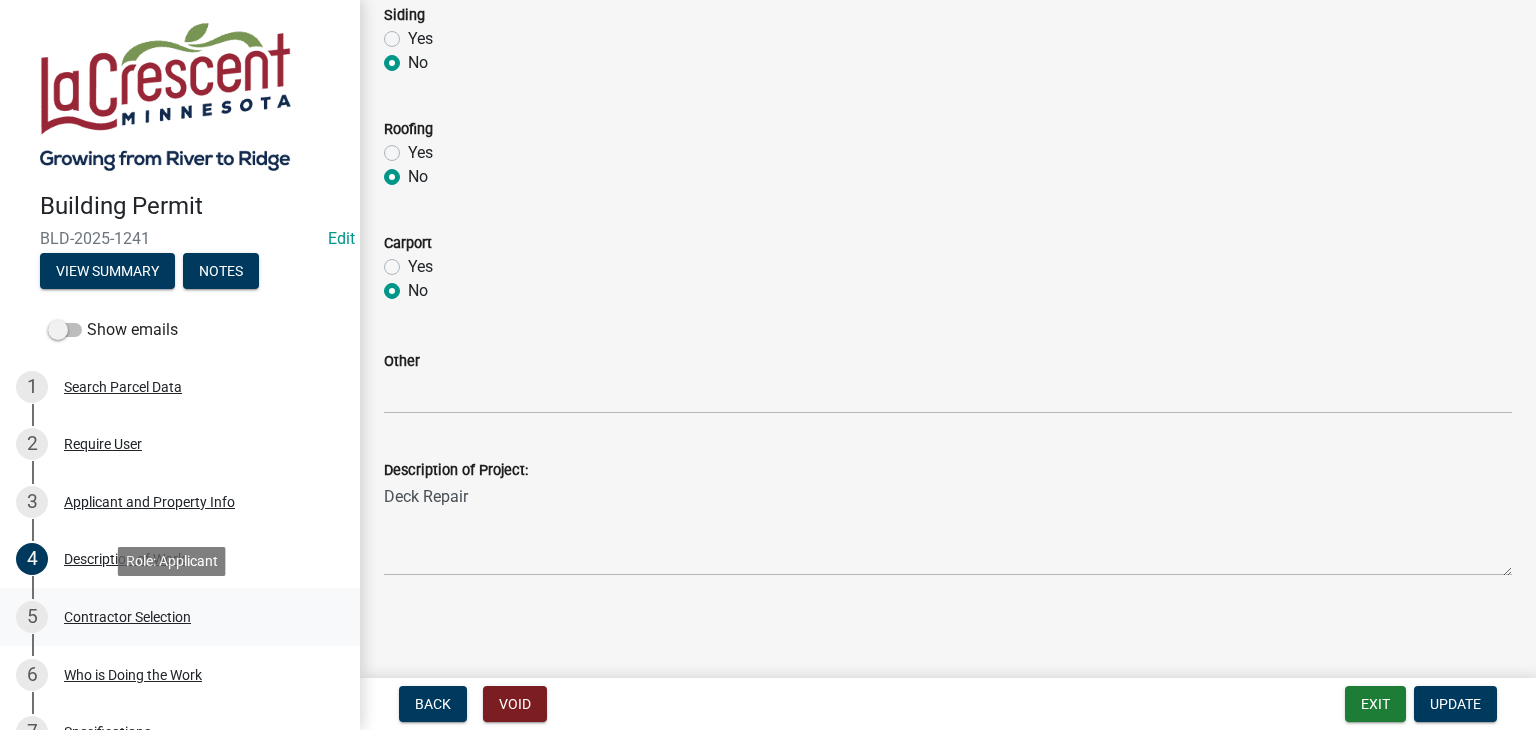 click on "Contractor Selection" at bounding box center [127, 617] 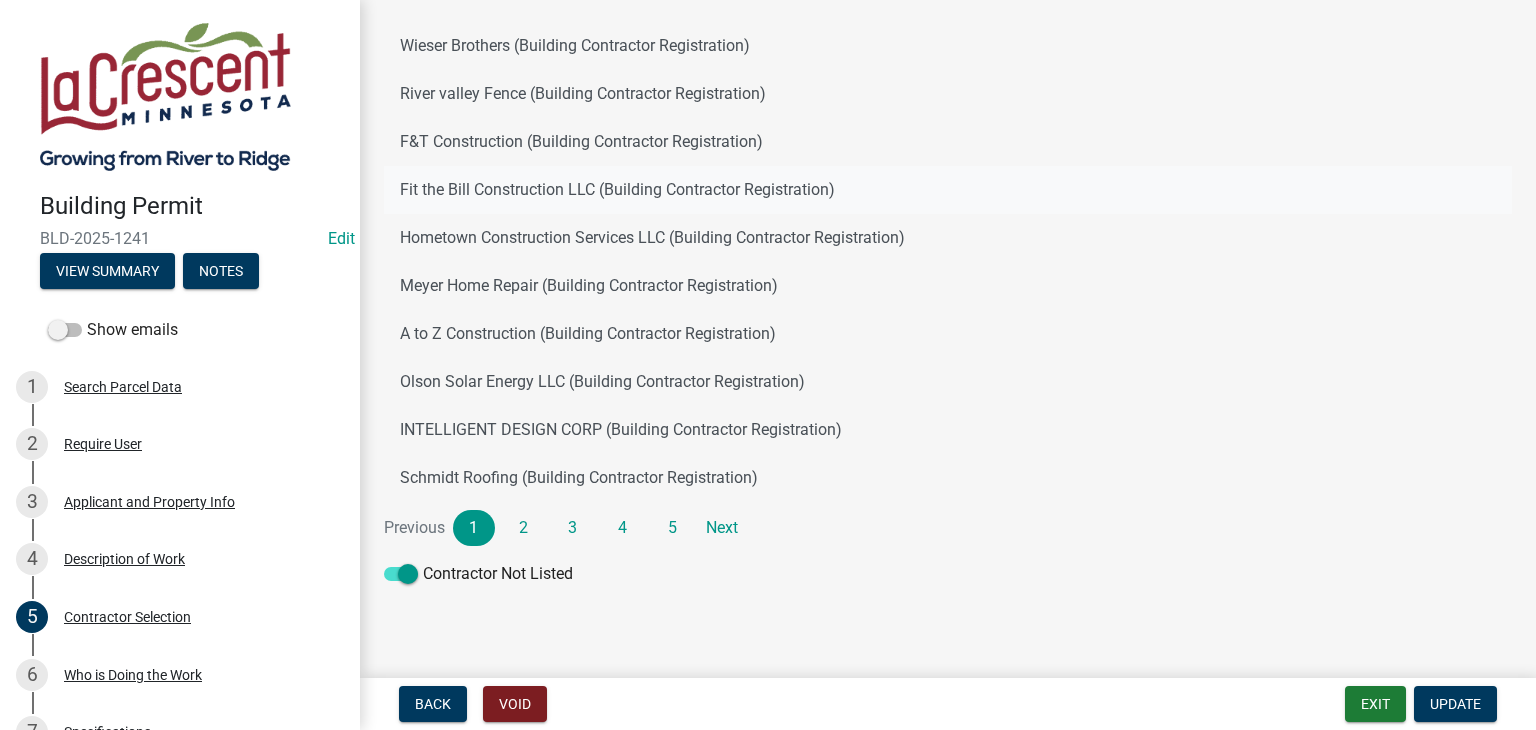 scroll, scrollTop: 185, scrollLeft: 0, axis: vertical 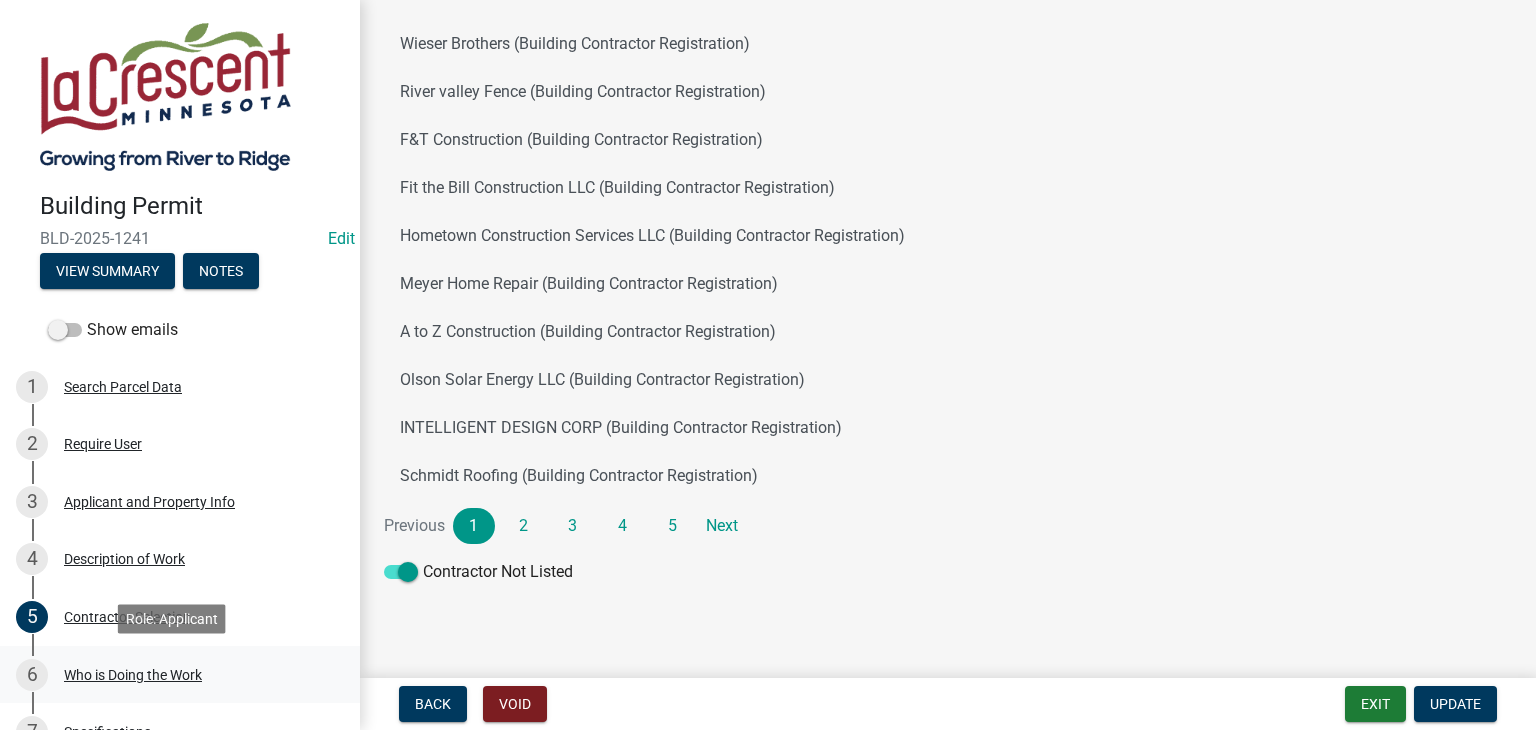 click on "Who is Doing the Work" at bounding box center [133, 675] 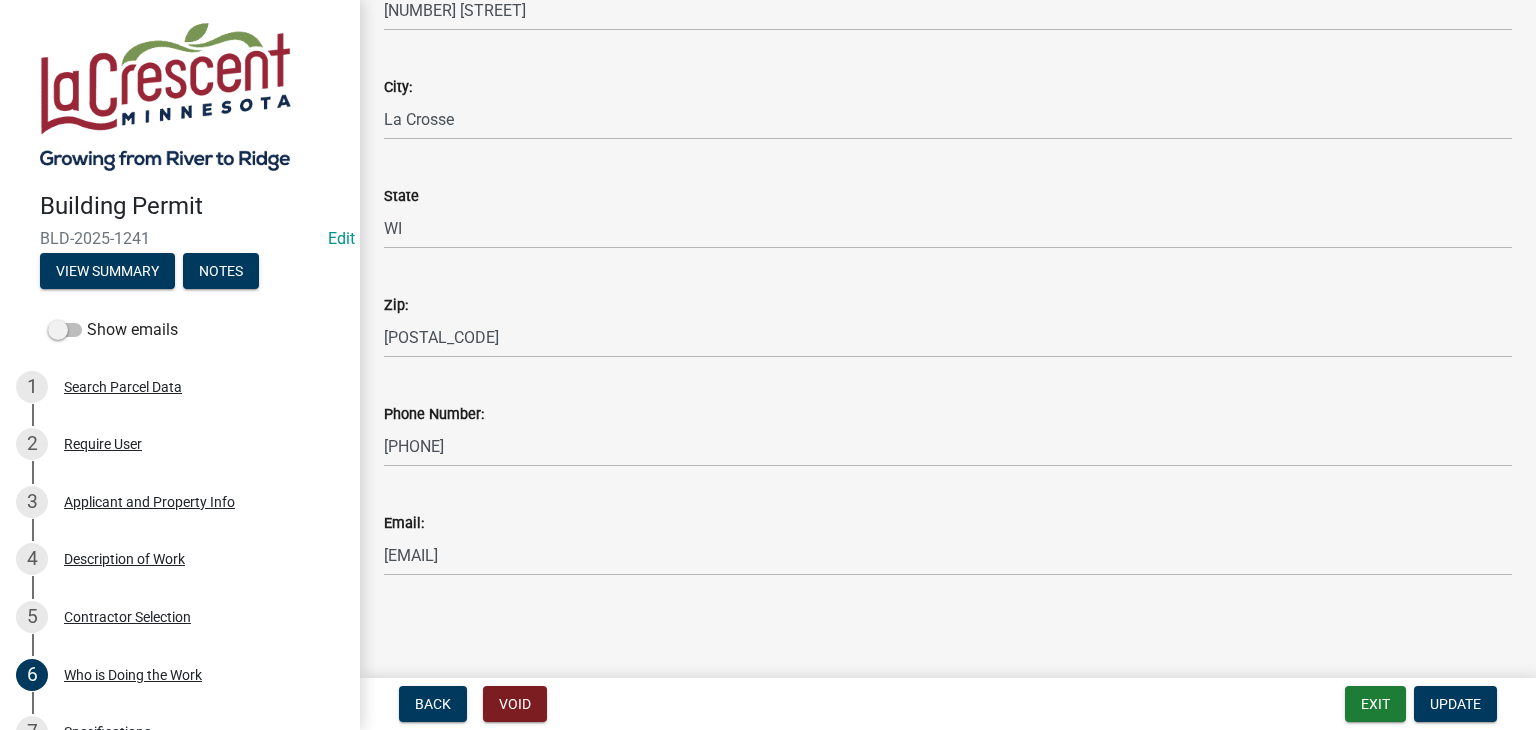 scroll, scrollTop: 0, scrollLeft: 0, axis: both 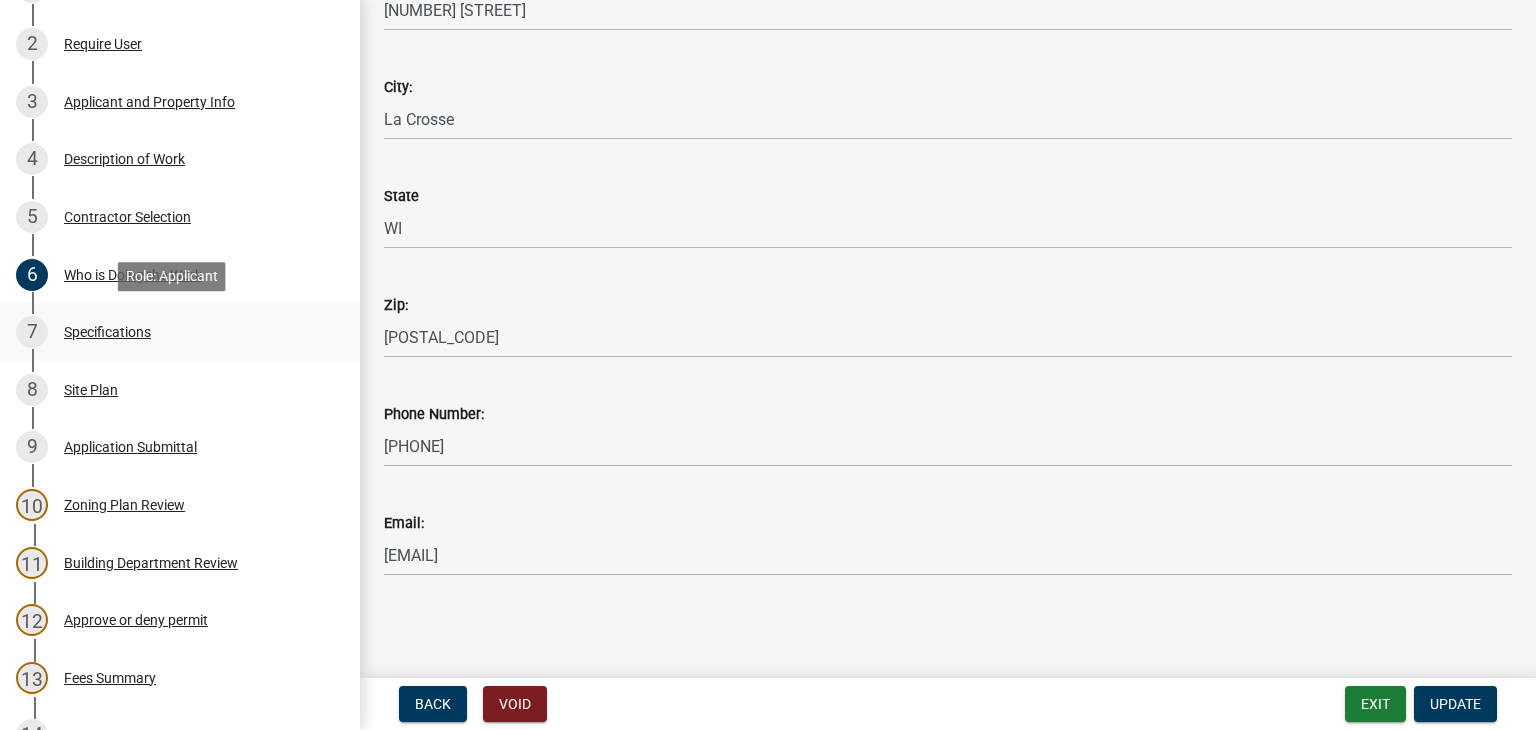 click on "Specifications" at bounding box center [107, 332] 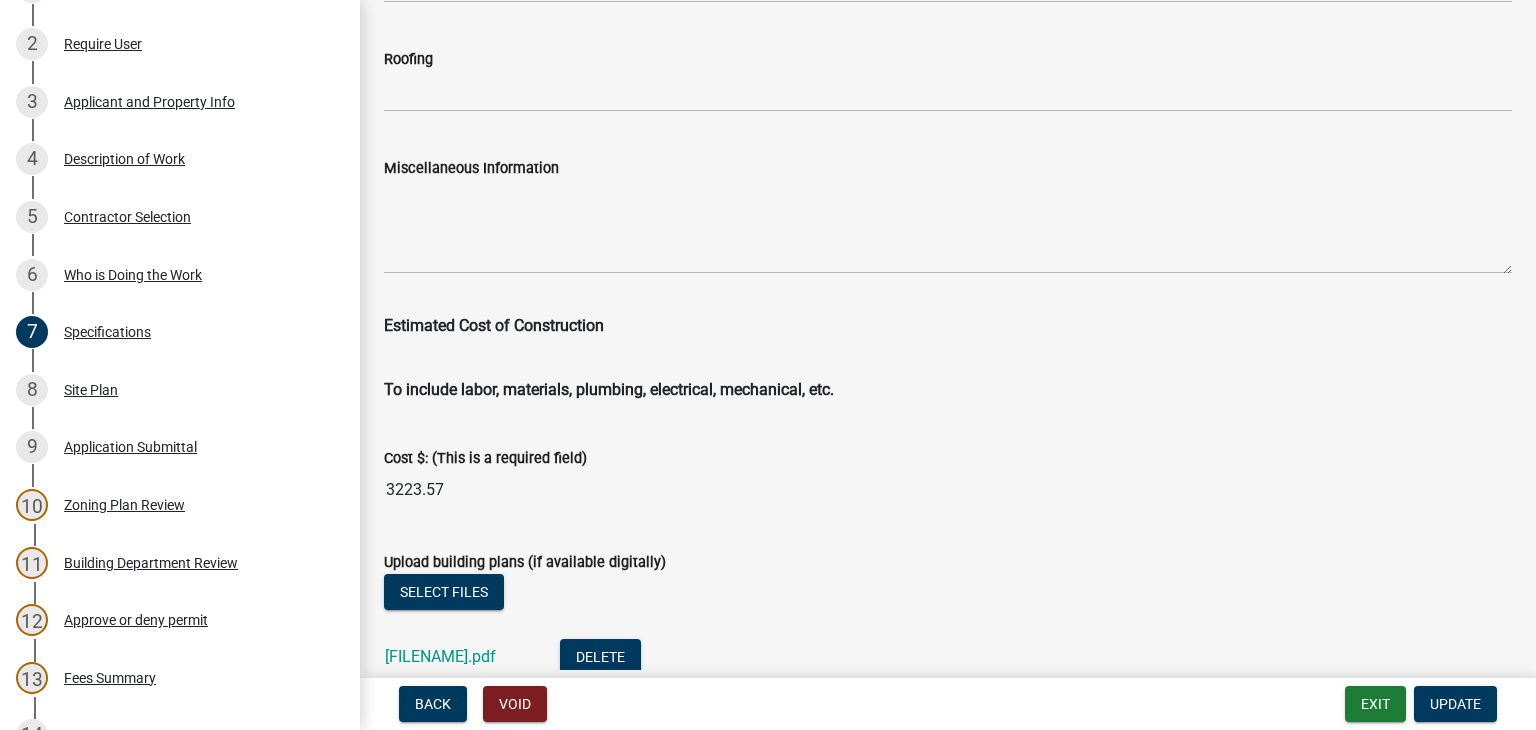 scroll, scrollTop: 3500, scrollLeft: 0, axis: vertical 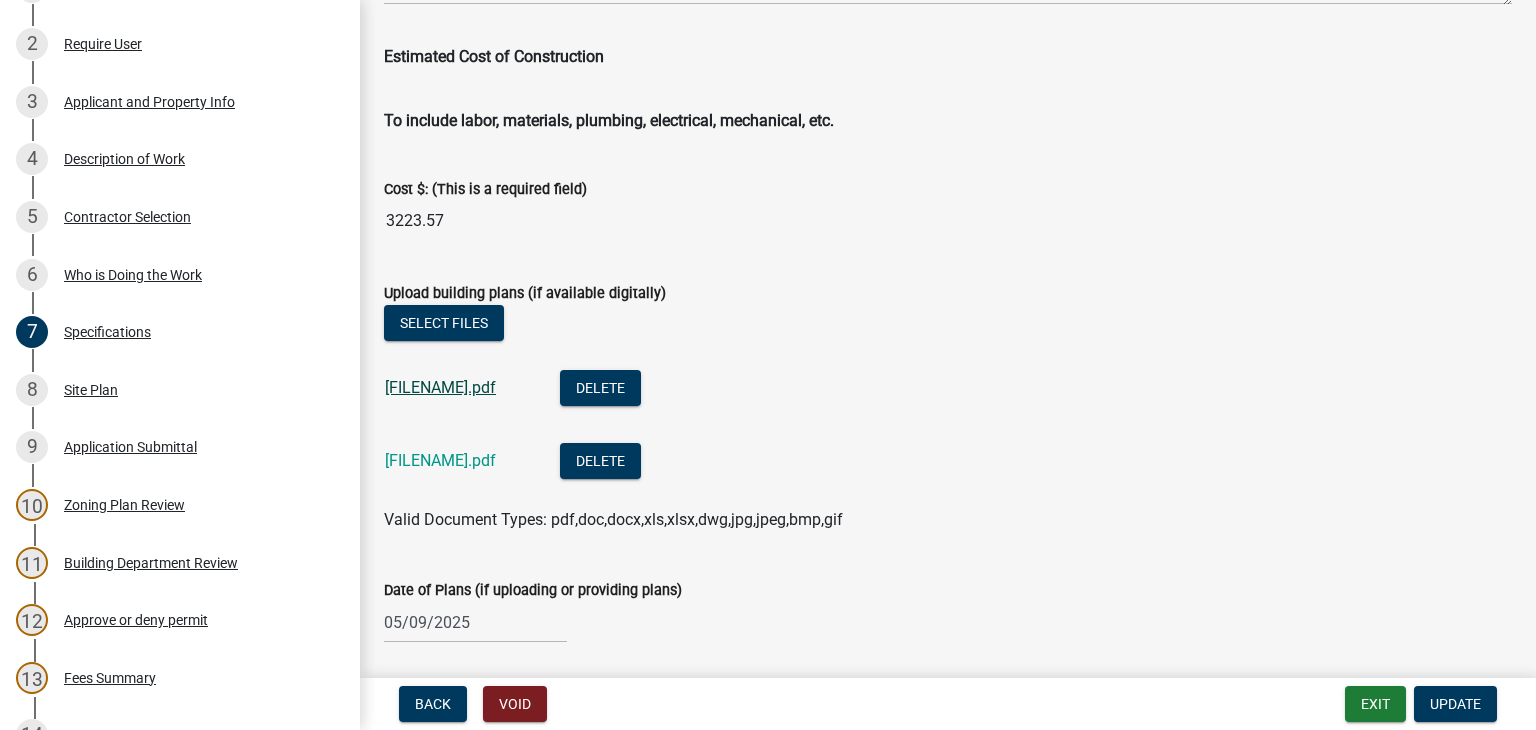 click on "SKM_C30825050911270.pdf" 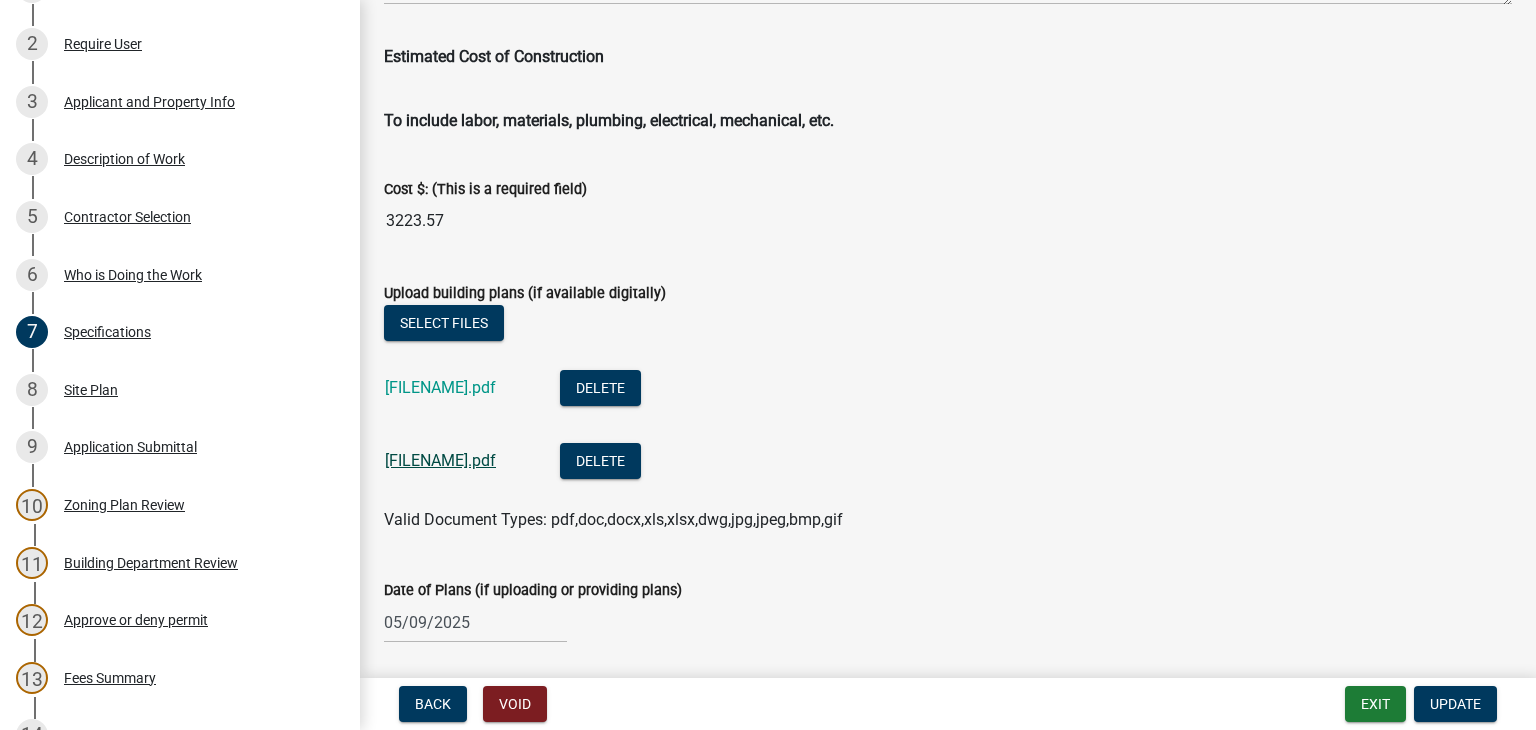click on "SKM_C30825050911271.pdf" 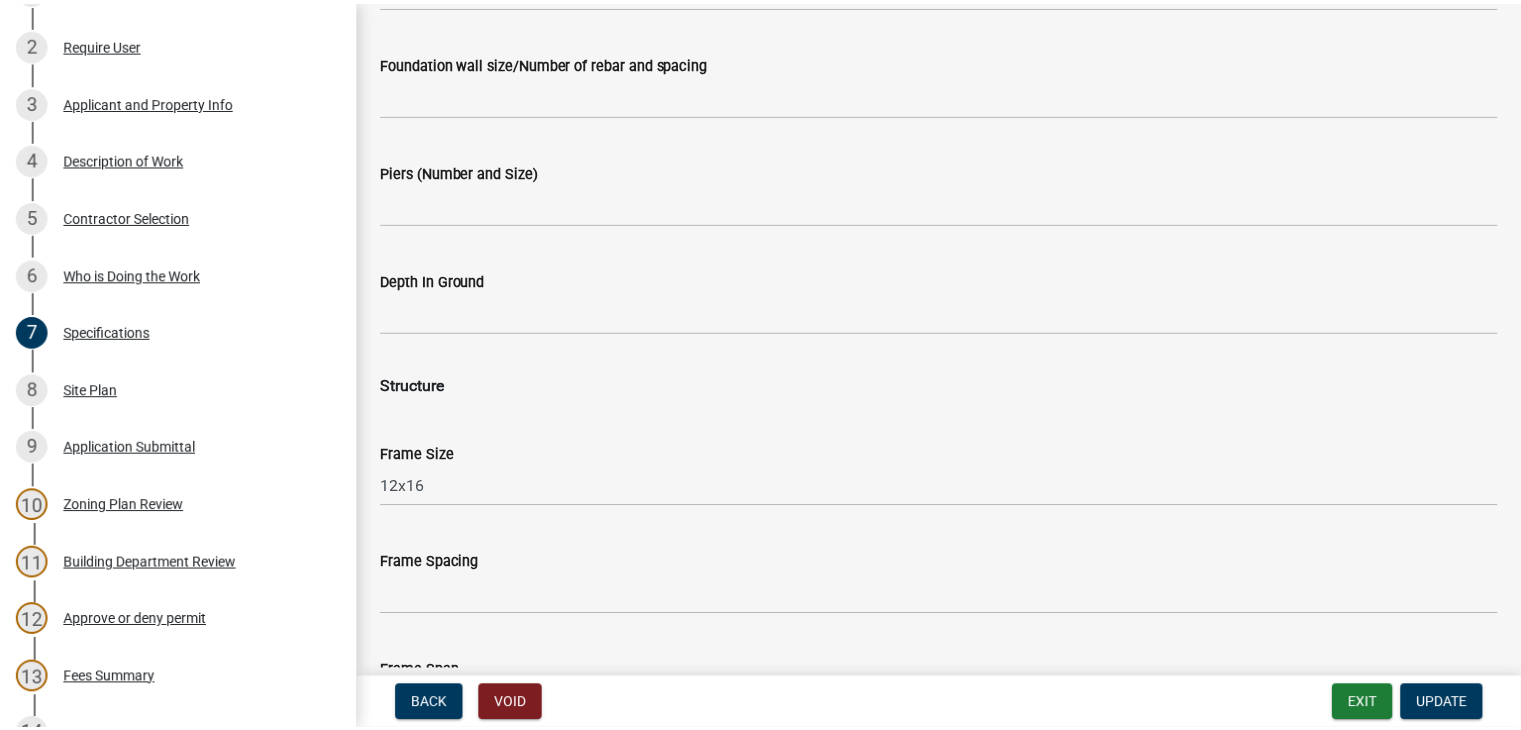 scroll, scrollTop: 1200, scrollLeft: 0, axis: vertical 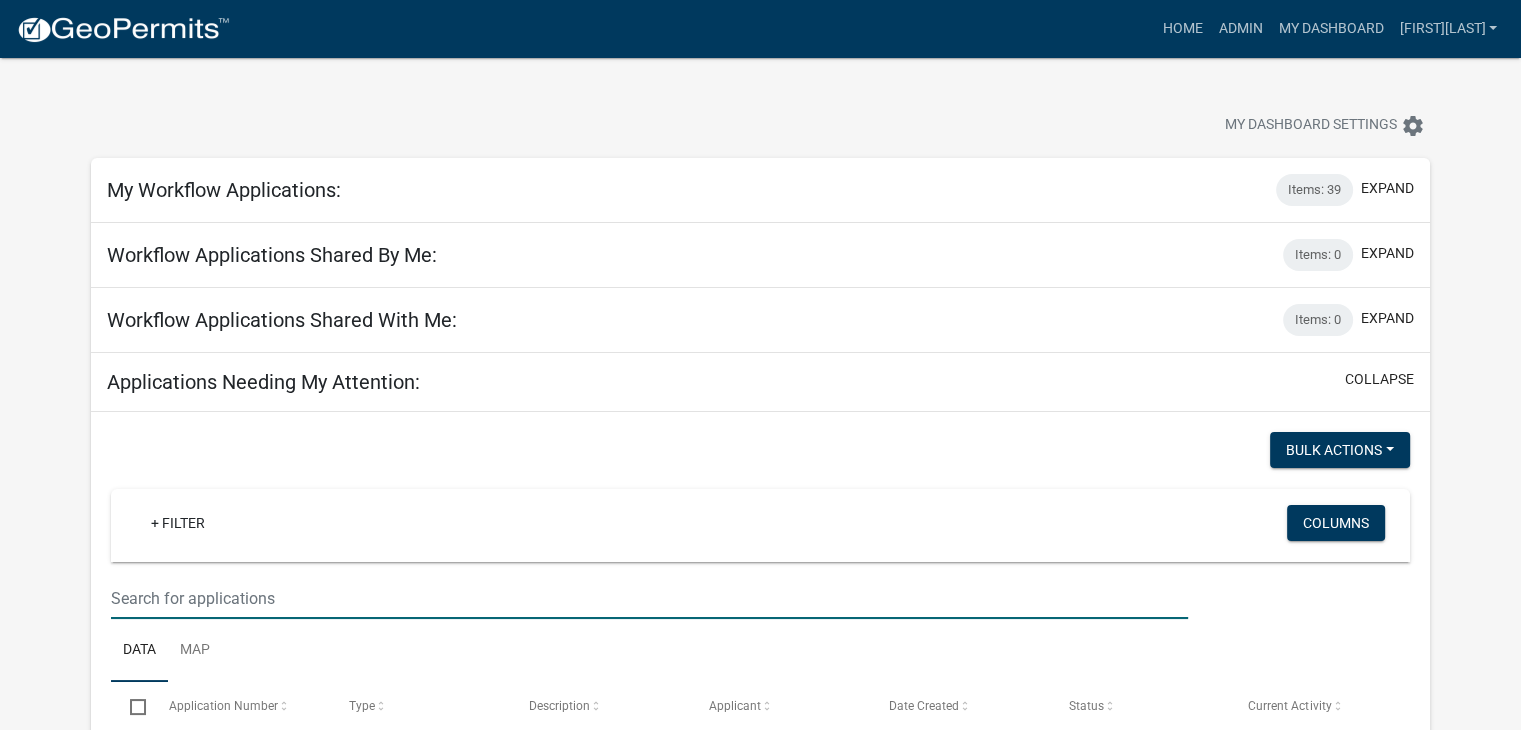 click at bounding box center (649, 598) 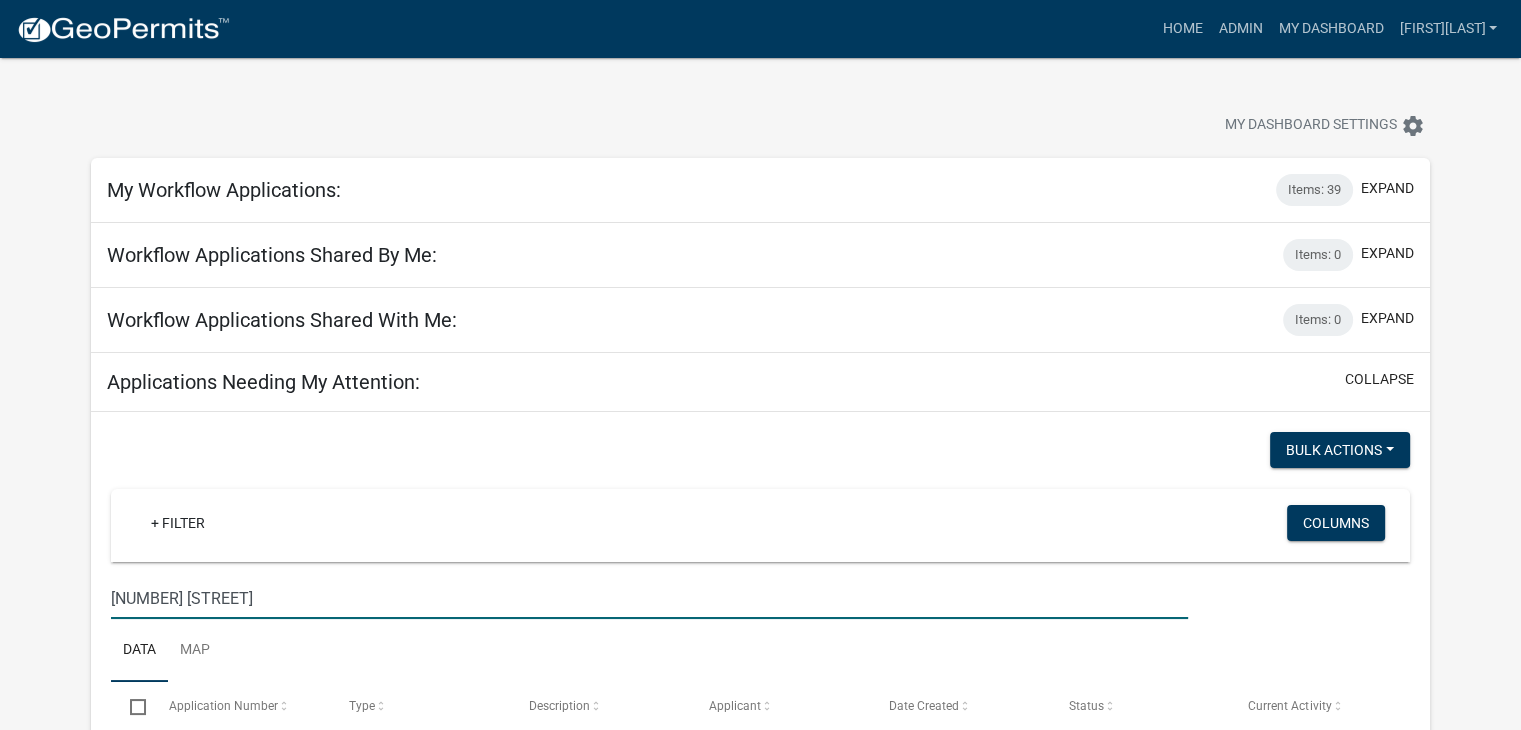 type on "332 regent" 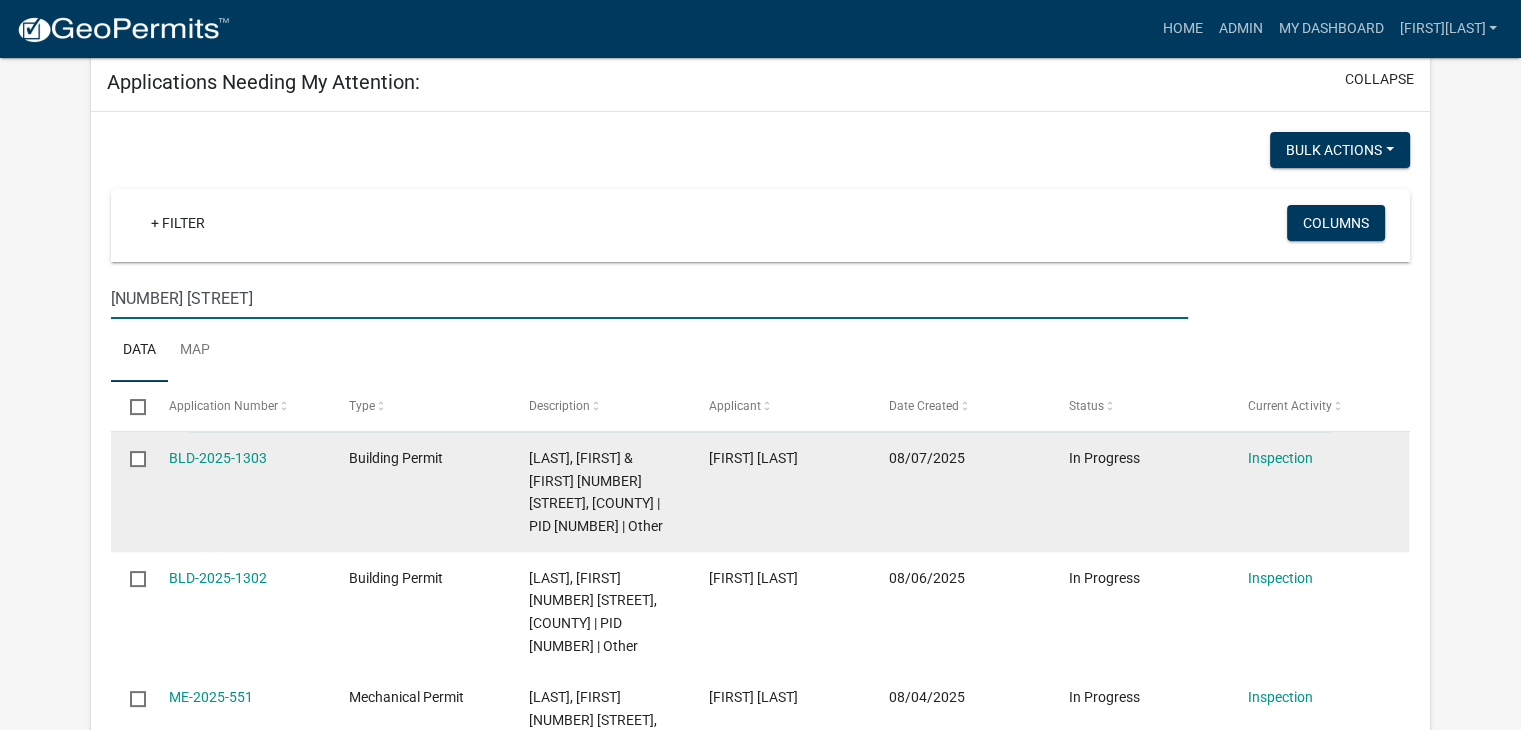 scroll, scrollTop: 500, scrollLeft: 0, axis: vertical 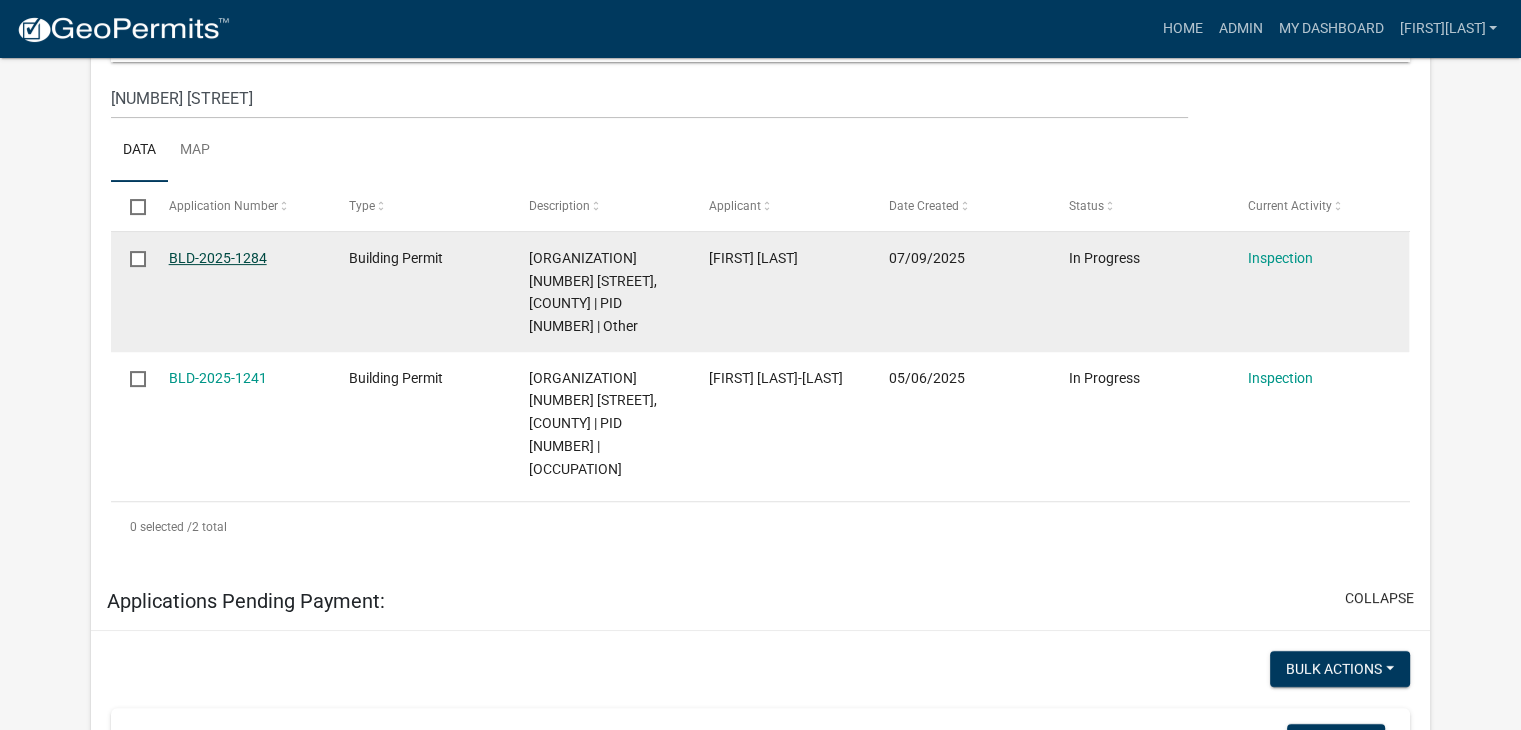 click on "BLD-2025-1284" 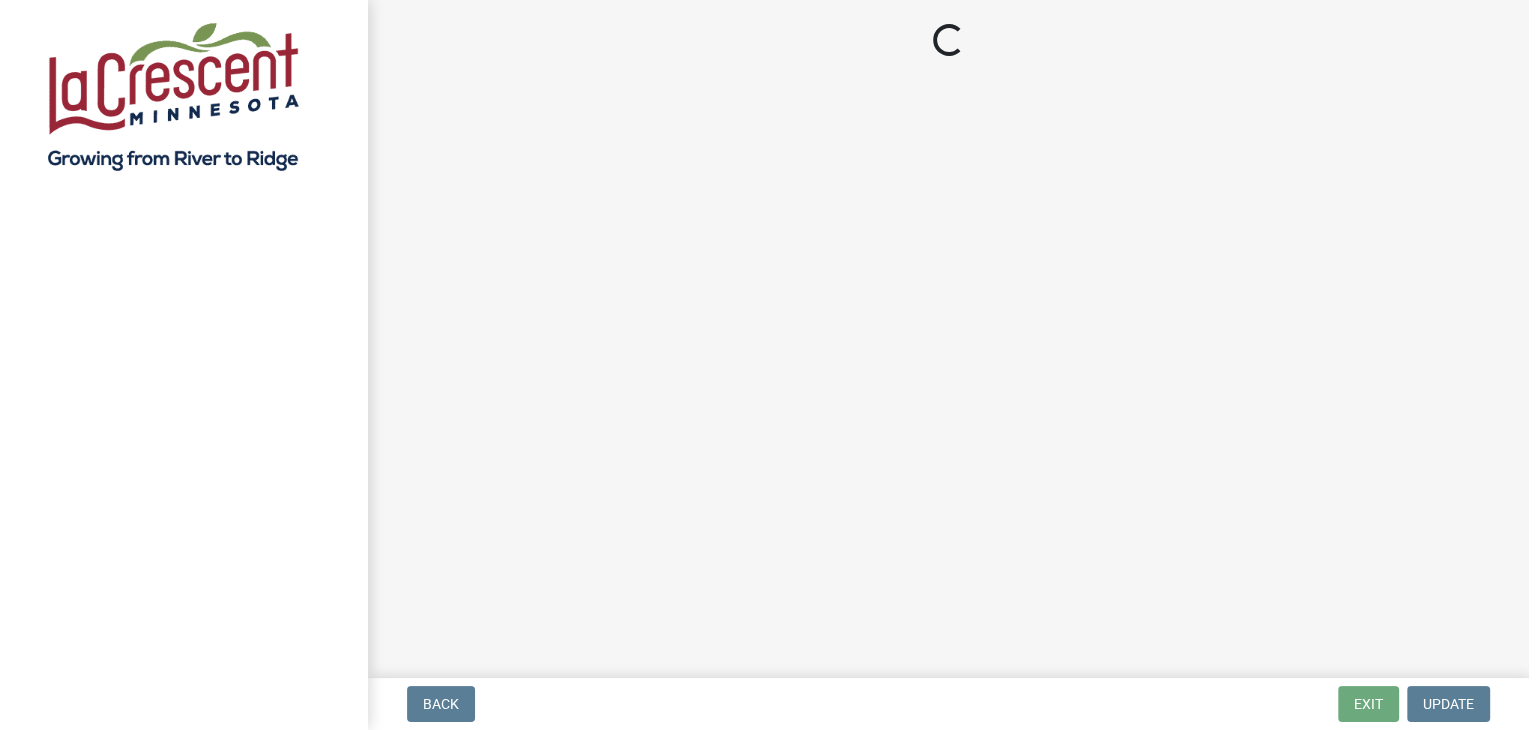 scroll, scrollTop: 0, scrollLeft: 0, axis: both 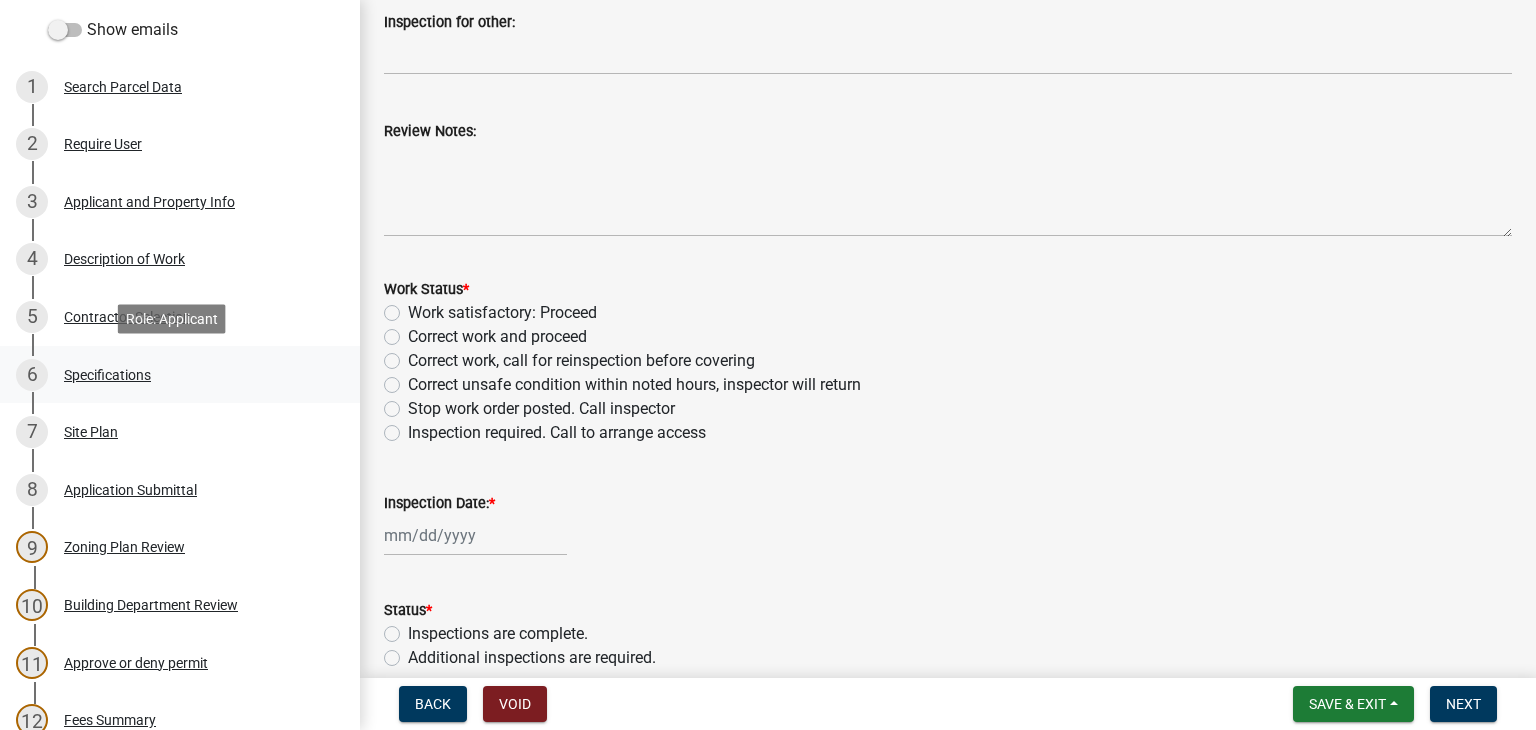 click on "Specifications" at bounding box center [107, 375] 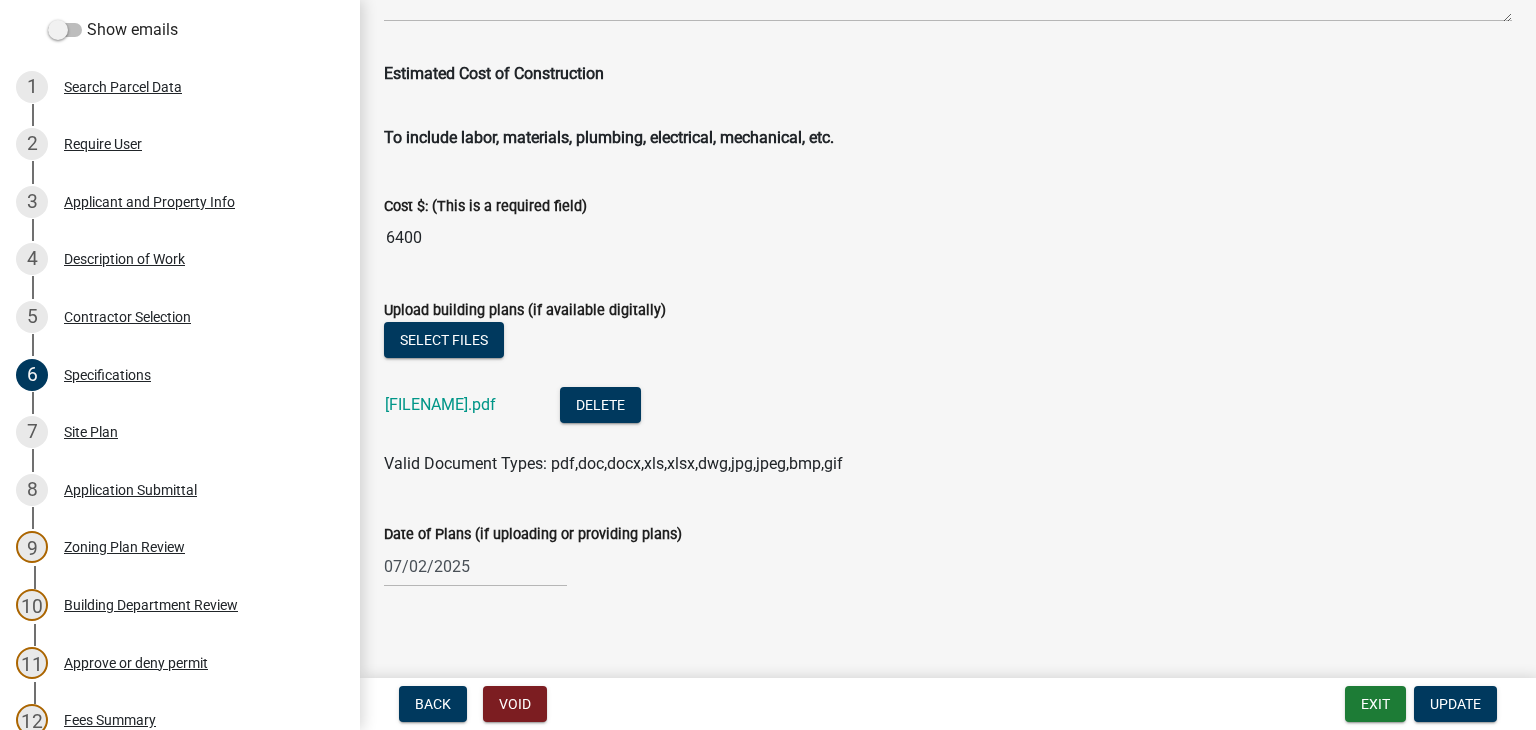 scroll, scrollTop: 3496, scrollLeft: 0, axis: vertical 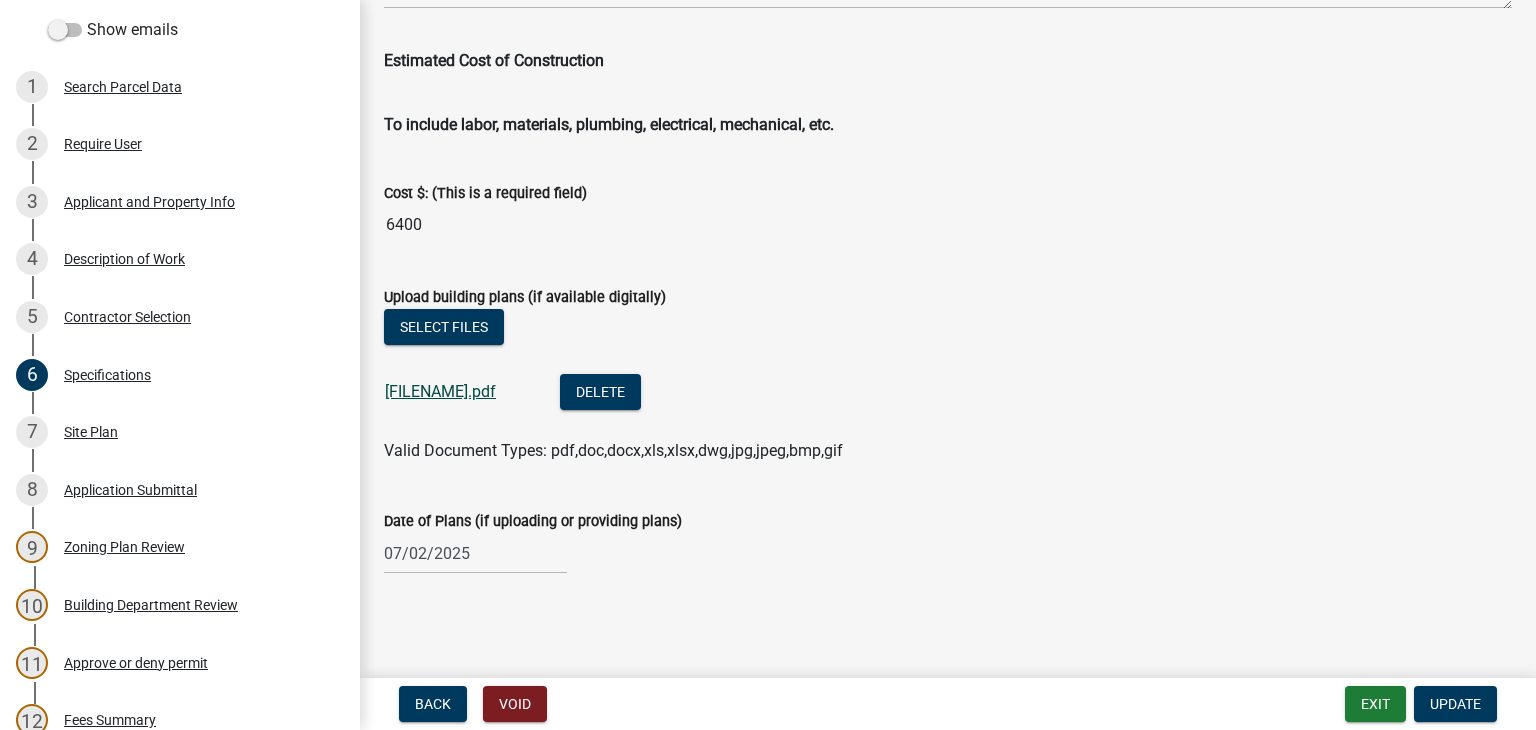 click on "332 Regent Dr Job Details.pdf" 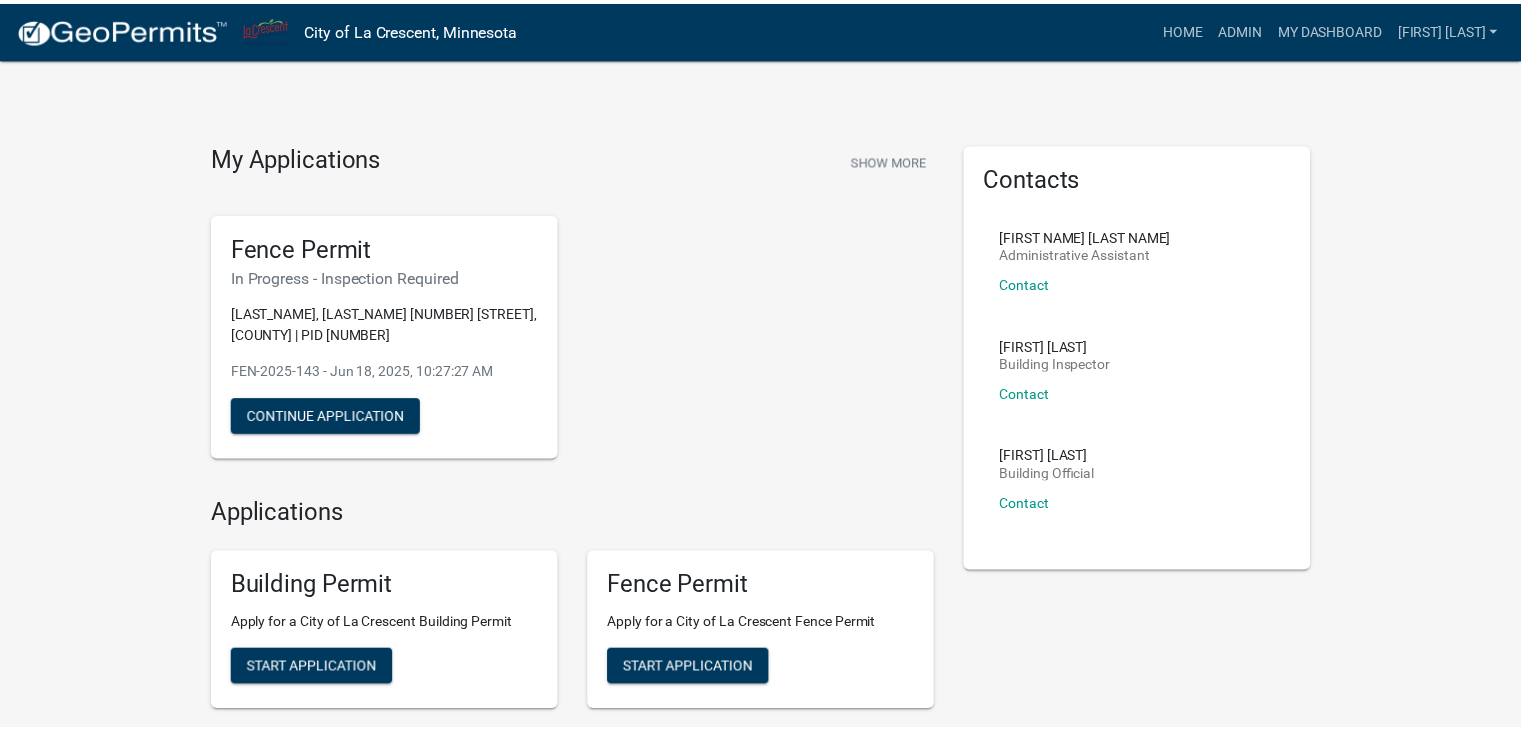 scroll, scrollTop: 0, scrollLeft: 0, axis: both 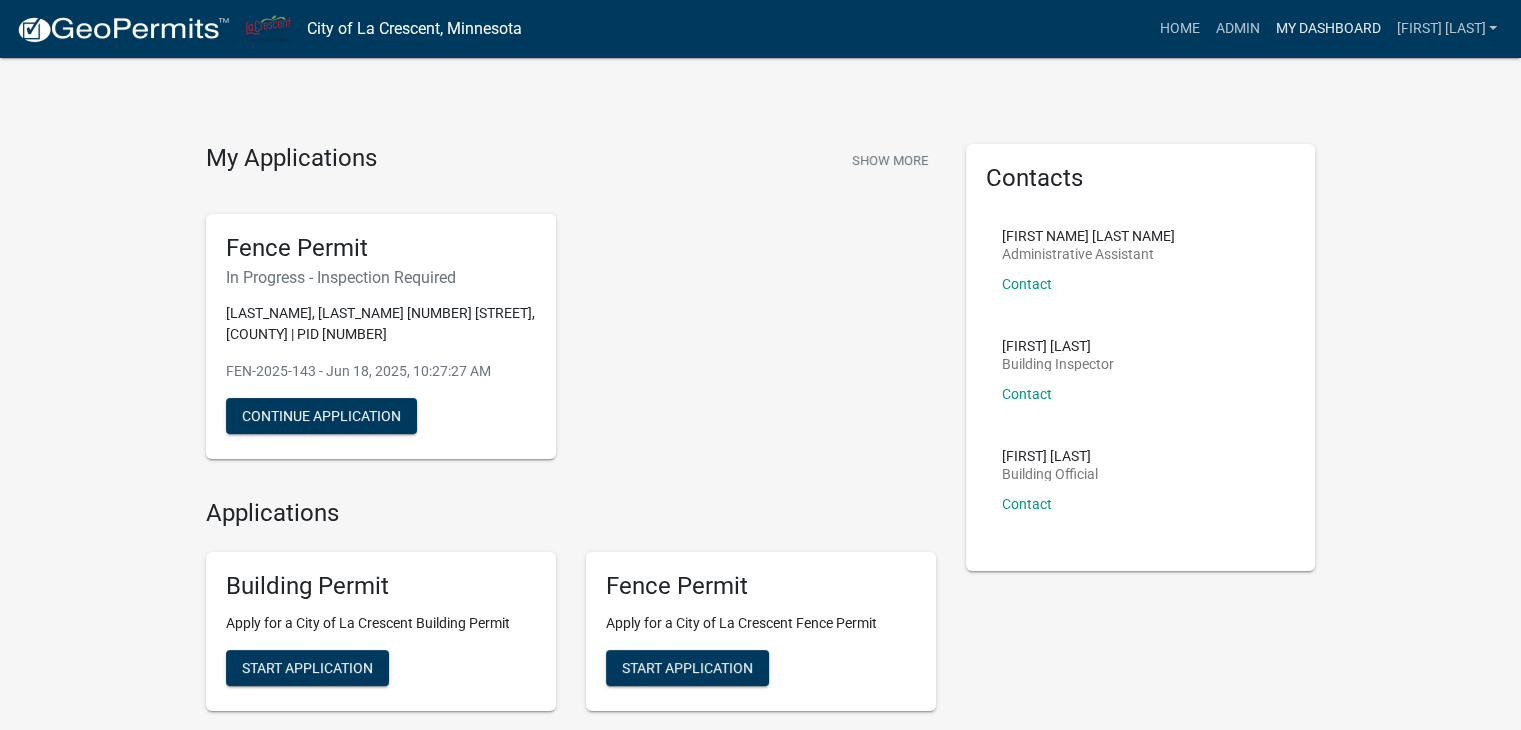 click on "My Dashboard" at bounding box center (1327, 29) 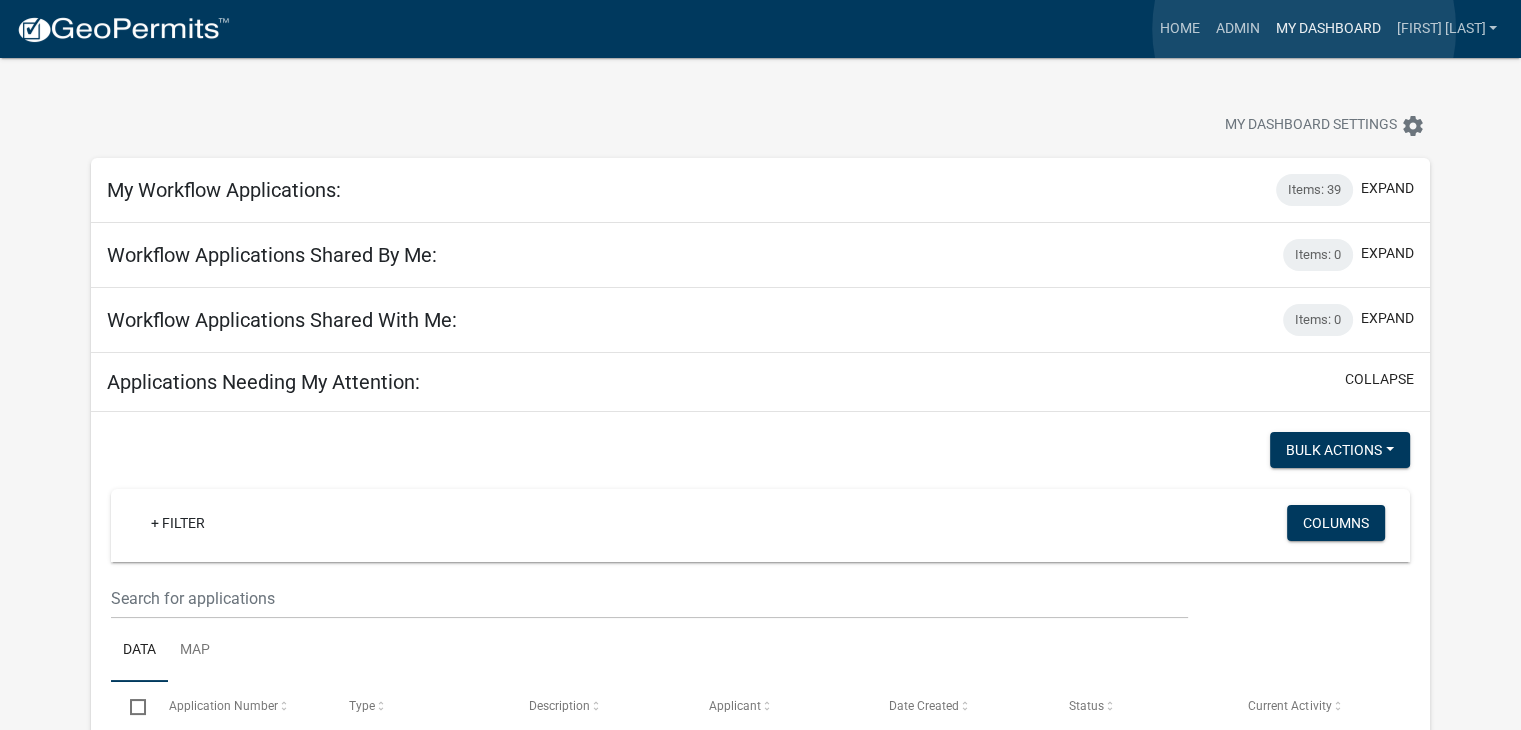 click on "My Dashboard" at bounding box center (1327, 29) 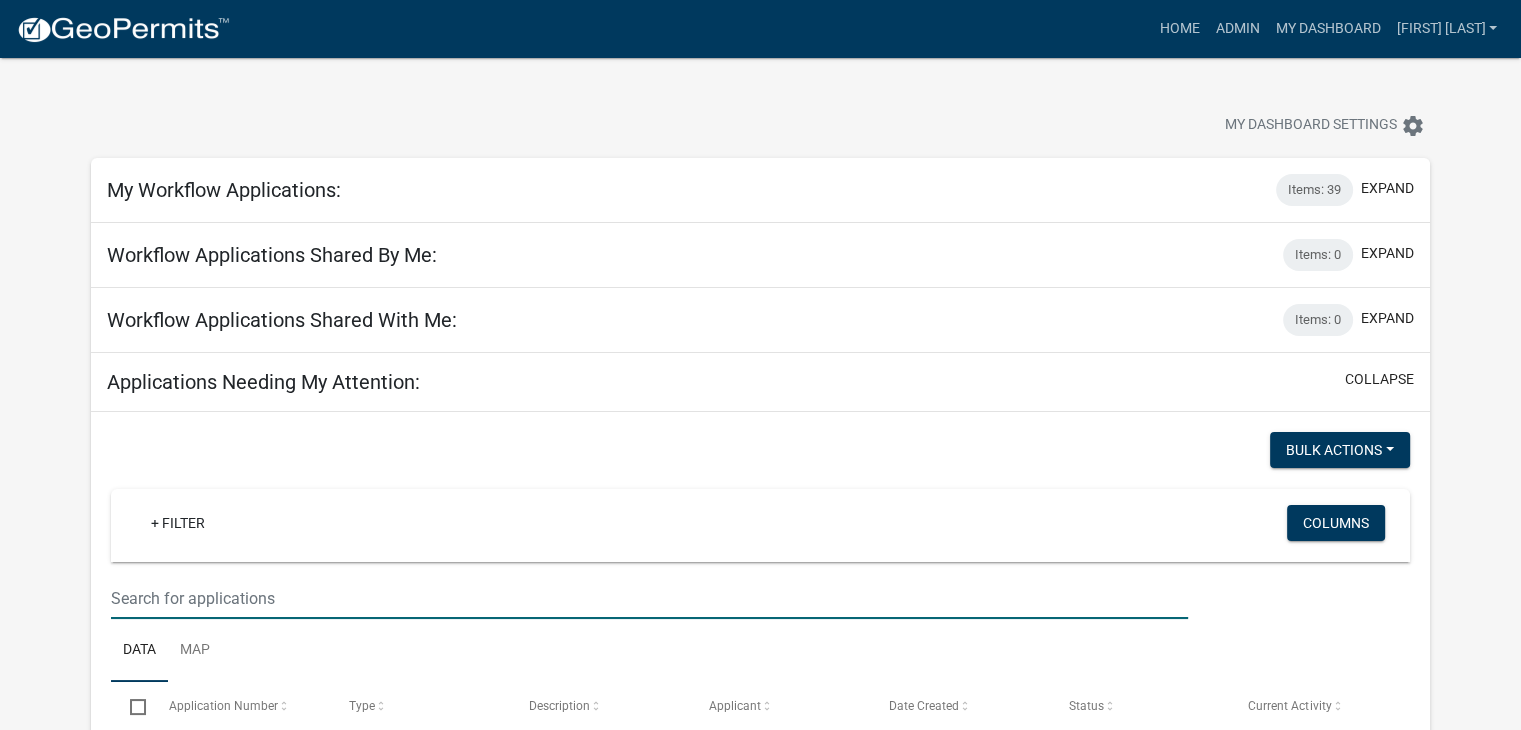 click at bounding box center [649, 598] 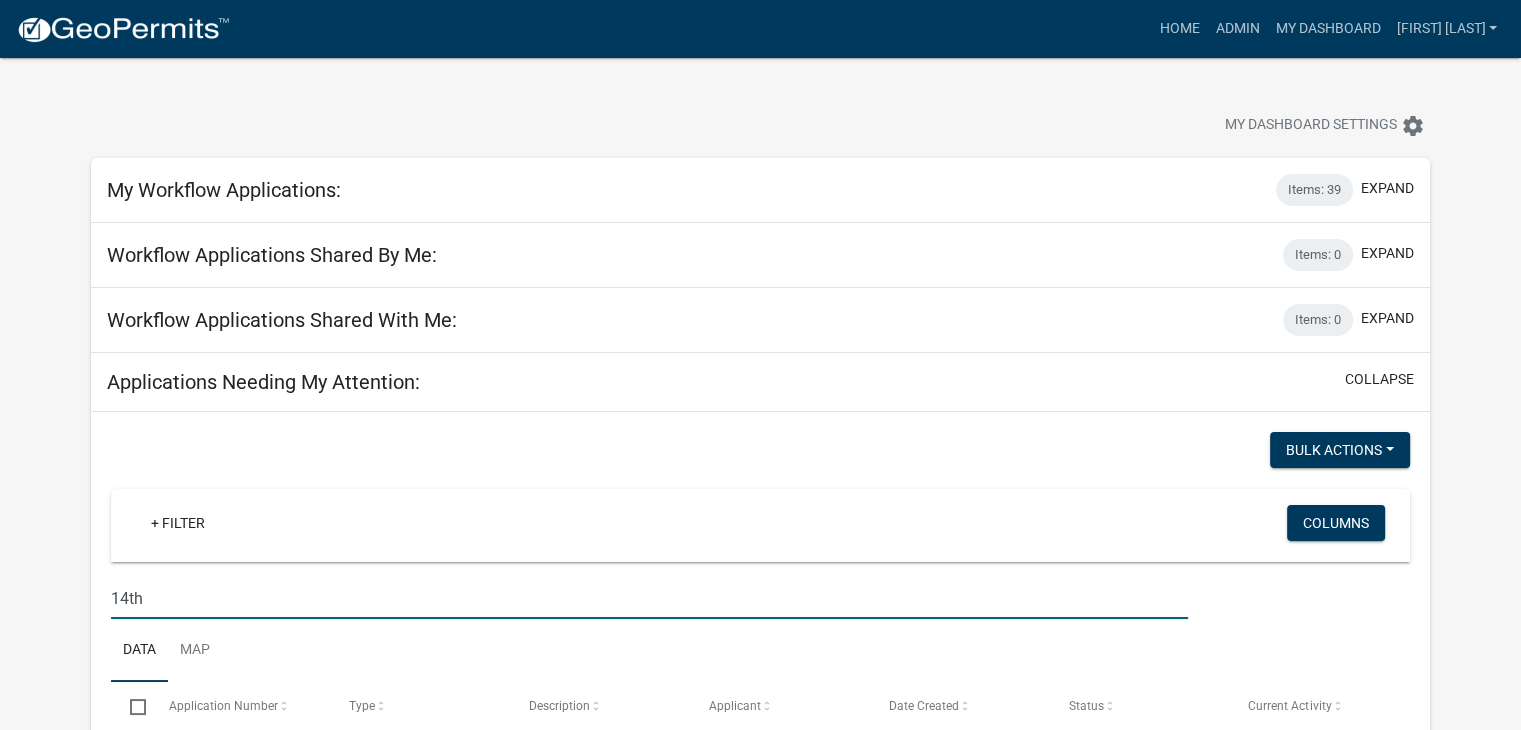 type on "14th" 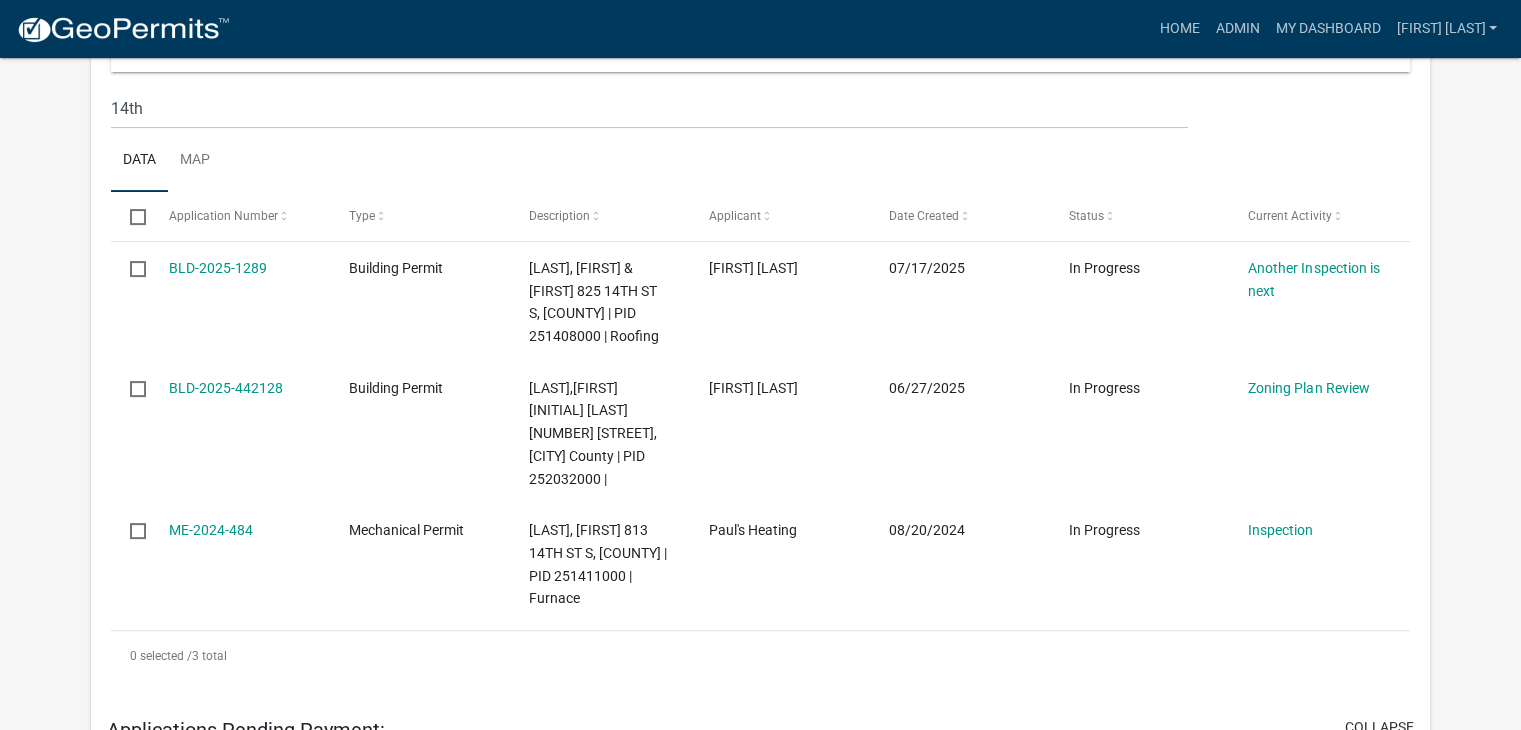 scroll, scrollTop: 500, scrollLeft: 0, axis: vertical 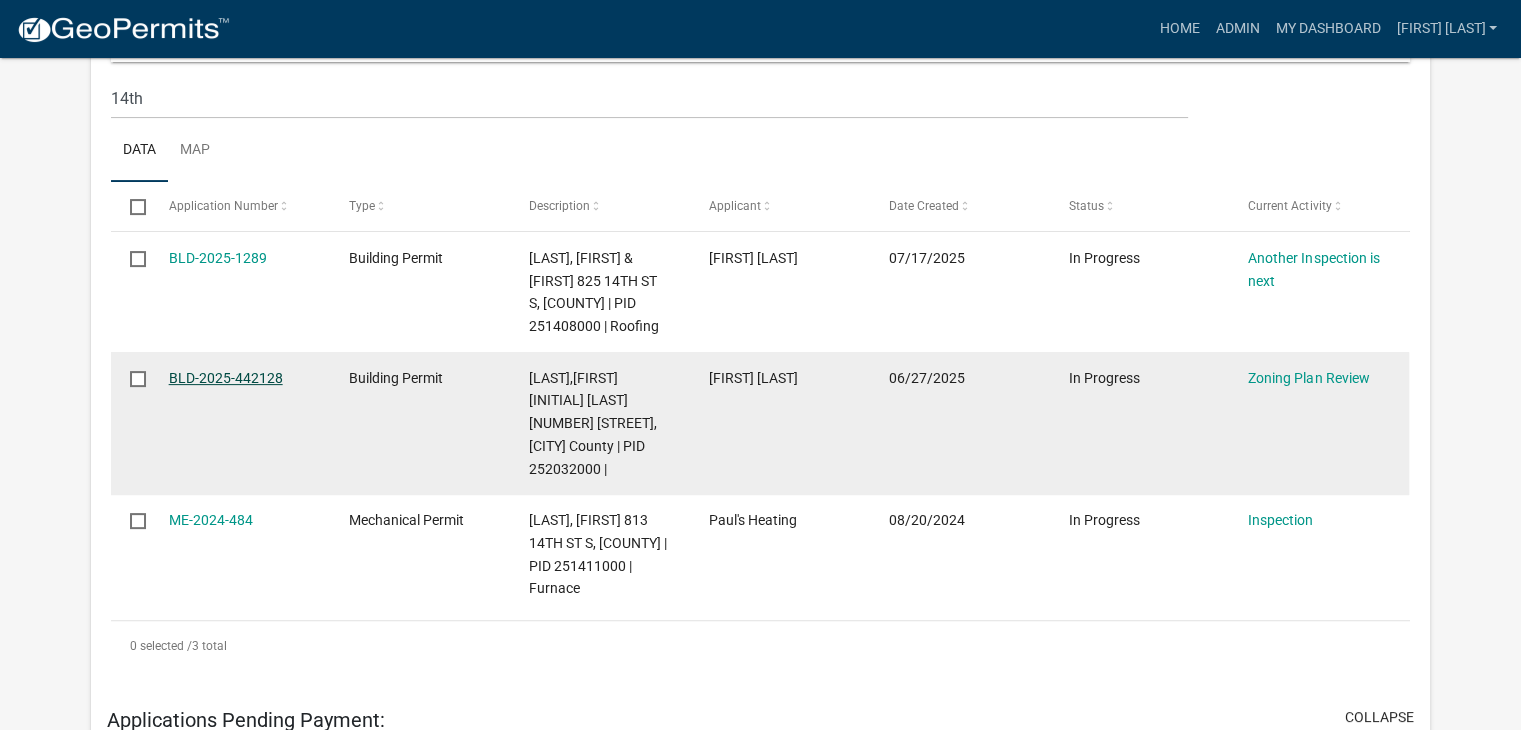 click on "BLD-2025-442128" 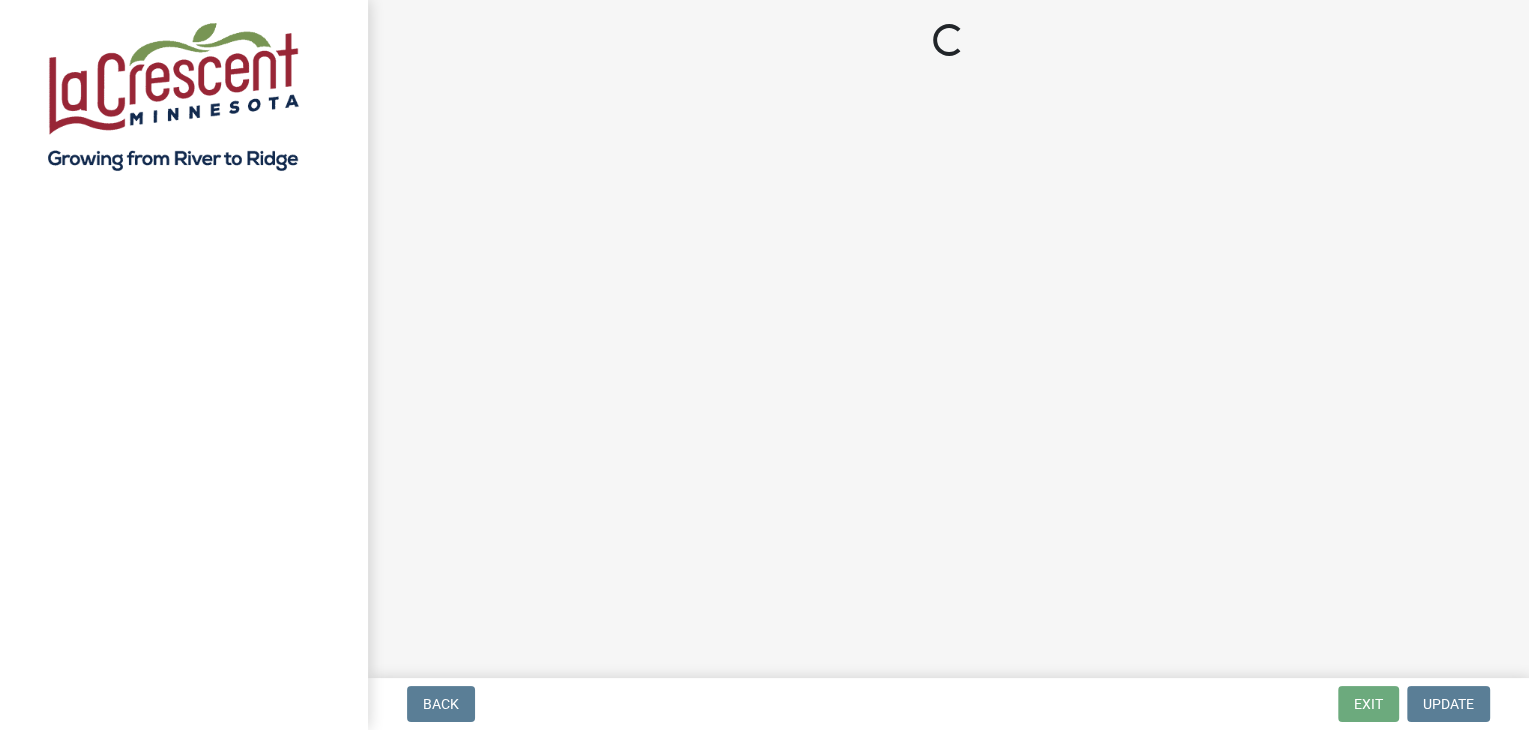 scroll, scrollTop: 0, scrollLeft: 0, axis: both 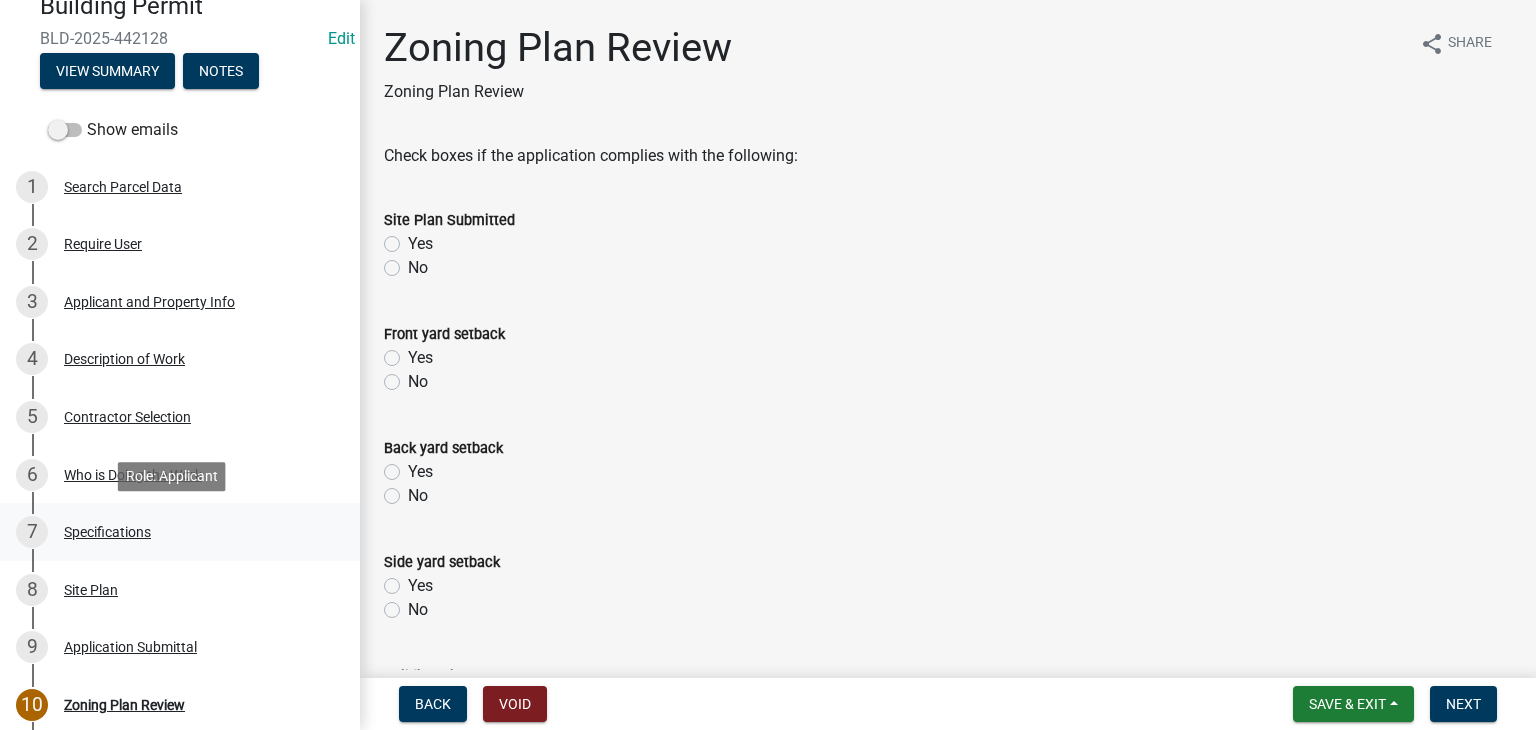 click on "Specifications" at bounding box center (107, 532) 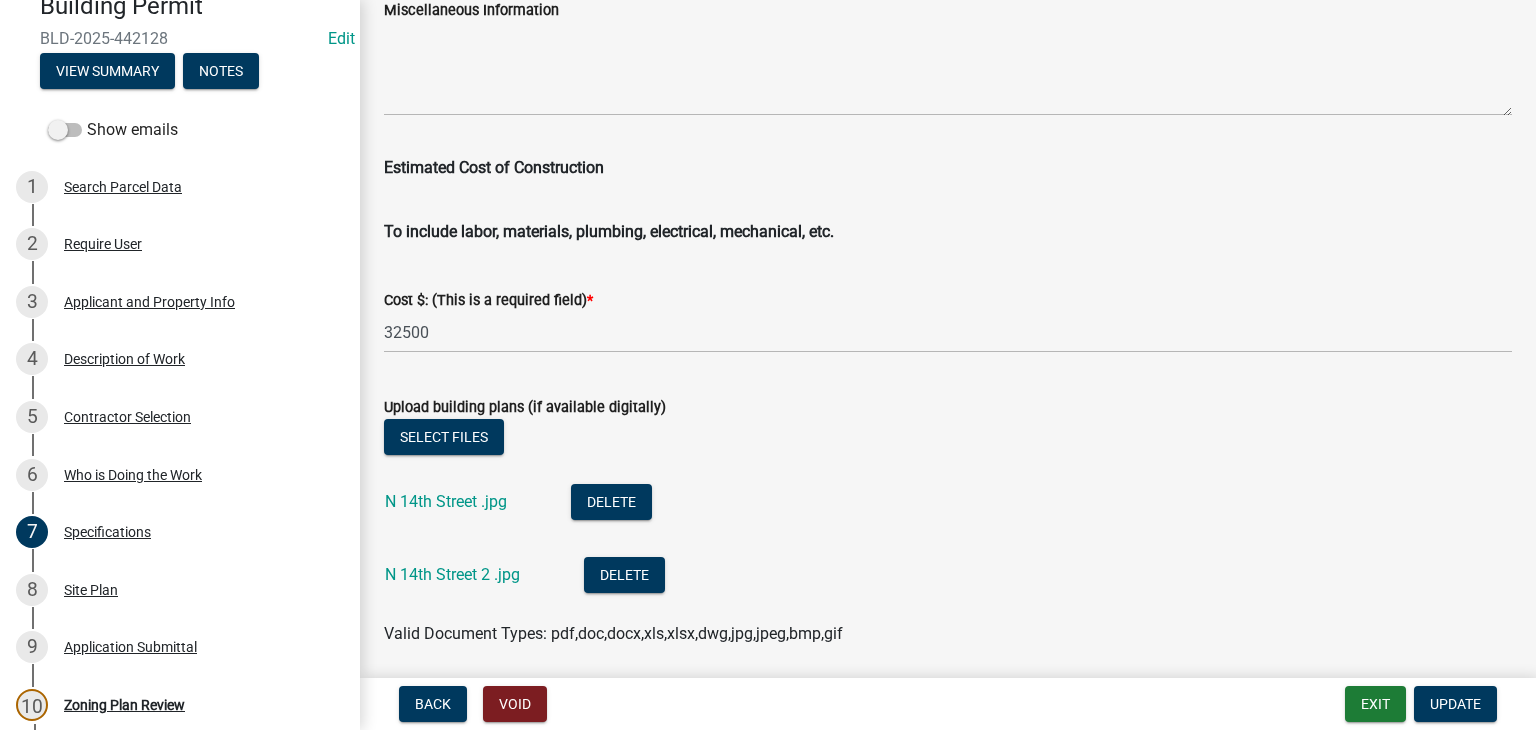 scroll, scrollTop: 3400, scrollLeft: 0, axis: vertical 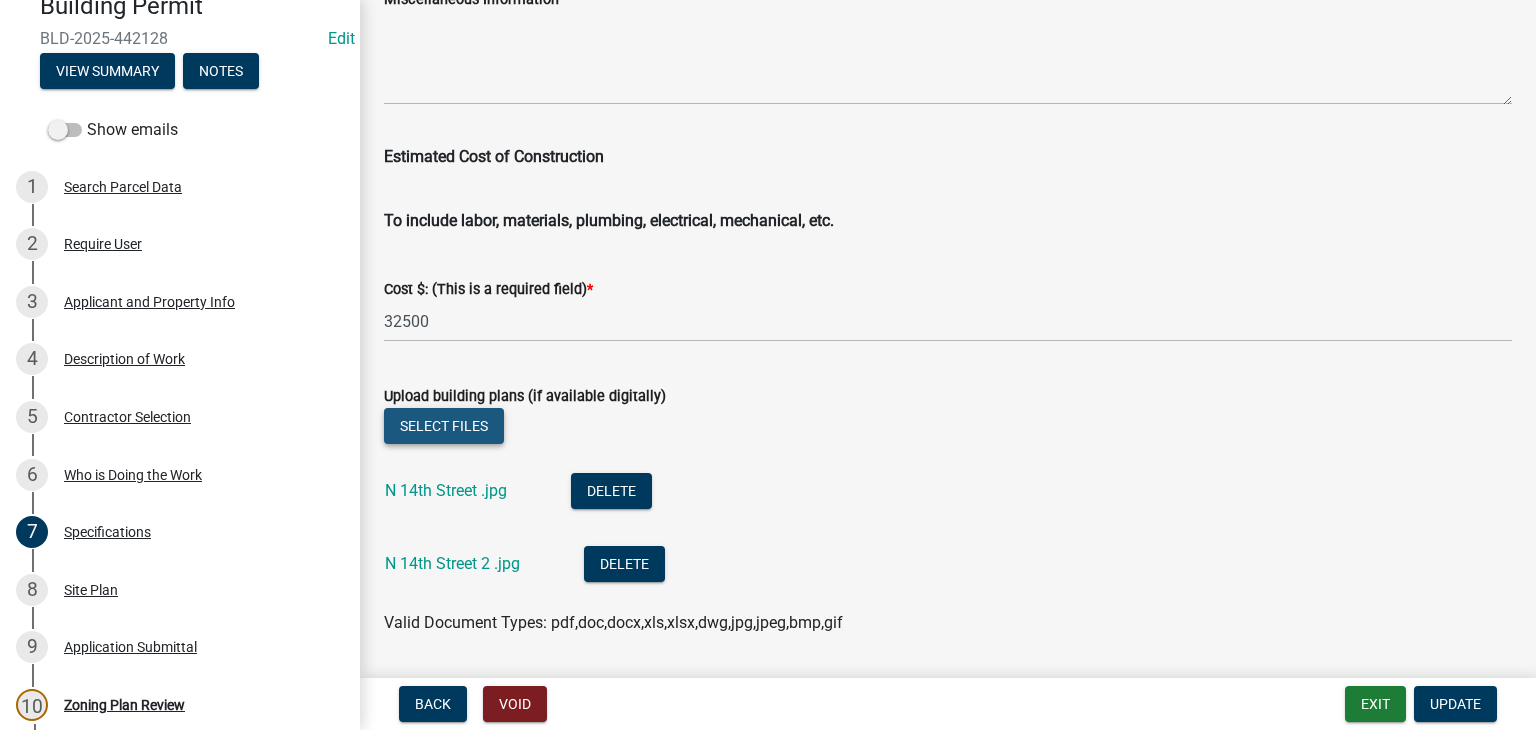 click on "Select files" 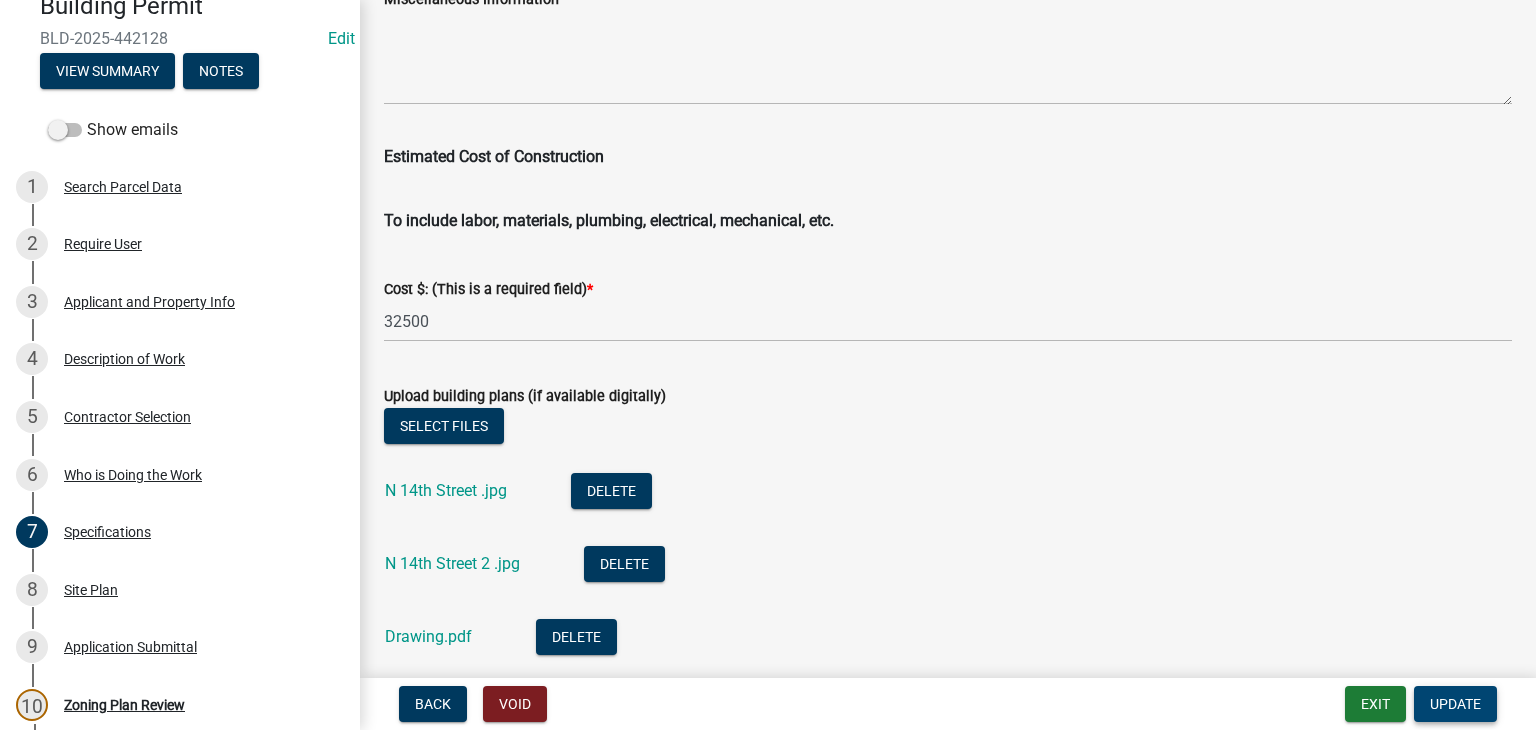 click on "Update" at bounding box center [1455, 704] 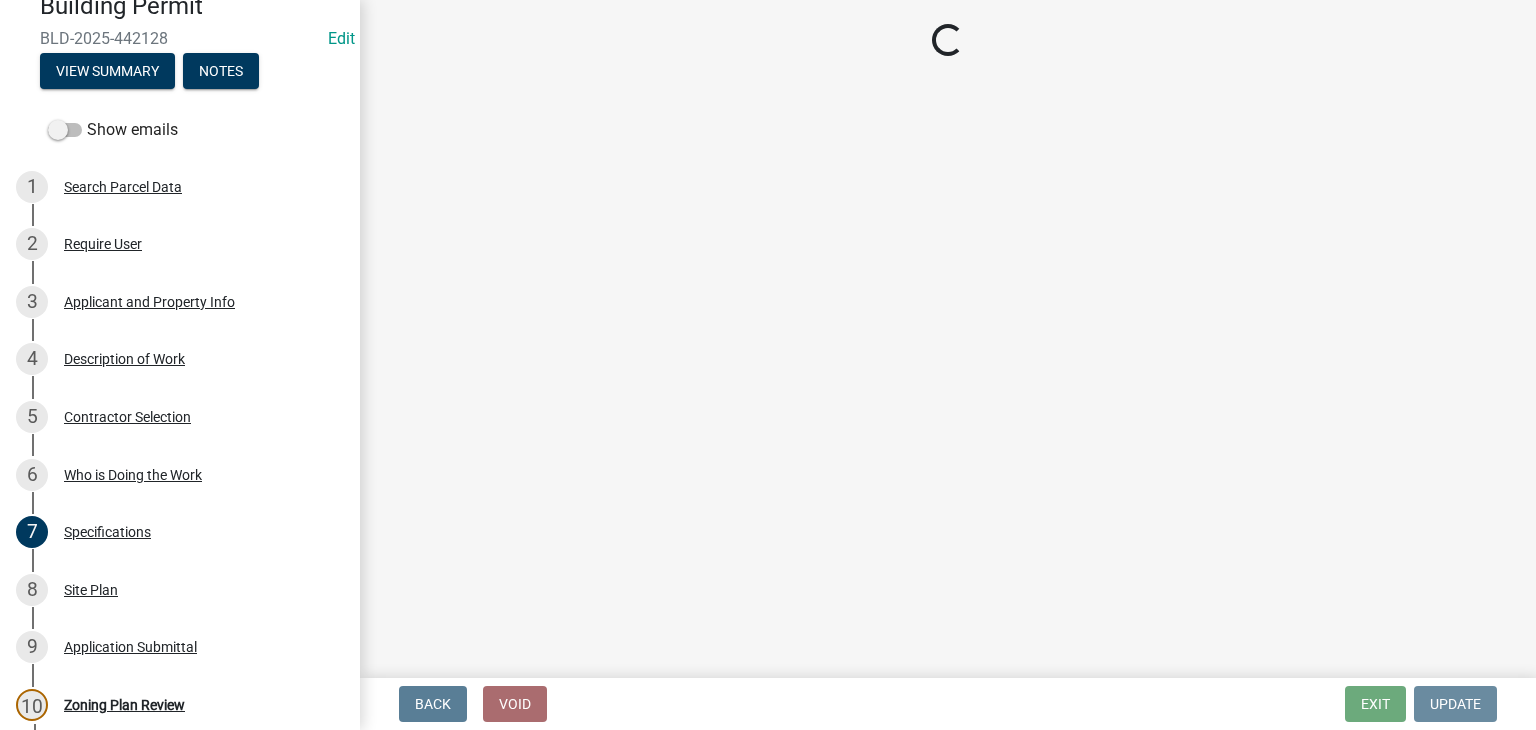 scroll, scrollTop: 0, scrollLeft: 0, axis: both 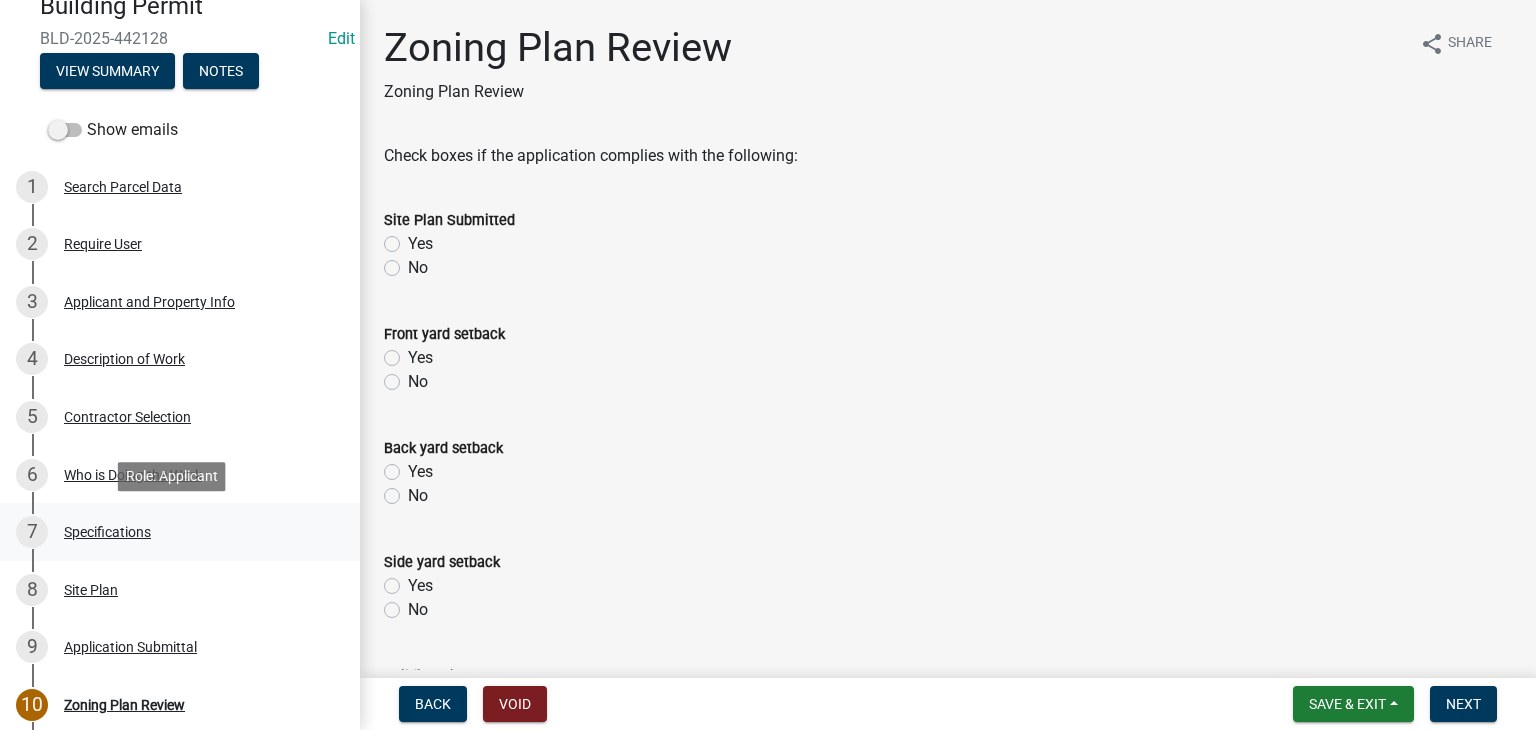 click on "Specifications" at bounding box center (107, 532) 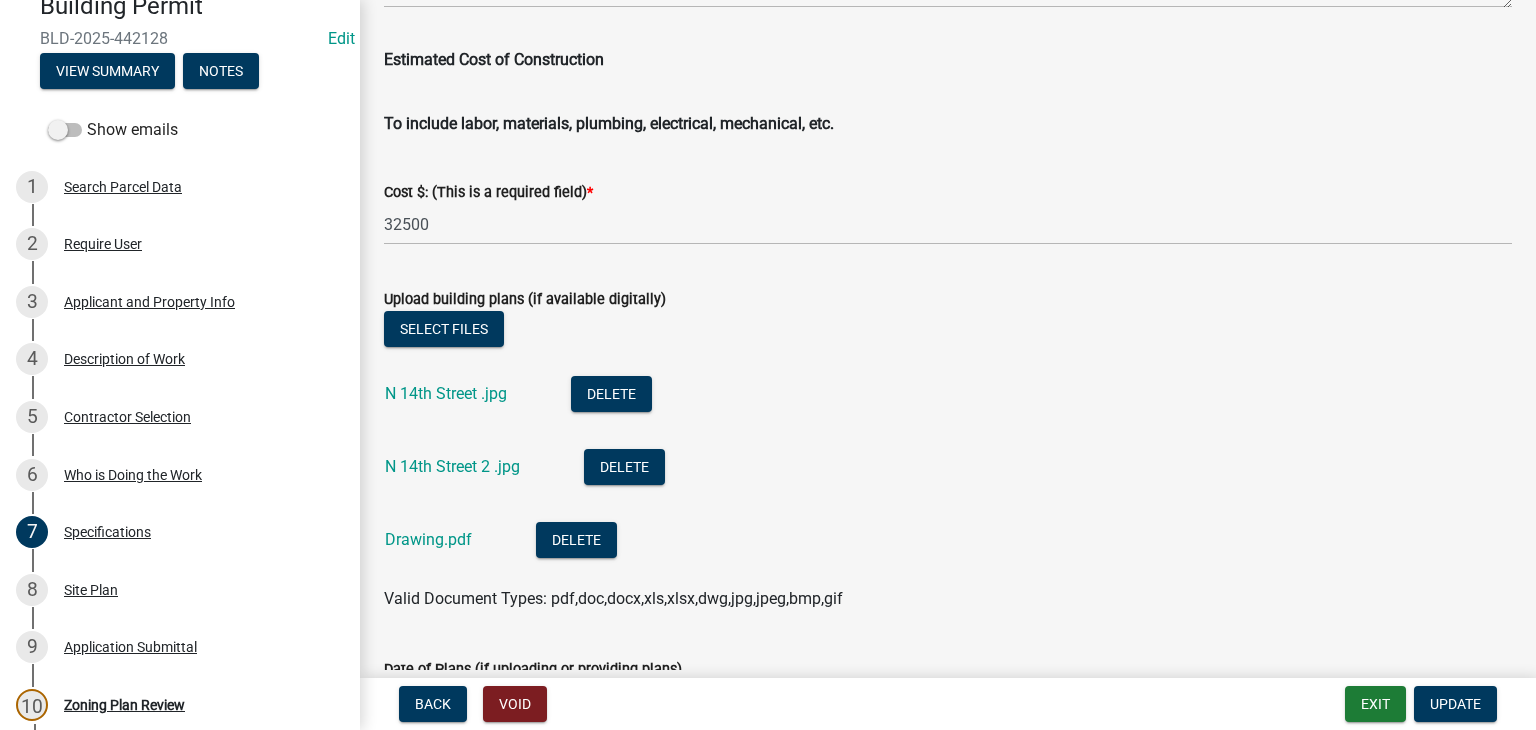 scroll, scrollTop: 3645, scrollLeft: 0, axis: vertical 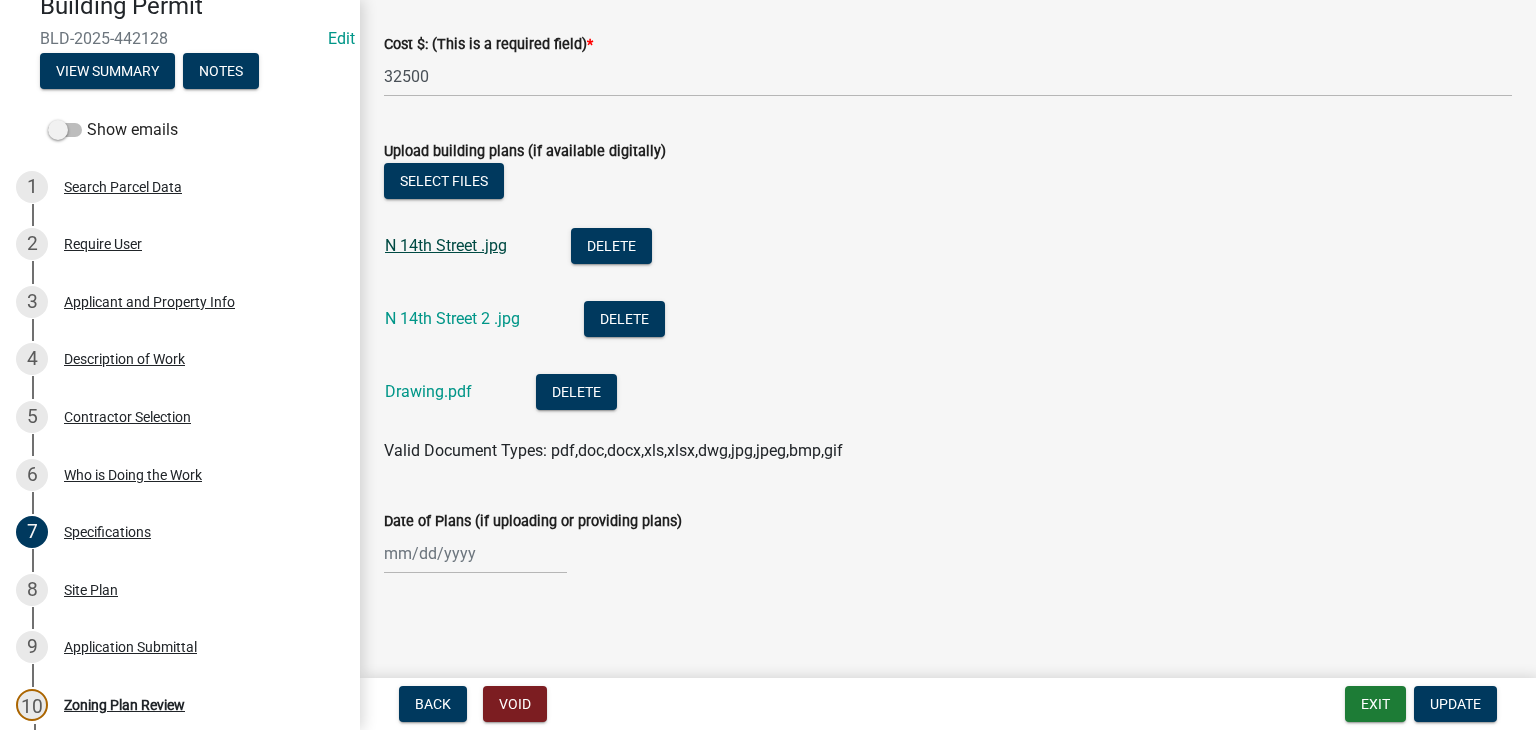 click on "N 14th Street .jpg" 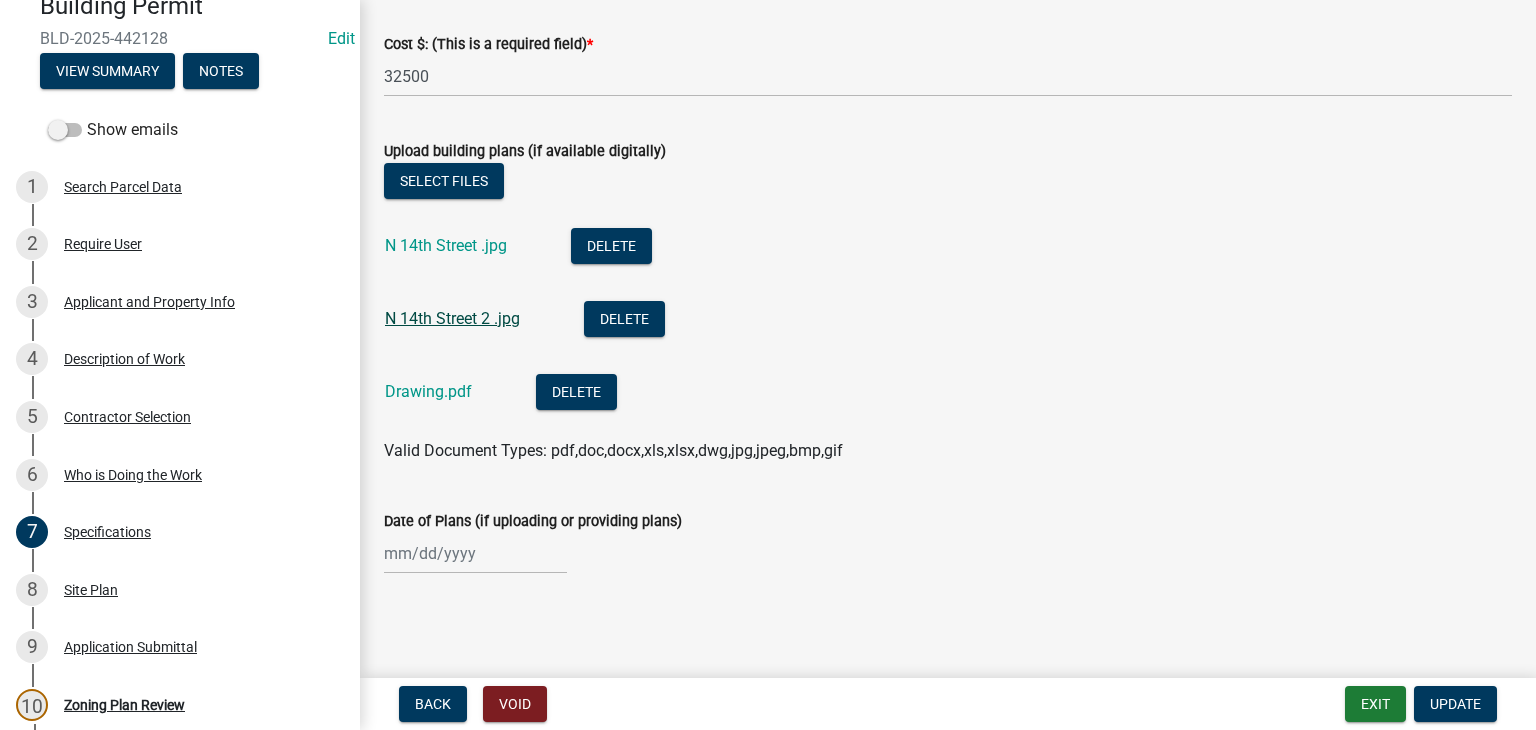 click on "N 14th Street 2 .jpg" 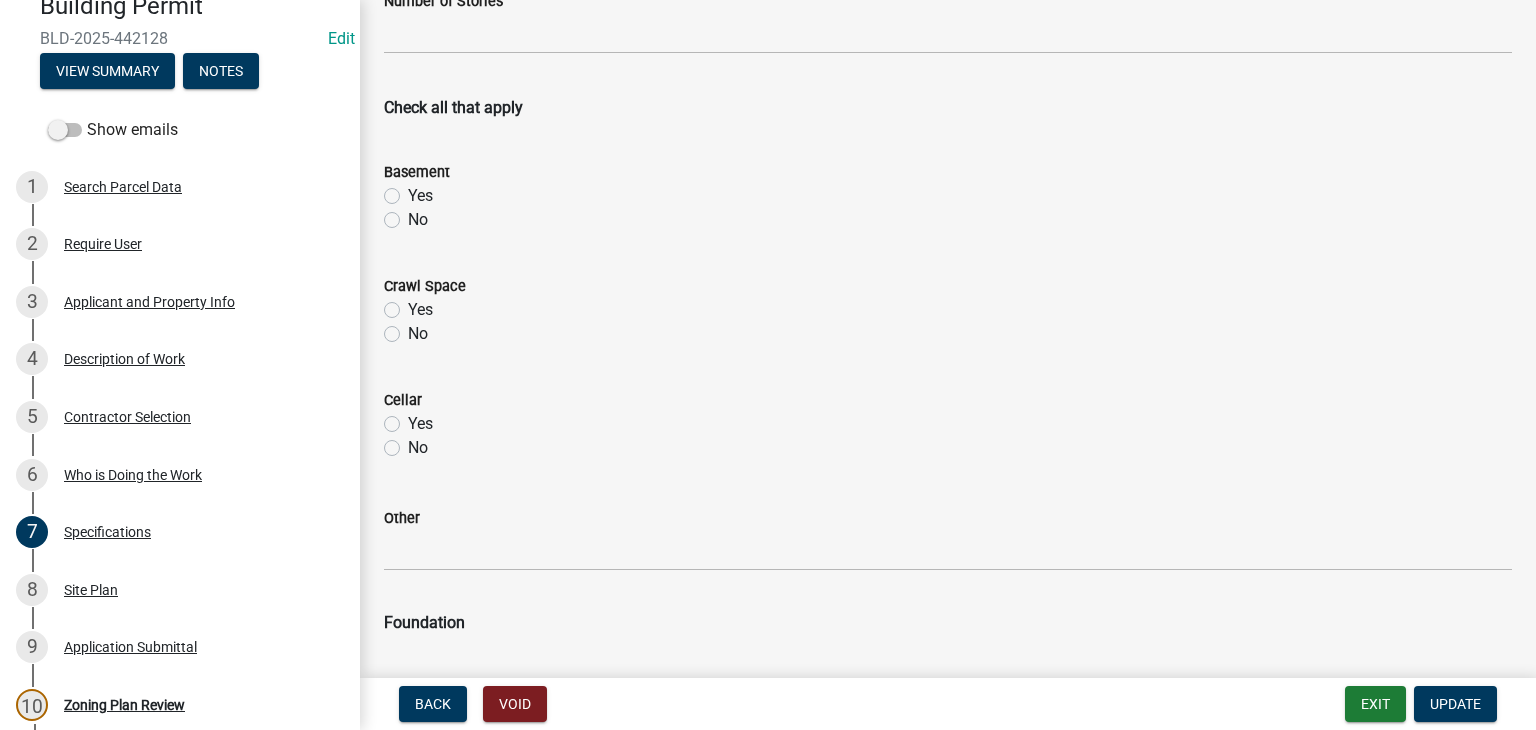 scroll, scrollTop: 0, scrollLeft: 0, axis: both 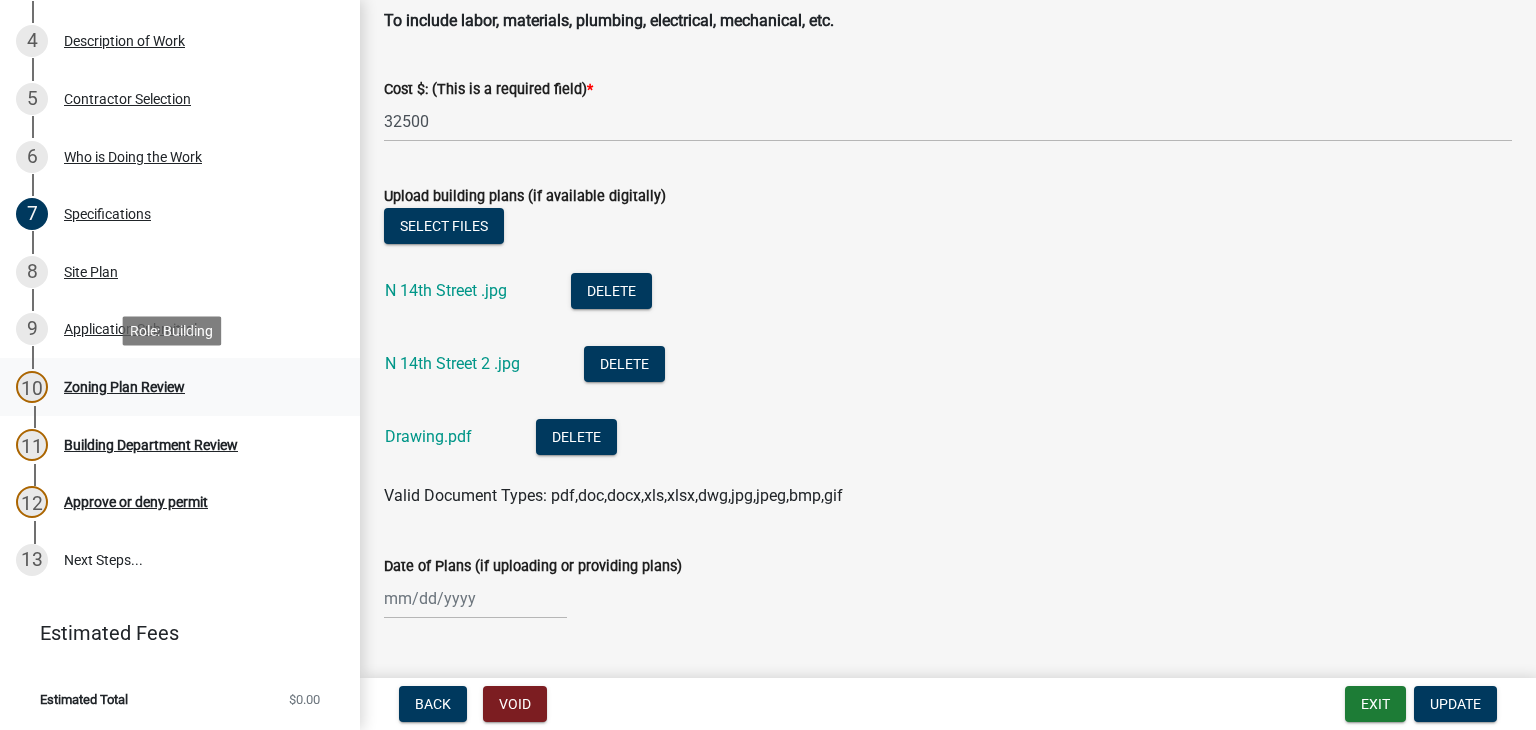 click on "Zoning Plan Review" at bounding box center [124, 387] 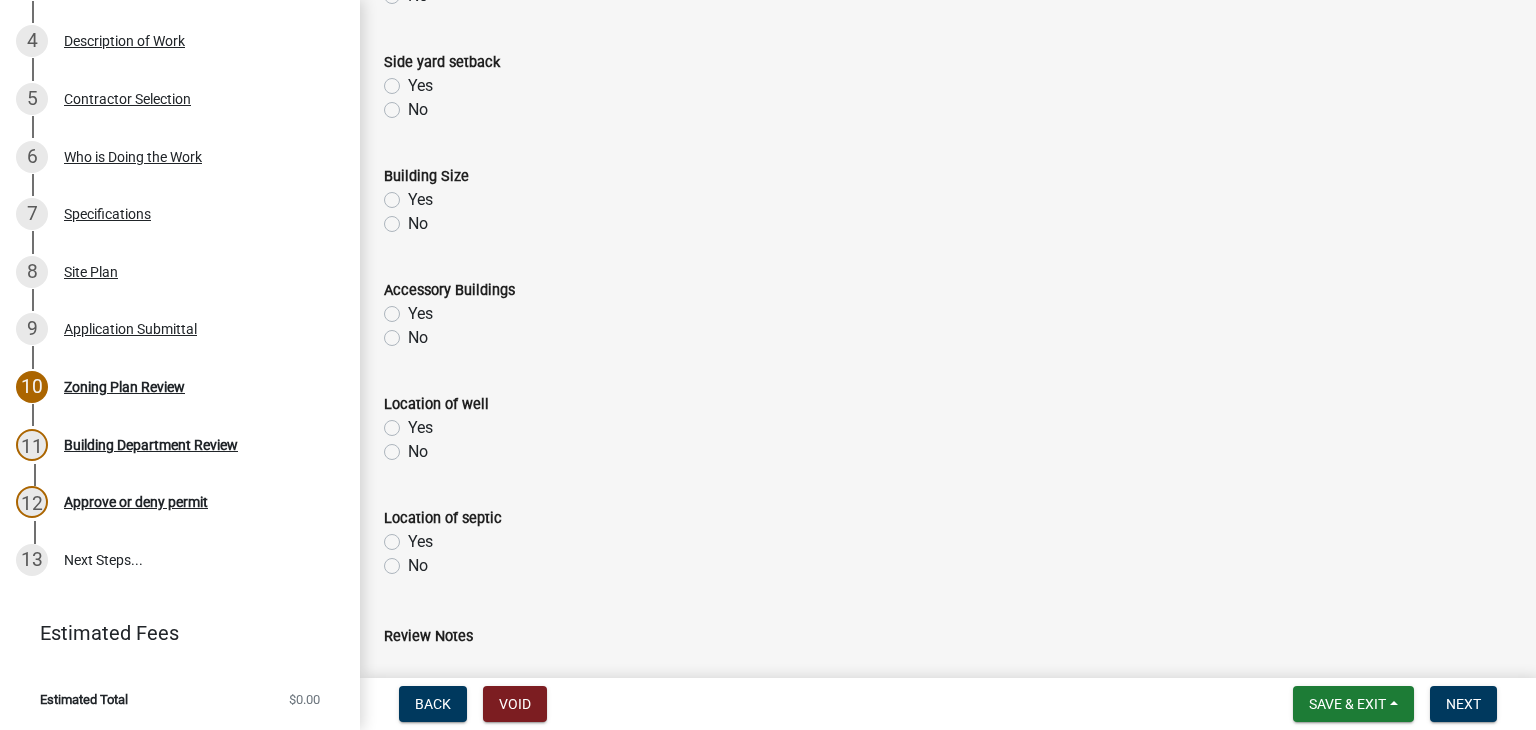 scroll, scrollTop: 912, scrollLeft: 0, axis: vertical 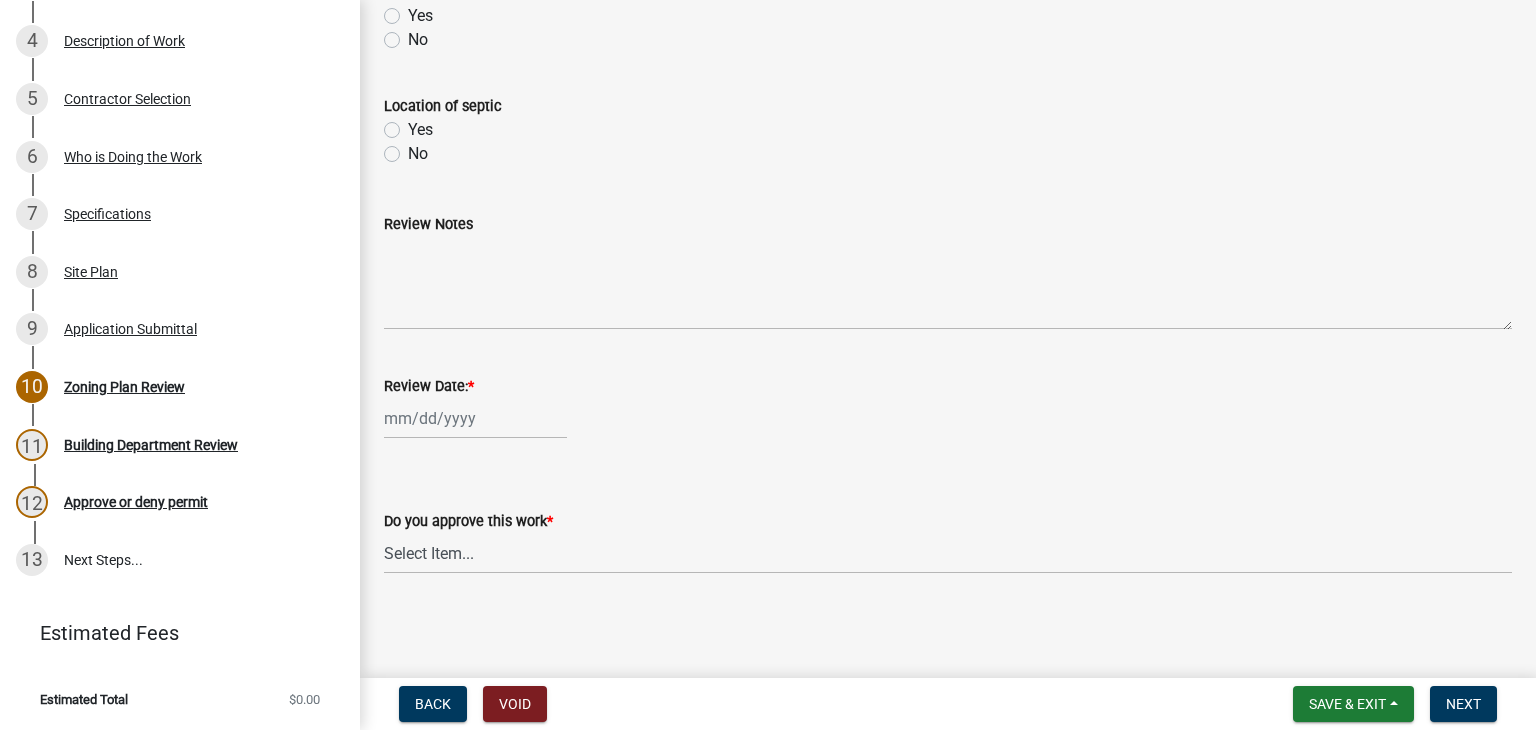 click 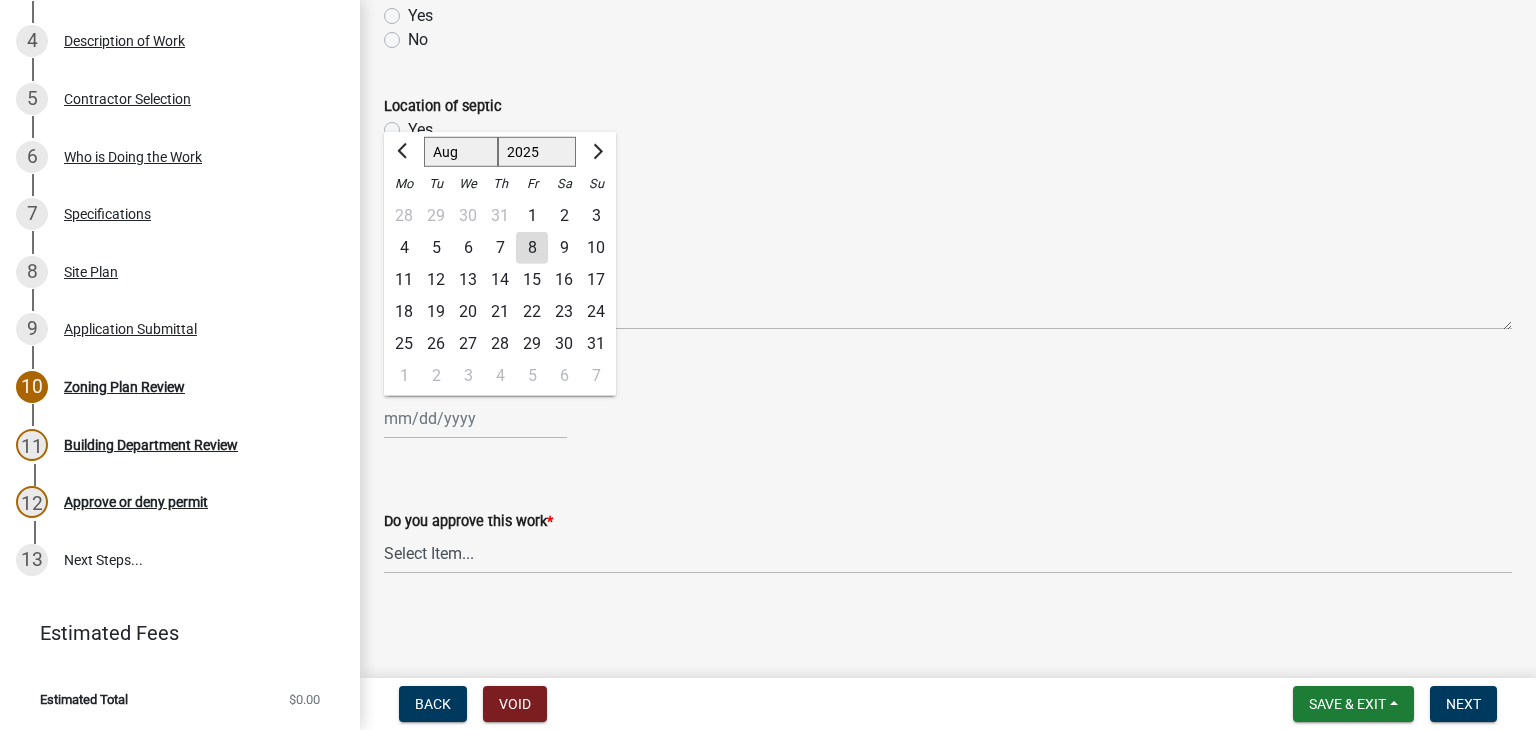 click on "8" 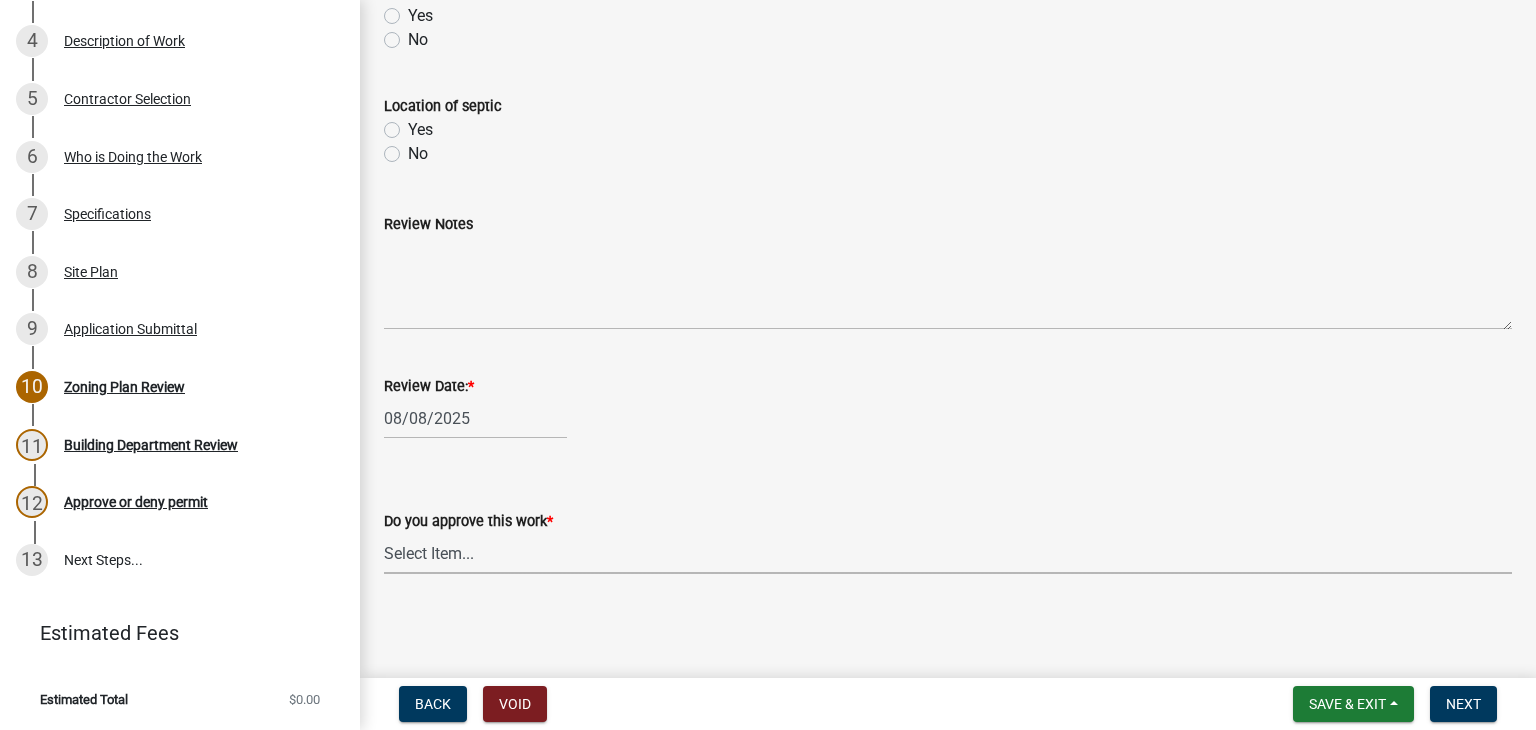 click on "Select Item...   Yes   No" at bounding box center [948, 553] 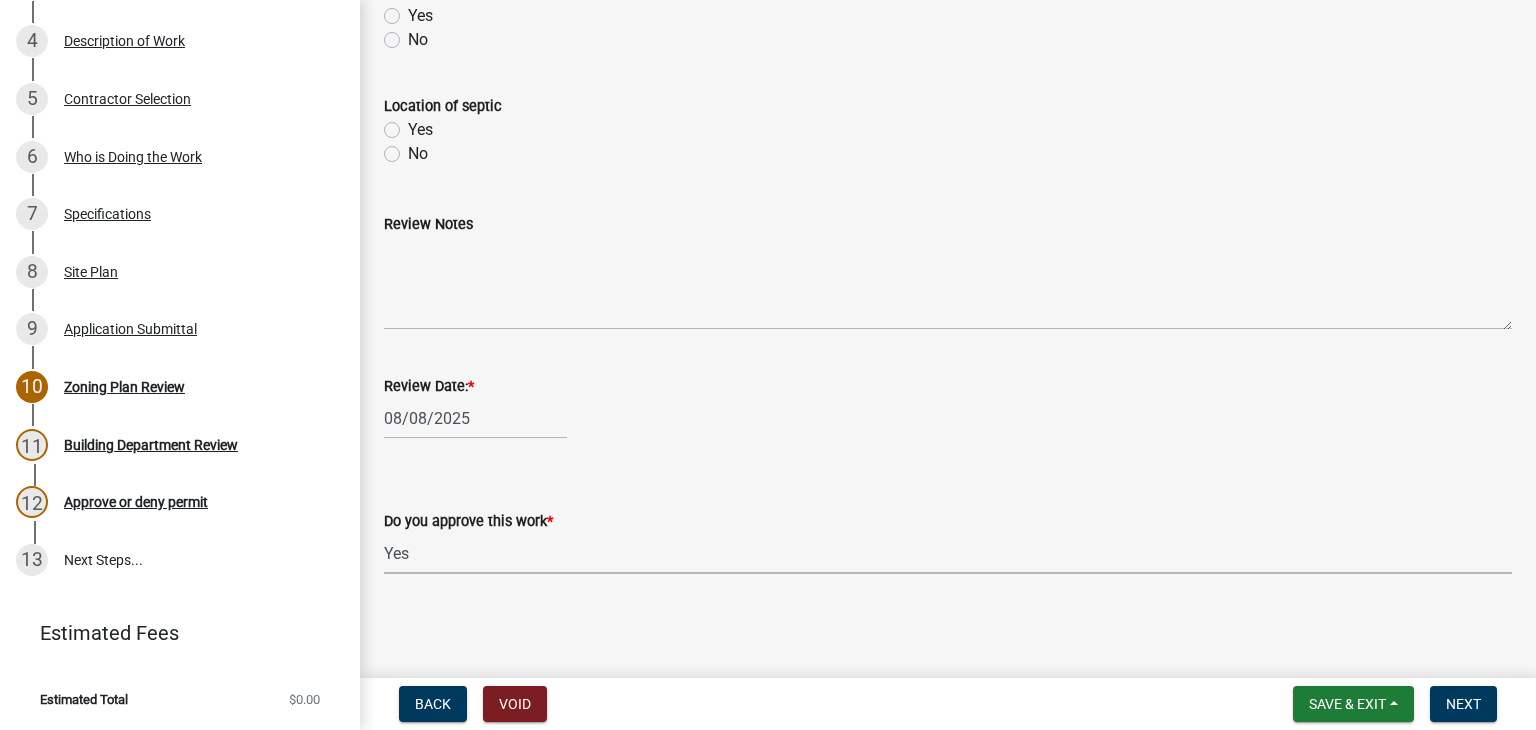 click on "Select Item...   Yes   No" at bounding box center (948, 553) 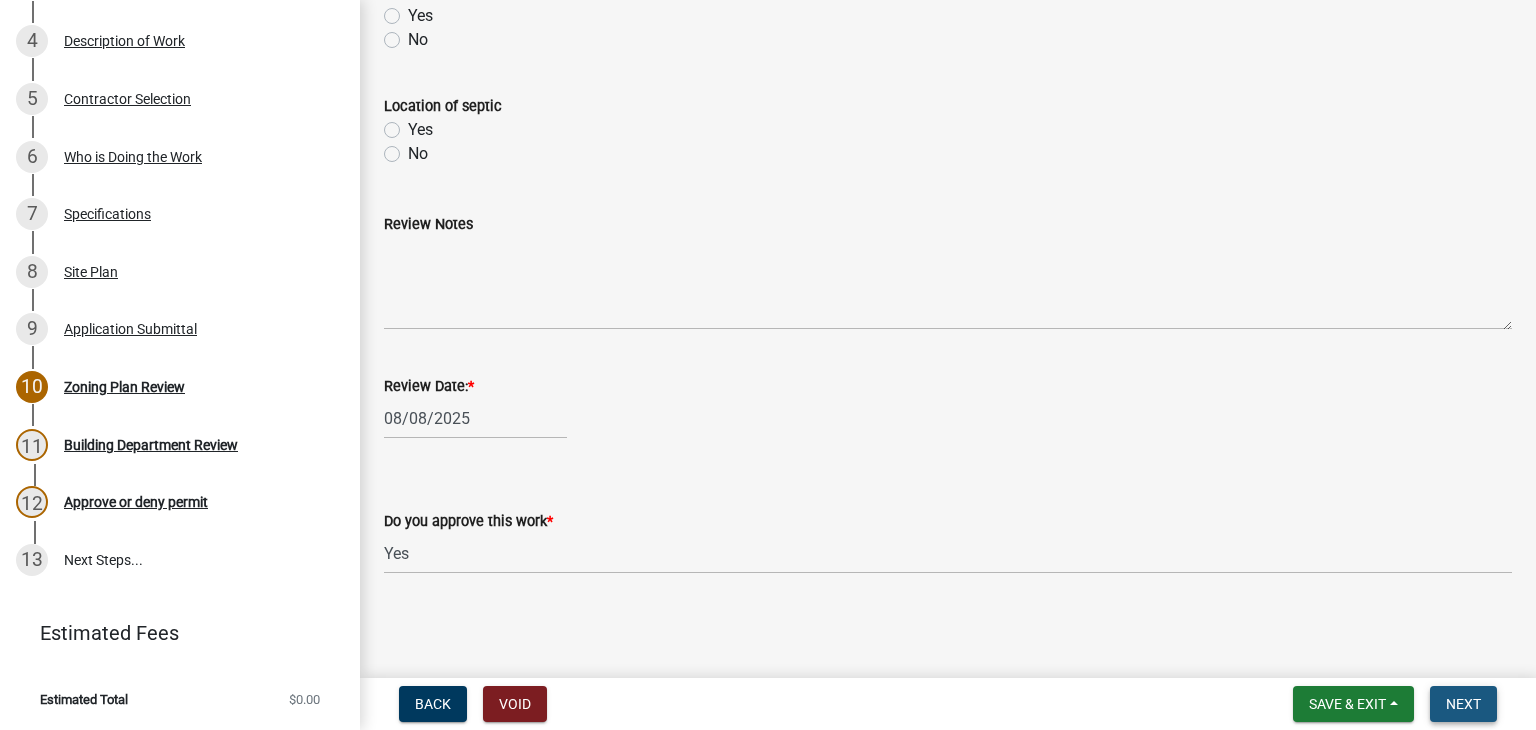 click on "Next" at bounding box center [1463, 704] 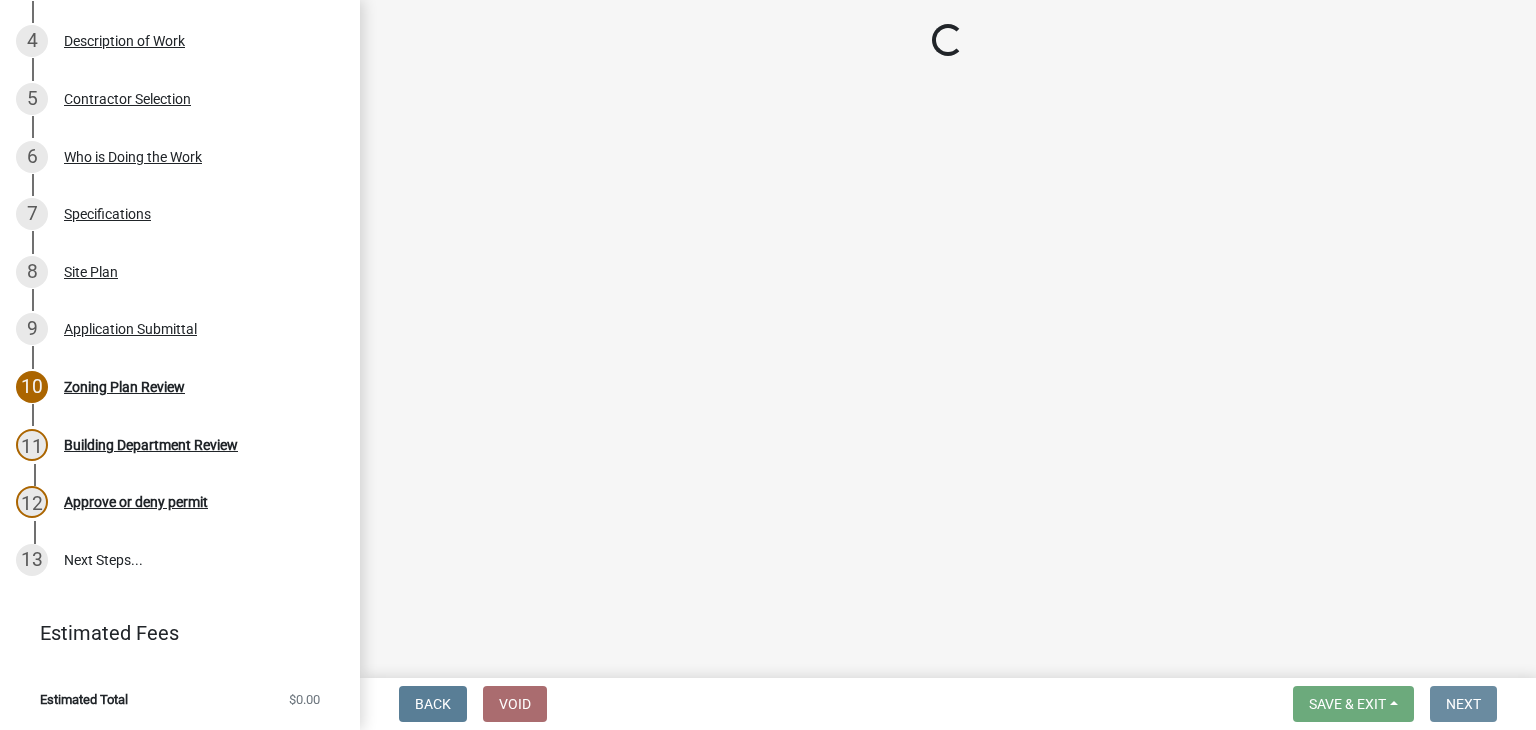 scroll, scrollTop: 0, scrollLeft: 0, axis: both 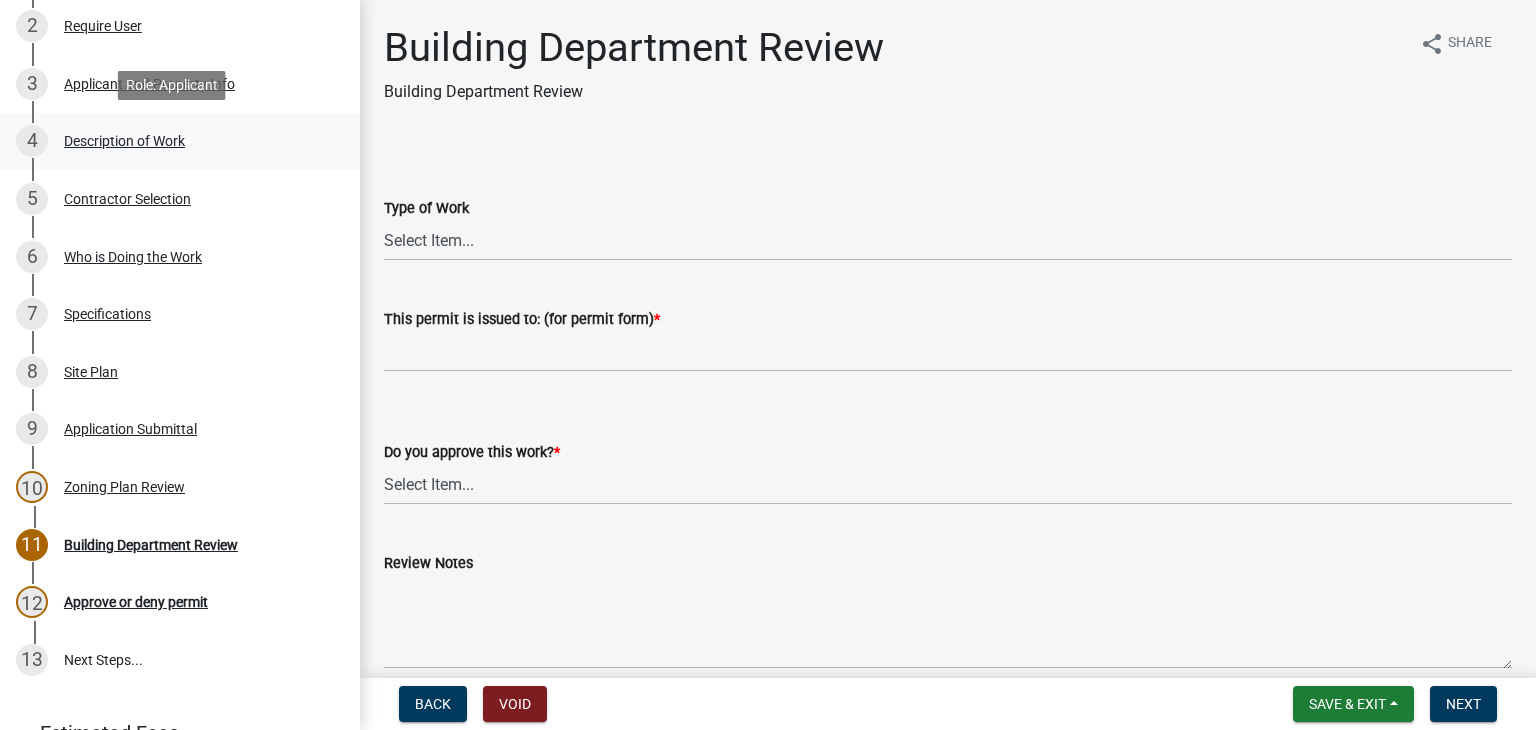 click on "Description of Work" at bounding box center [124, 141] 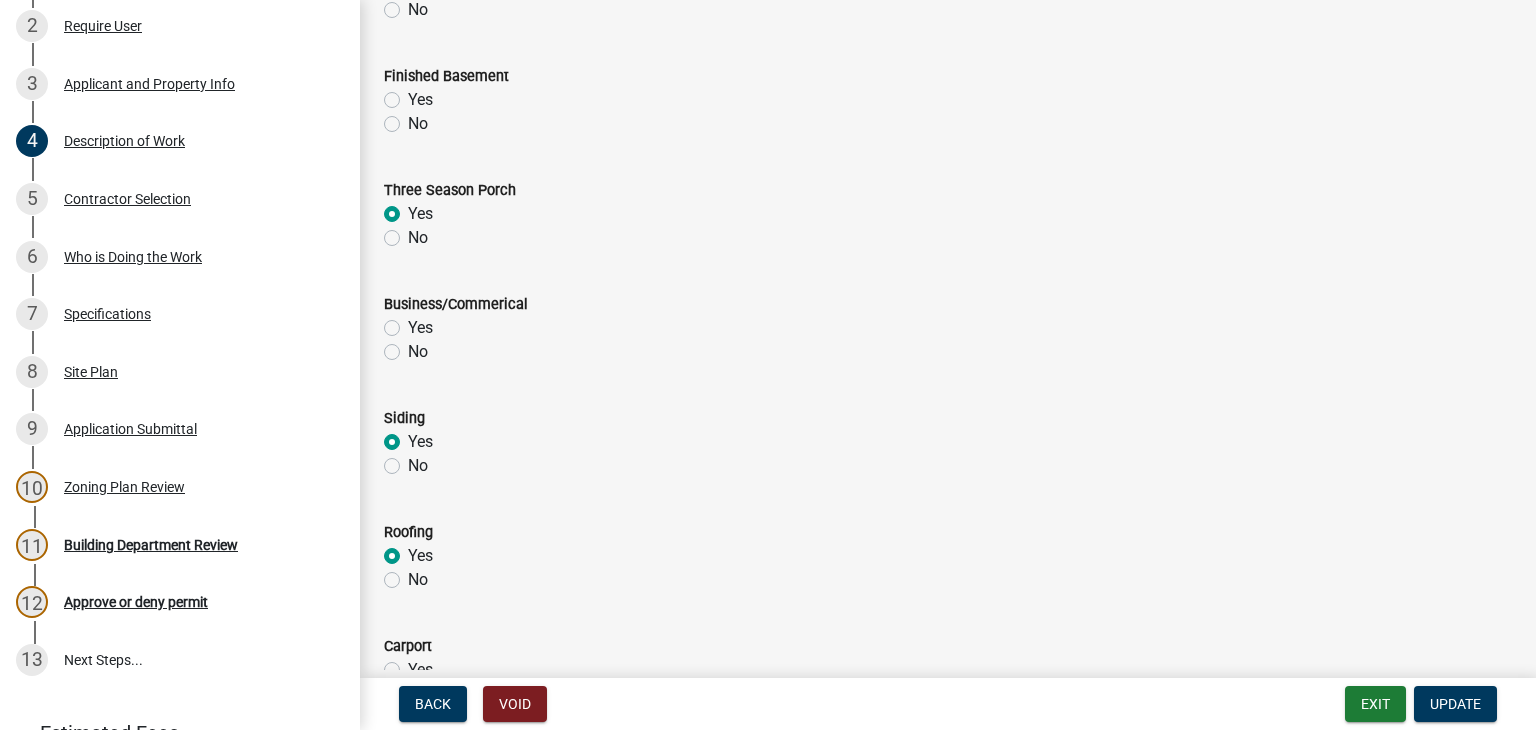 scroll, scrollTop: 1003, scrollLeft: 0, axis: vertical 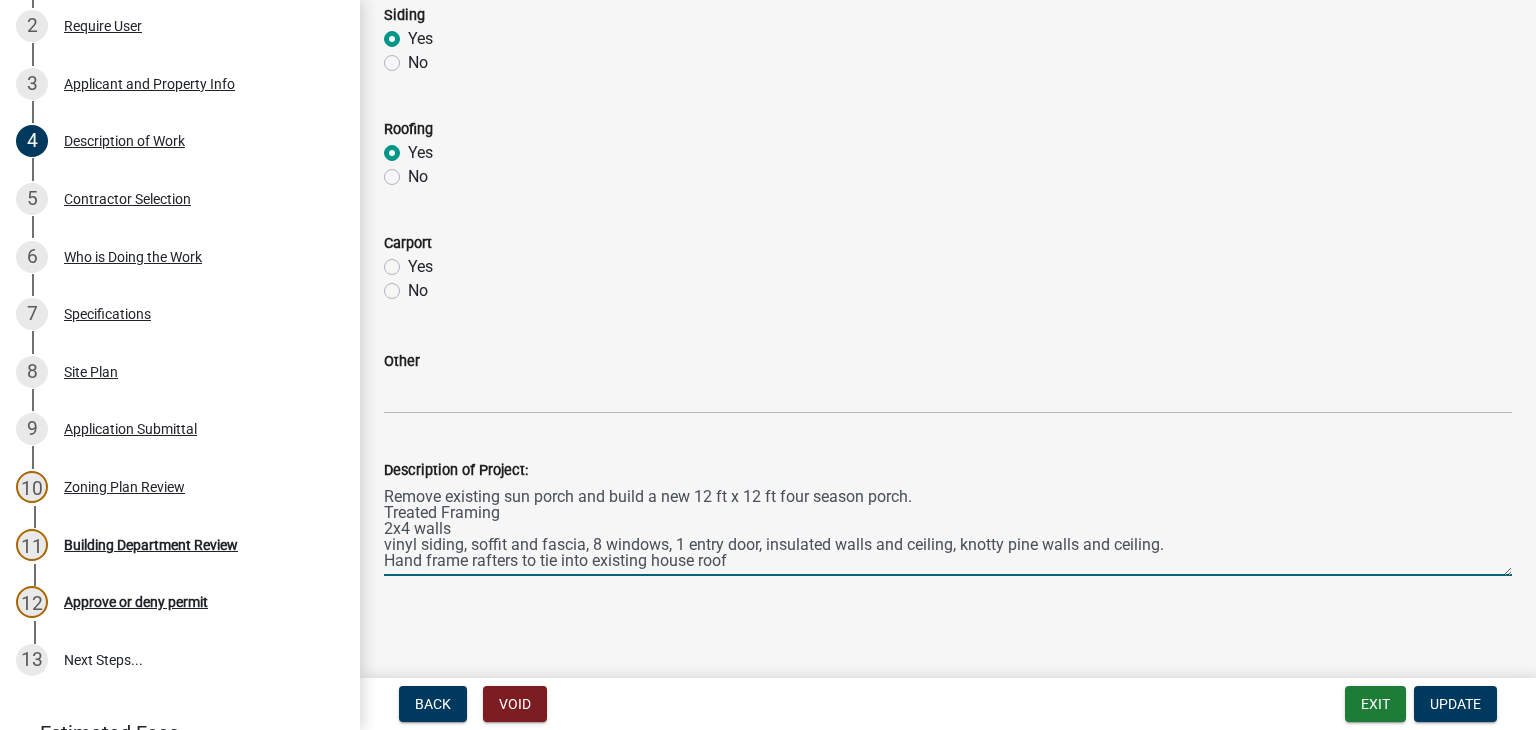 drag, startPoint x: 906, startPoint y: 494, endPoint x: 388, endPoint y: 495, distance: 518.001 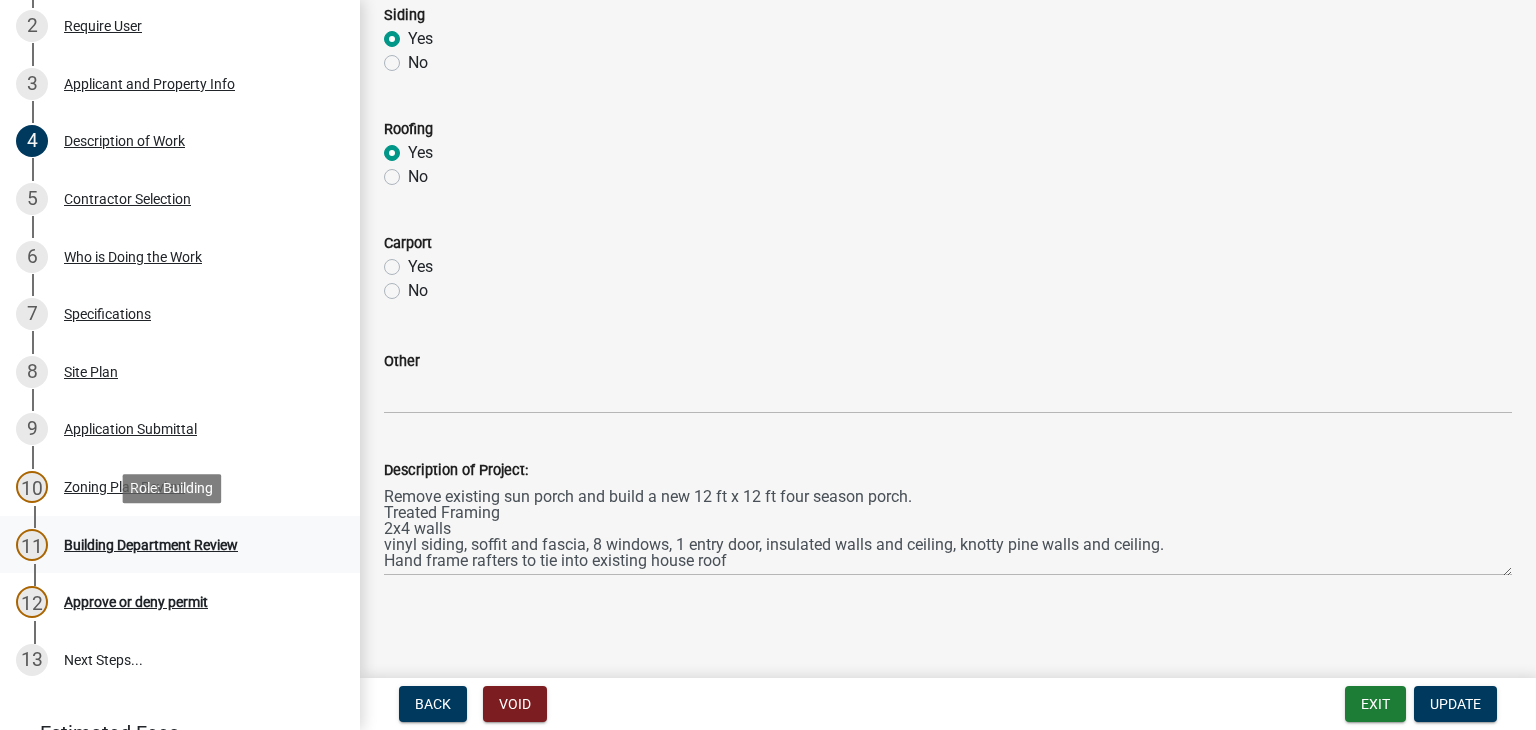 click on "Building Department Review" at bounding box center [151, 545] 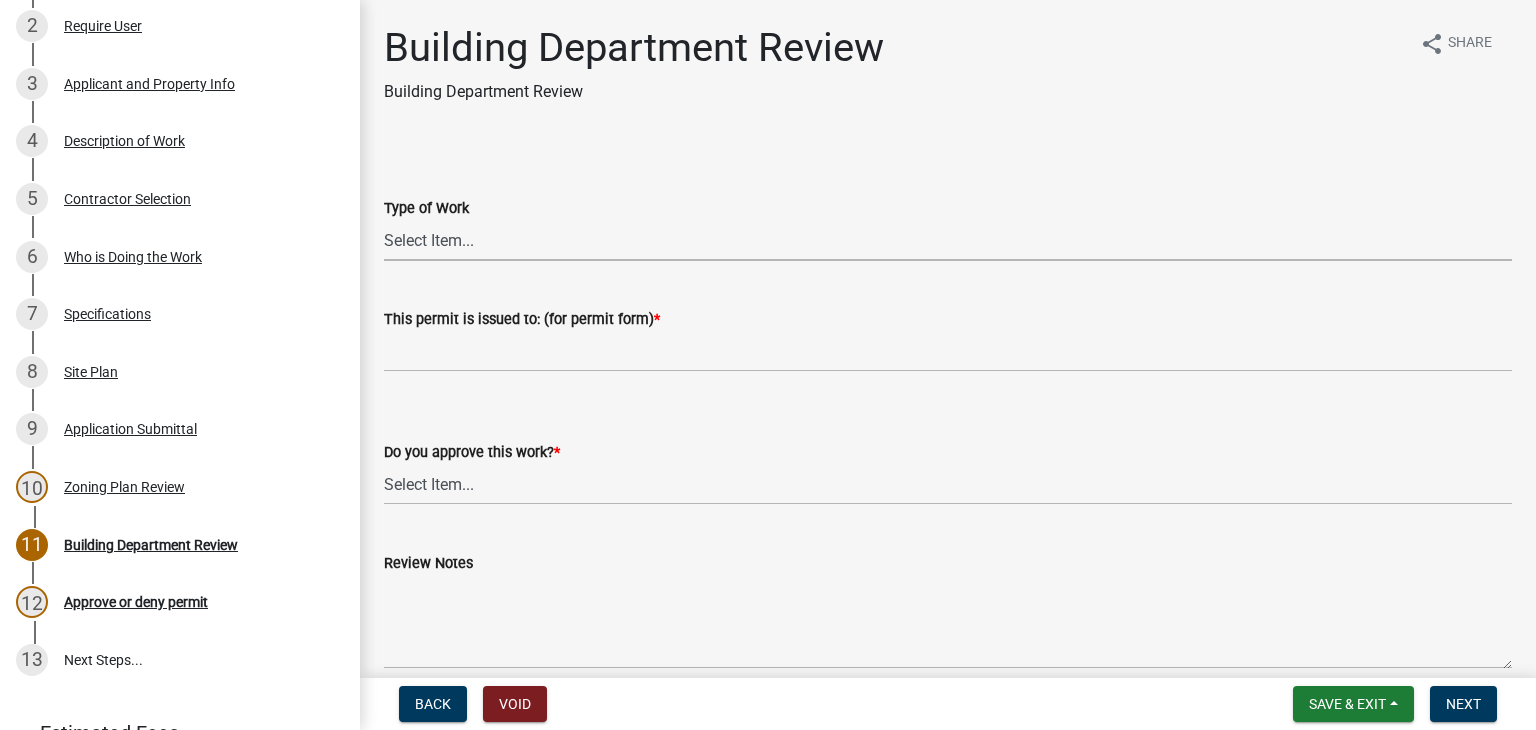 click on "Select Item...   Roofing   Siding   Deck   Other" at bounding box center [948, 240] 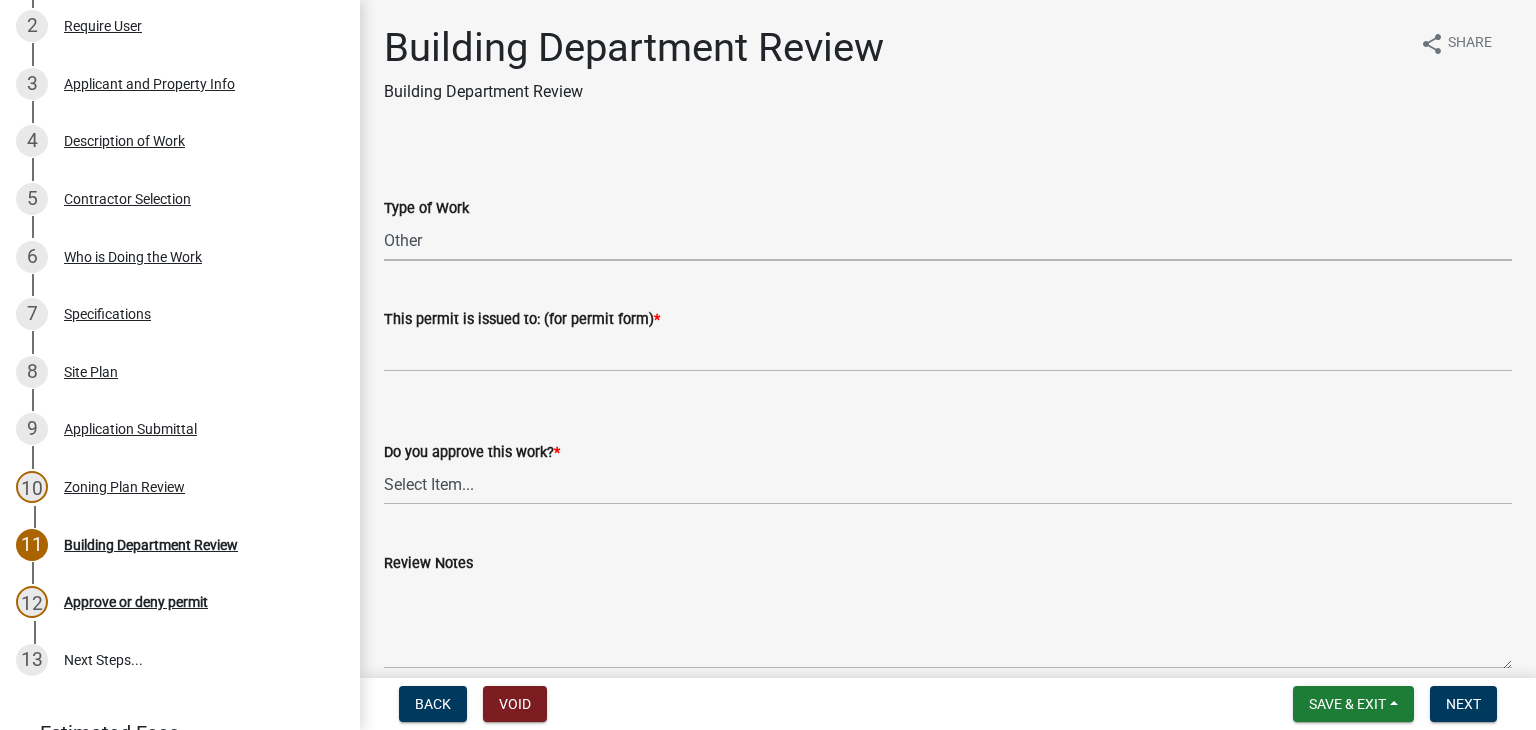 click on "Select Item...   Roofing   Siding   Deck   Other" at bounding box center (948, 240) 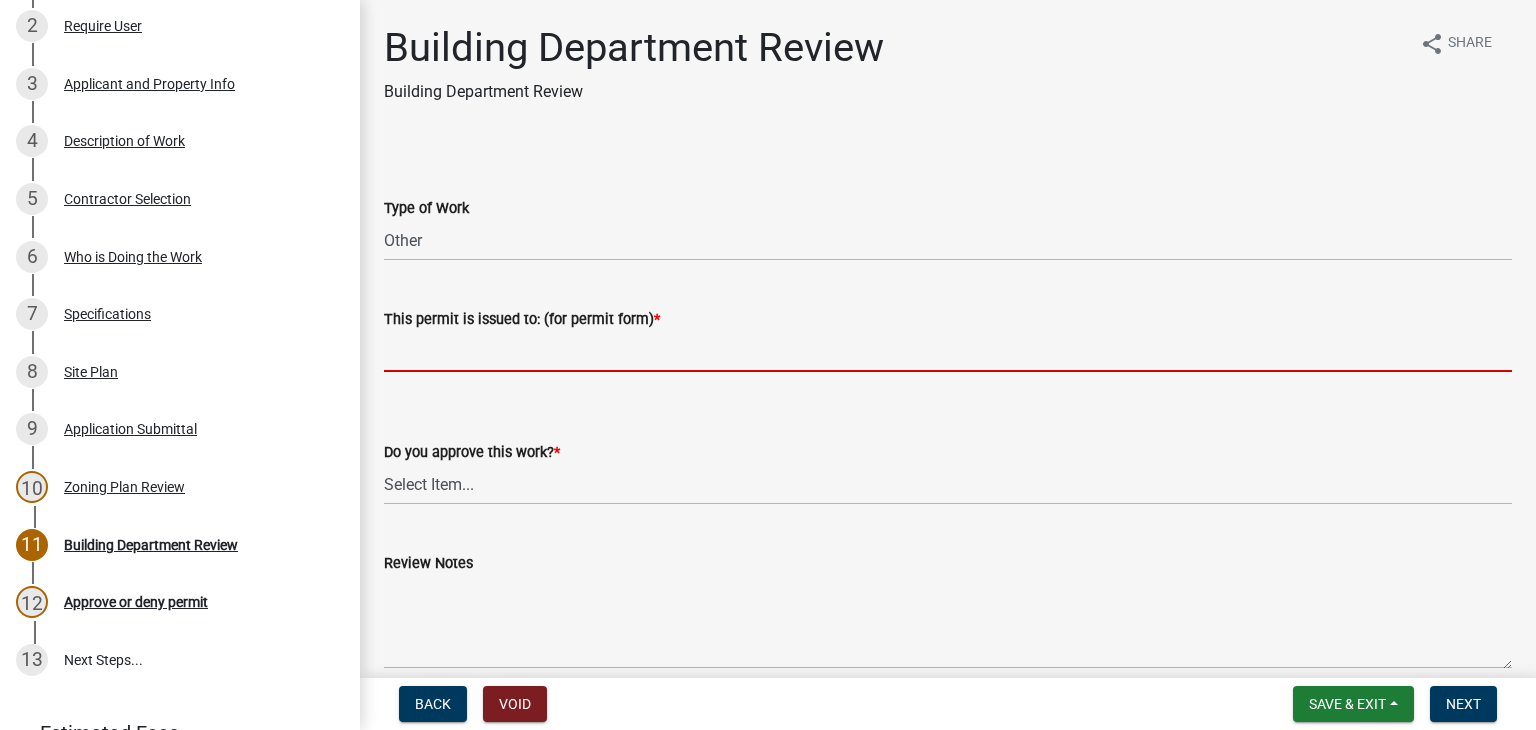 click on "This permit is issued to: (for permit form)  *" at bounding box center (948, 351) 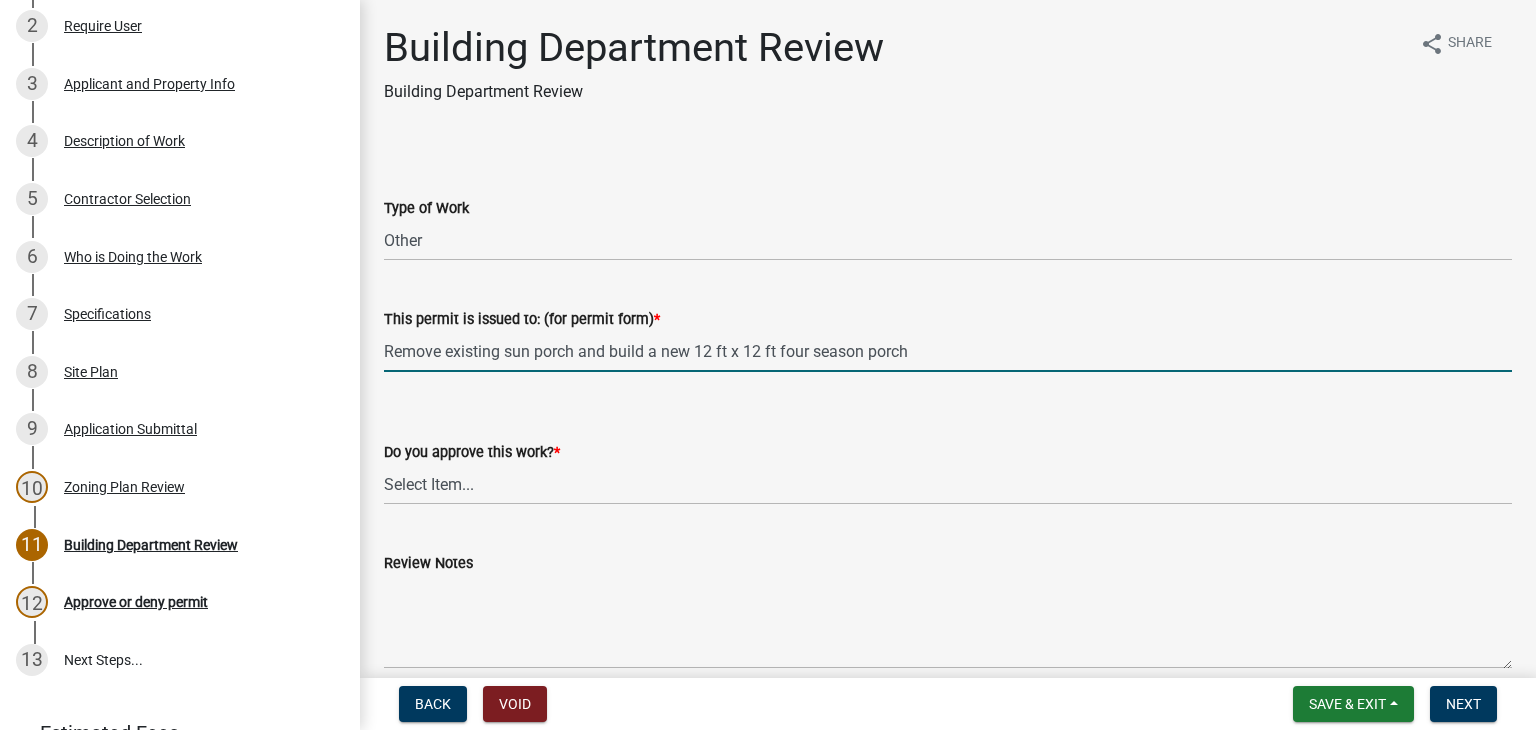type on "Remove existing sun porch and build a new 12 ft x 12 ft four season porch" 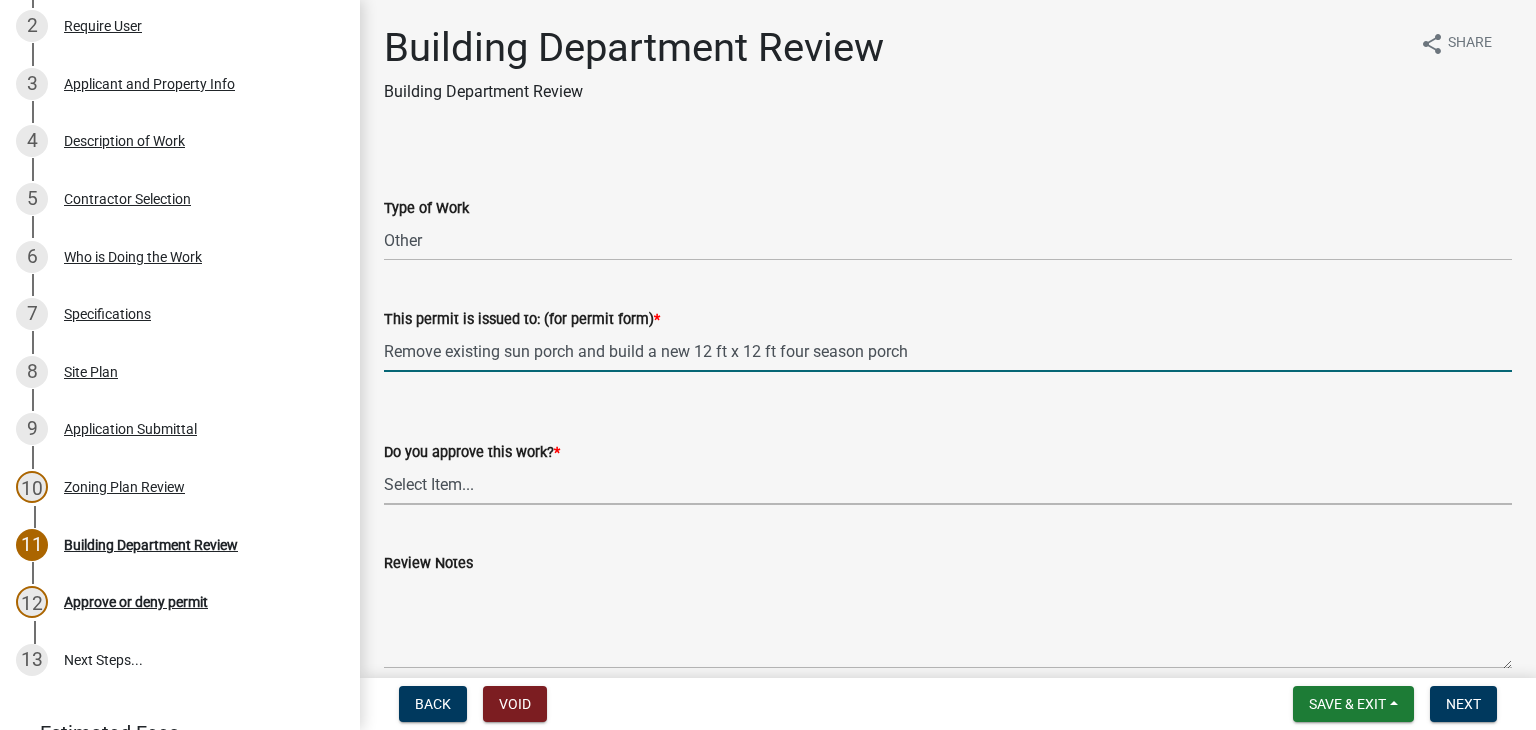 click on "Select Item...   Yes   No" at bounding box center [948, 484] 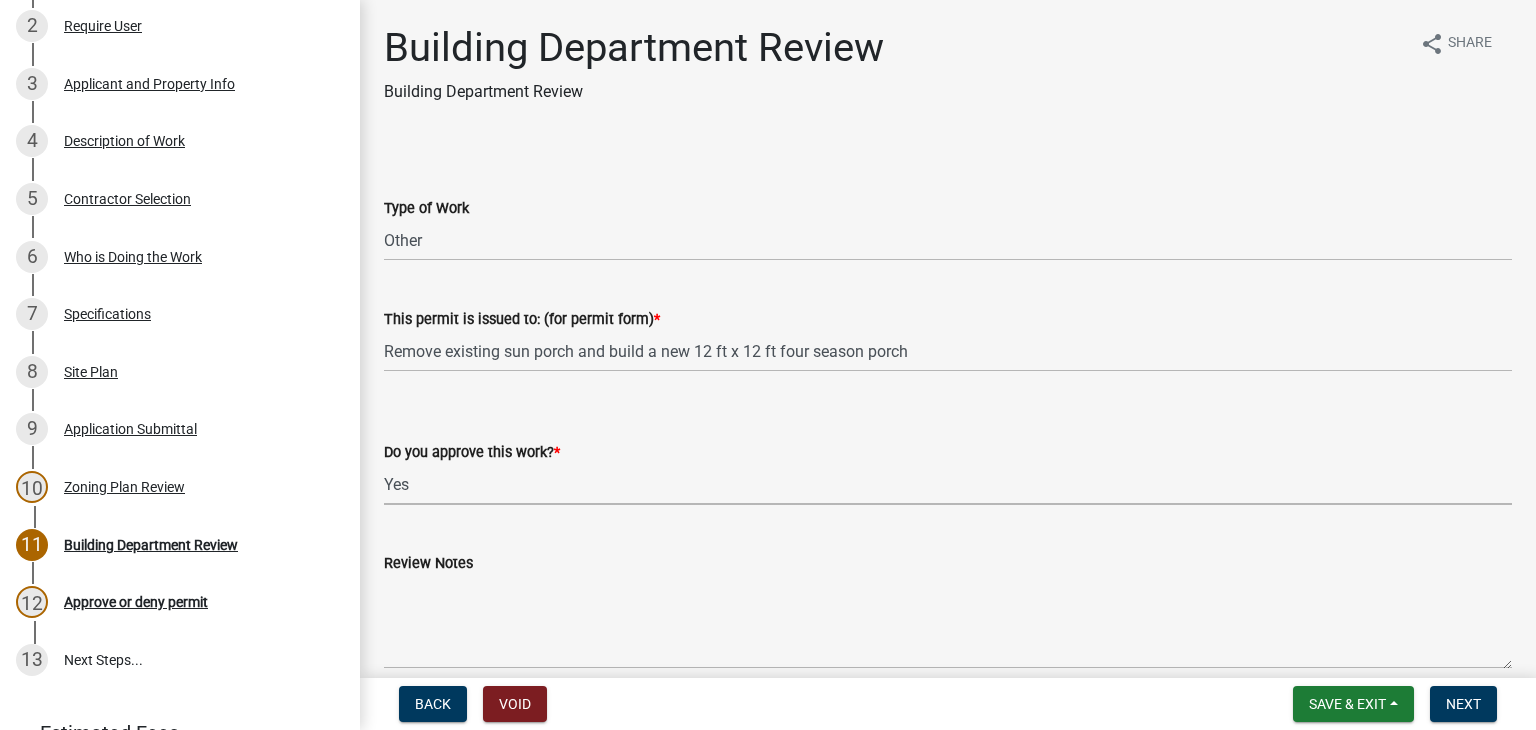 click on "Select Item...   Yes   No" at bounding box center (948, 484) 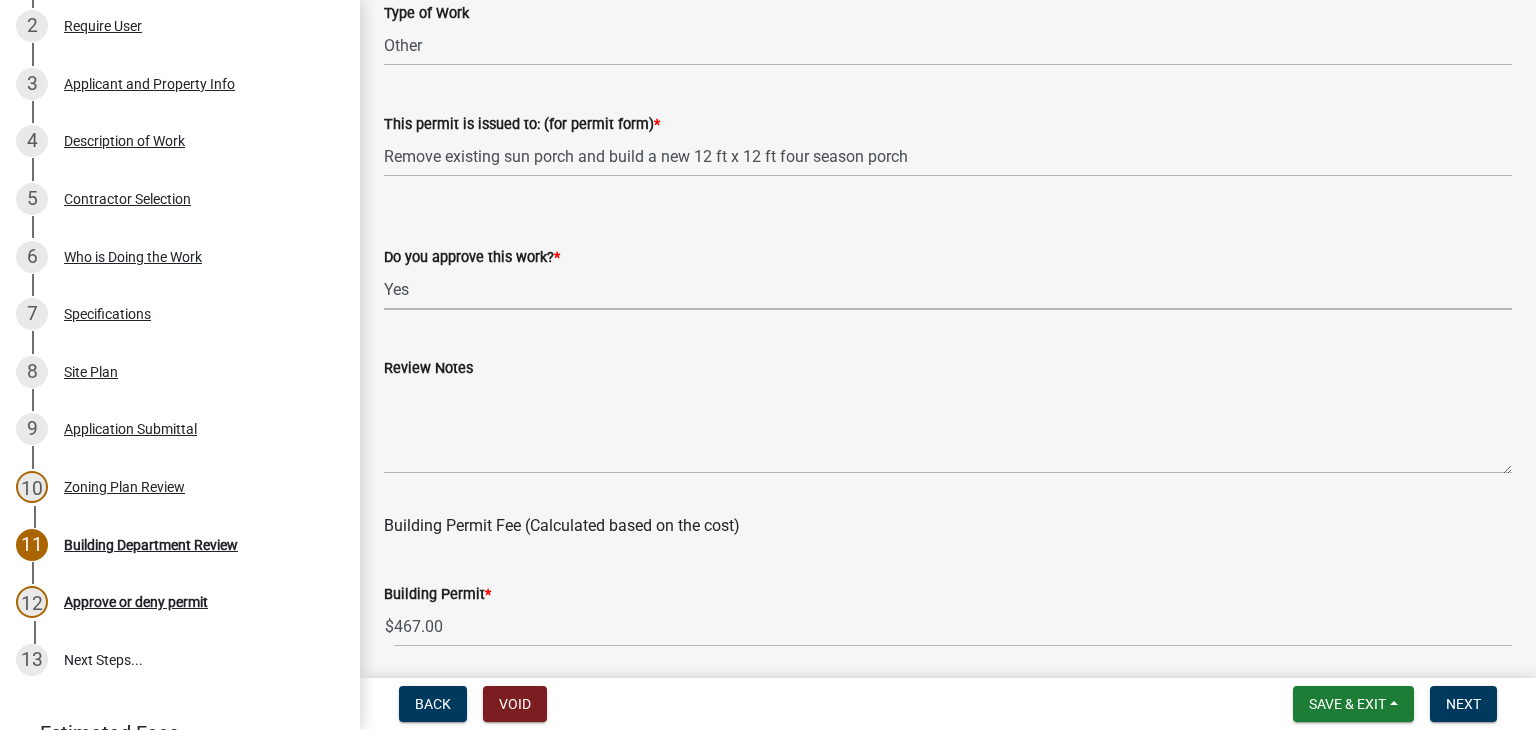 scroll, scrollTop: 200, scrollLeft: 0, axis: vertical 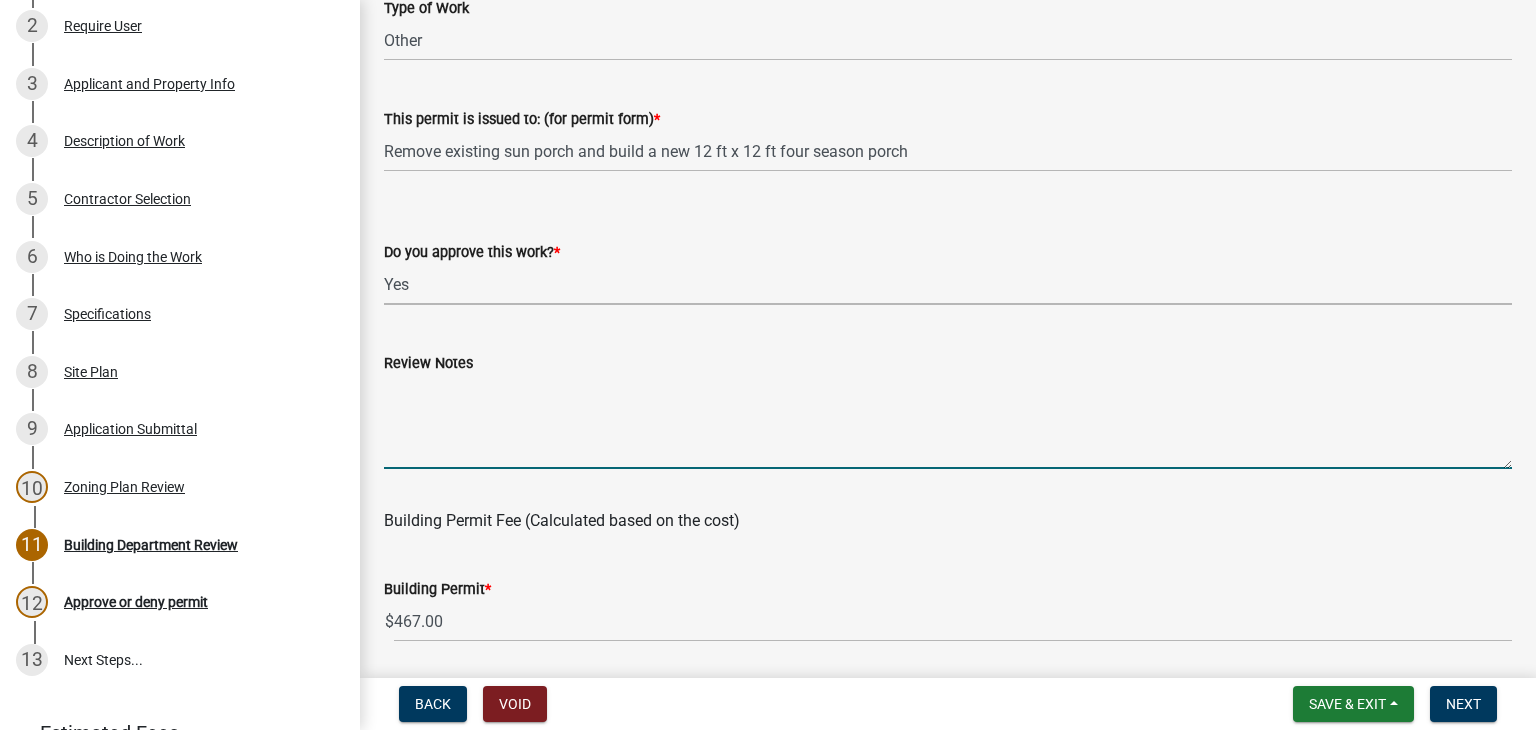 click on "Review Notes" at bounding box center (948, 422) 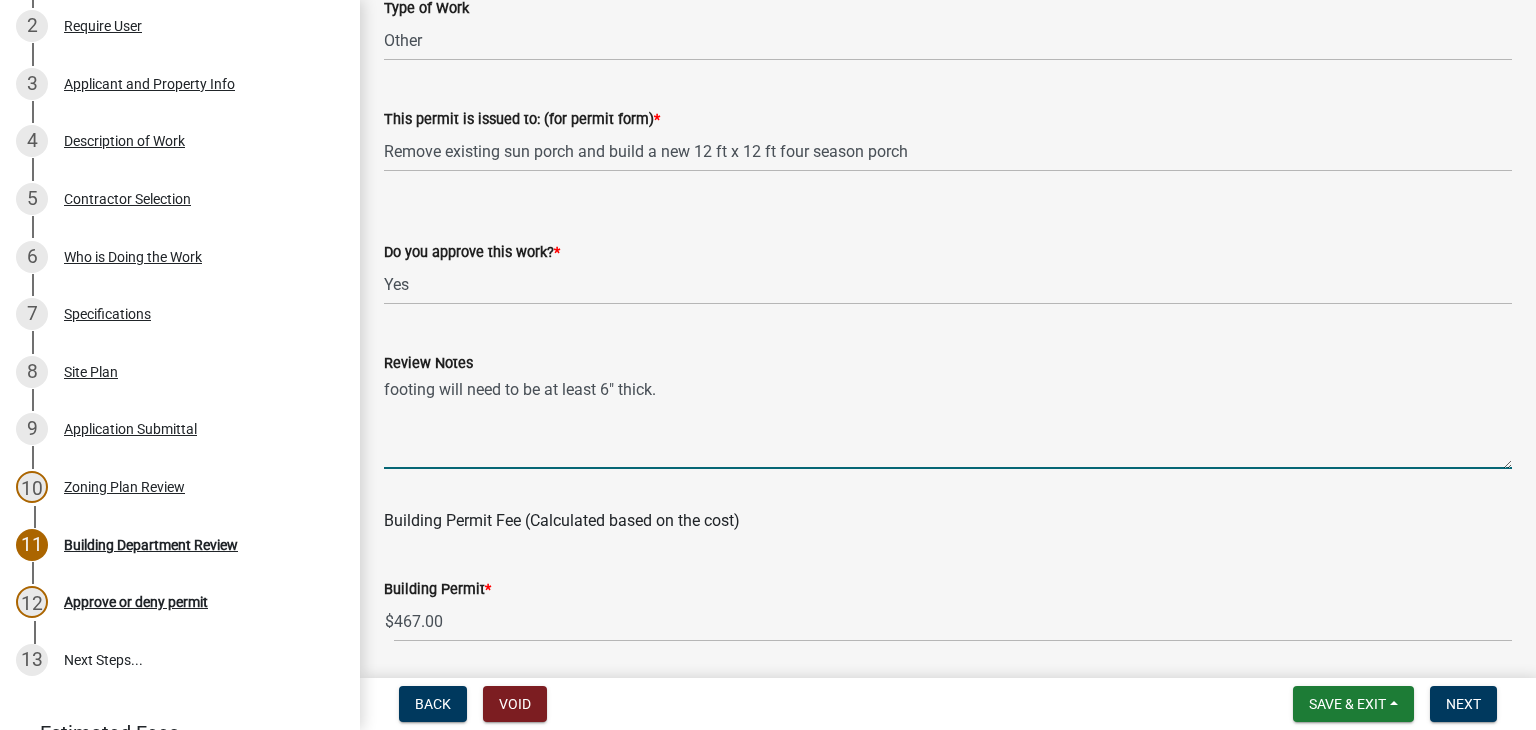click on "footing will need to be at least 6" thick." at bounding box center [948, 422] 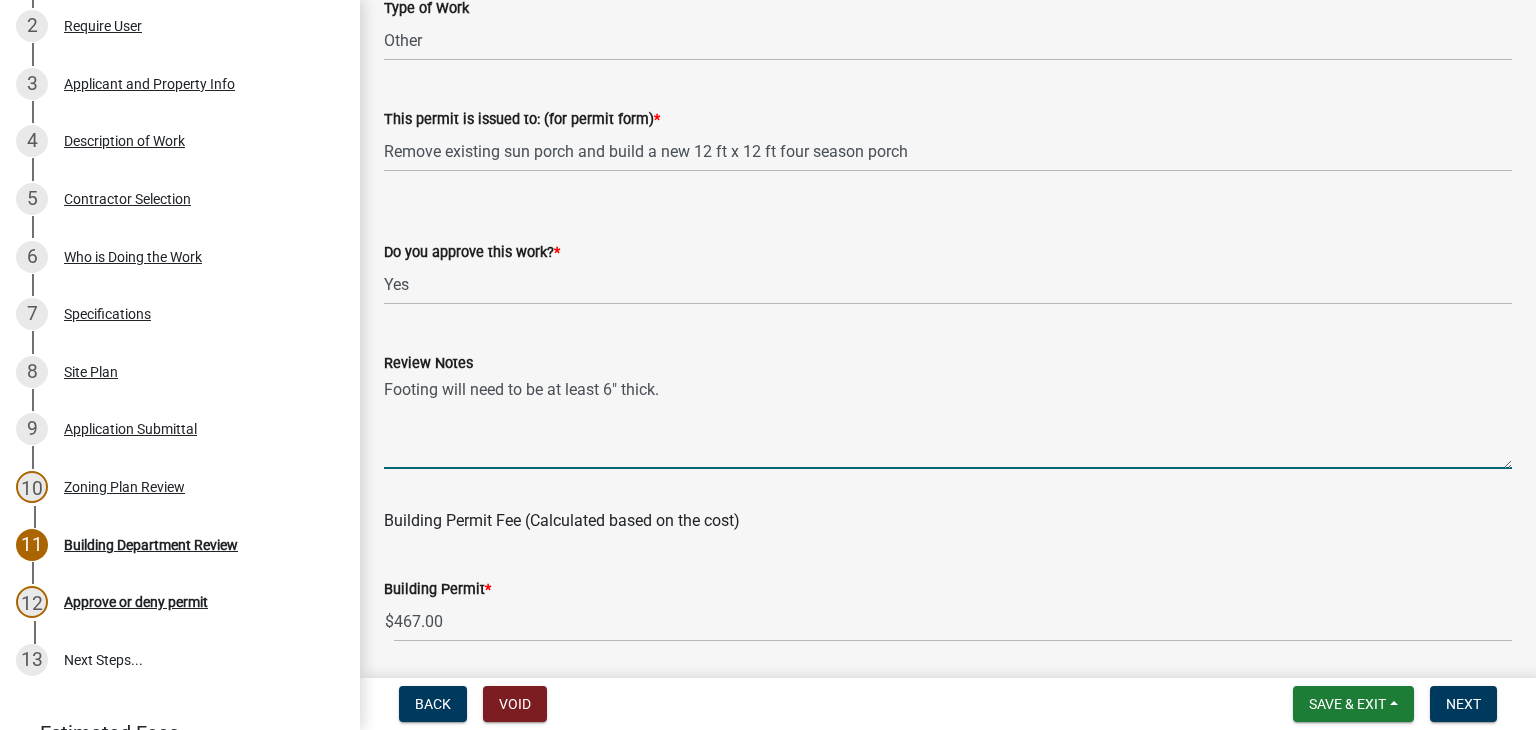 click on "Footing will need to be at least 6" thick." at bounding box center (948, 422) 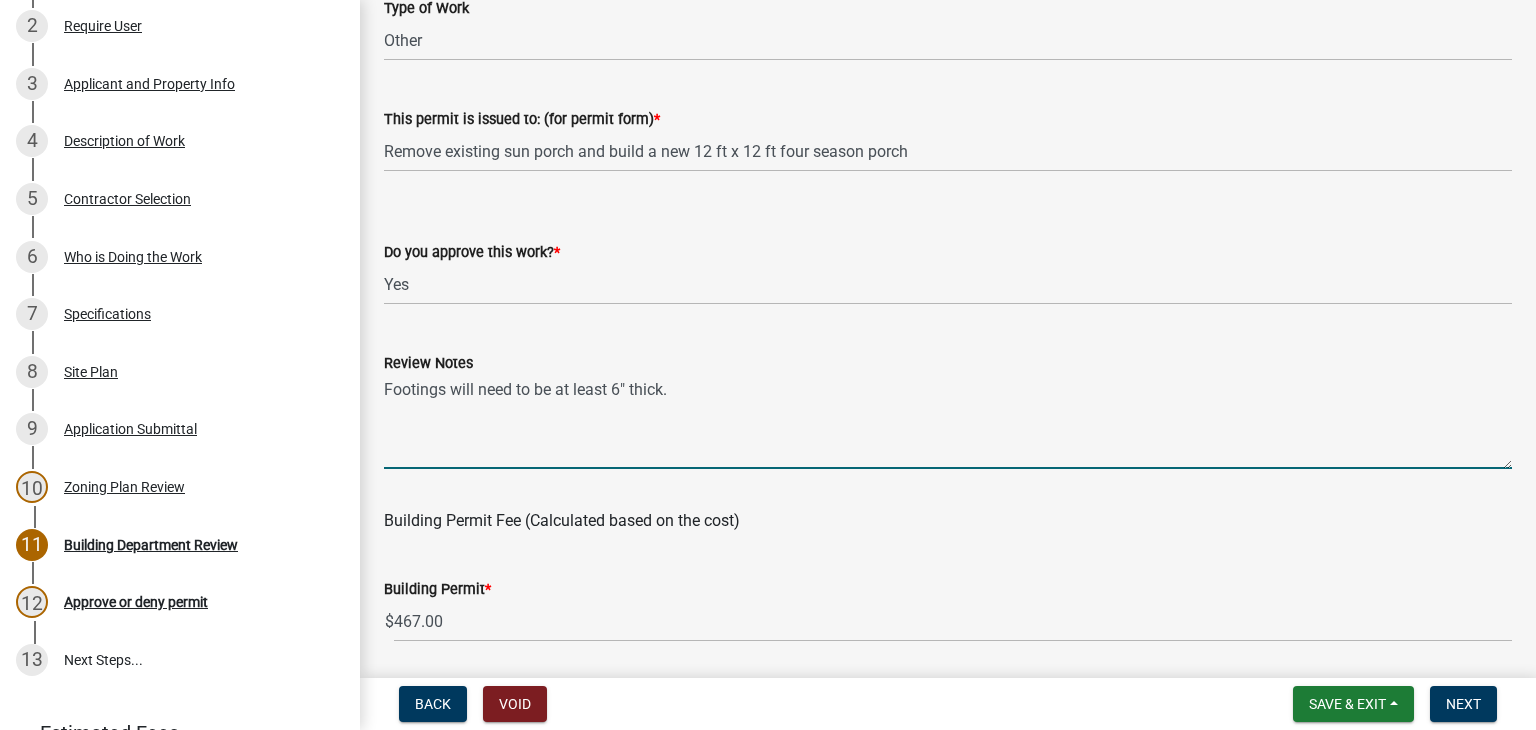 click on "Footings will need to be at least 6" thick." at bounding box center [948, 422] 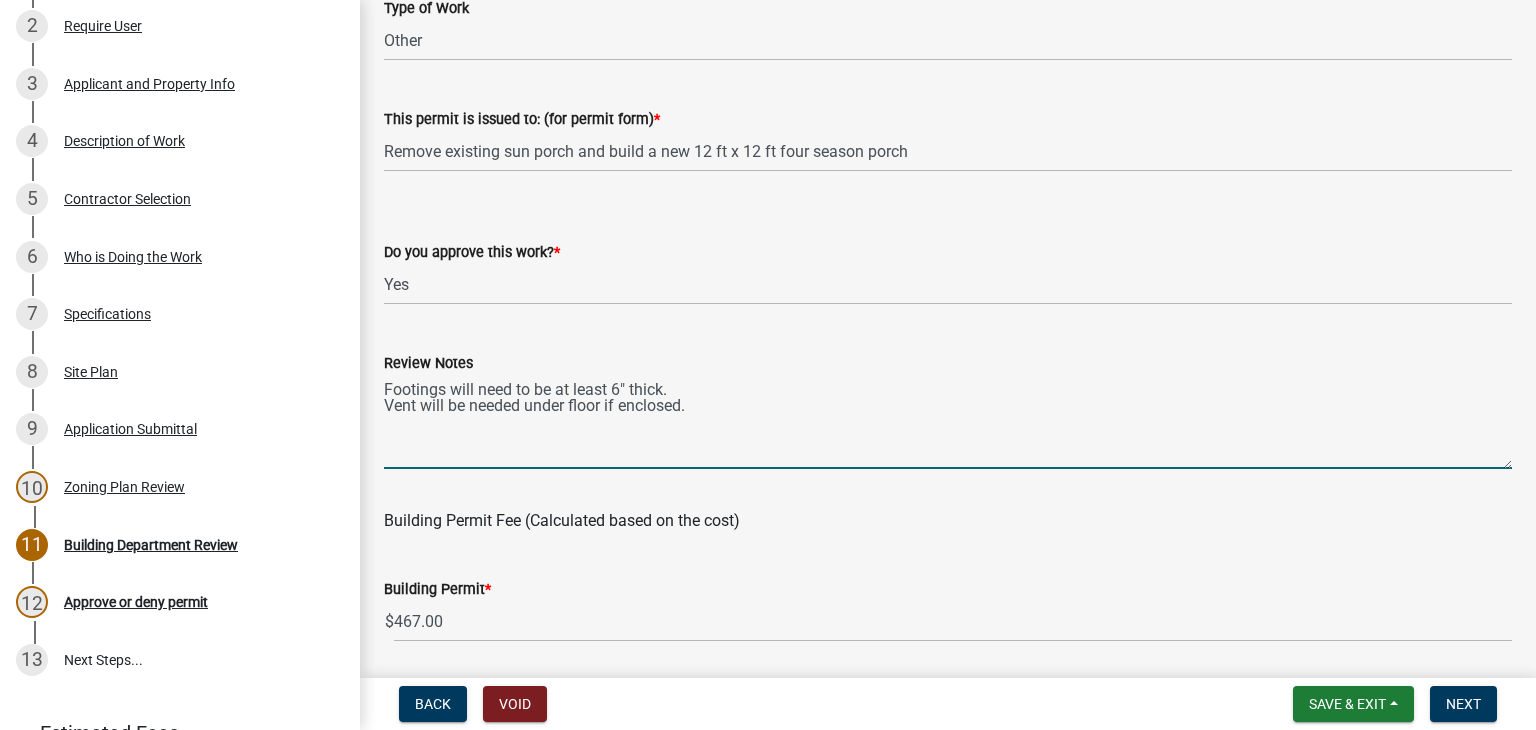 click on "Footings will need to be at least 6" thick.
Vent will be needed under floor if enclosed." at bounding box center (948, 422) 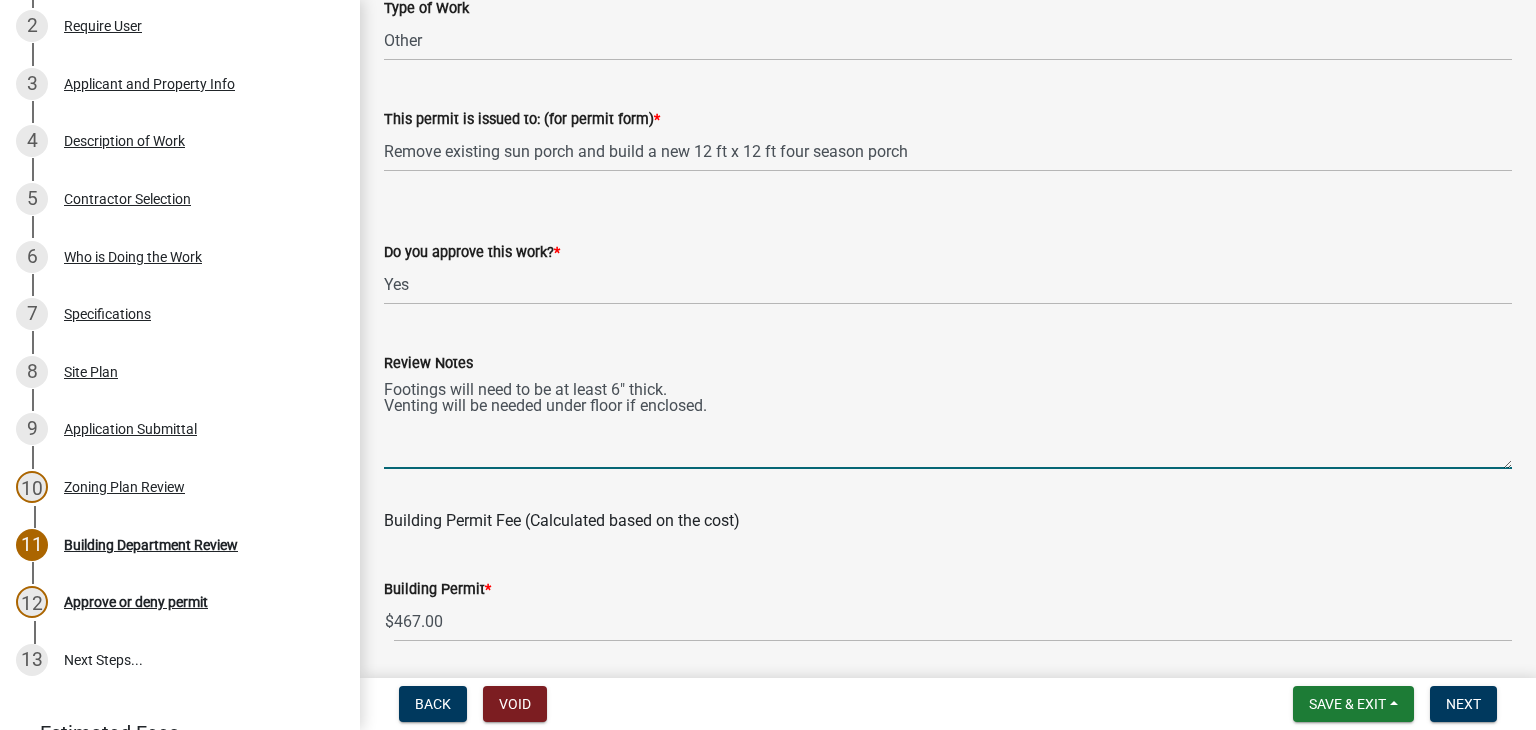 click on "Footings will need to be at least 6" thick.
Venting will be needed under floor if enclosed." at bounding box center [948, 422] 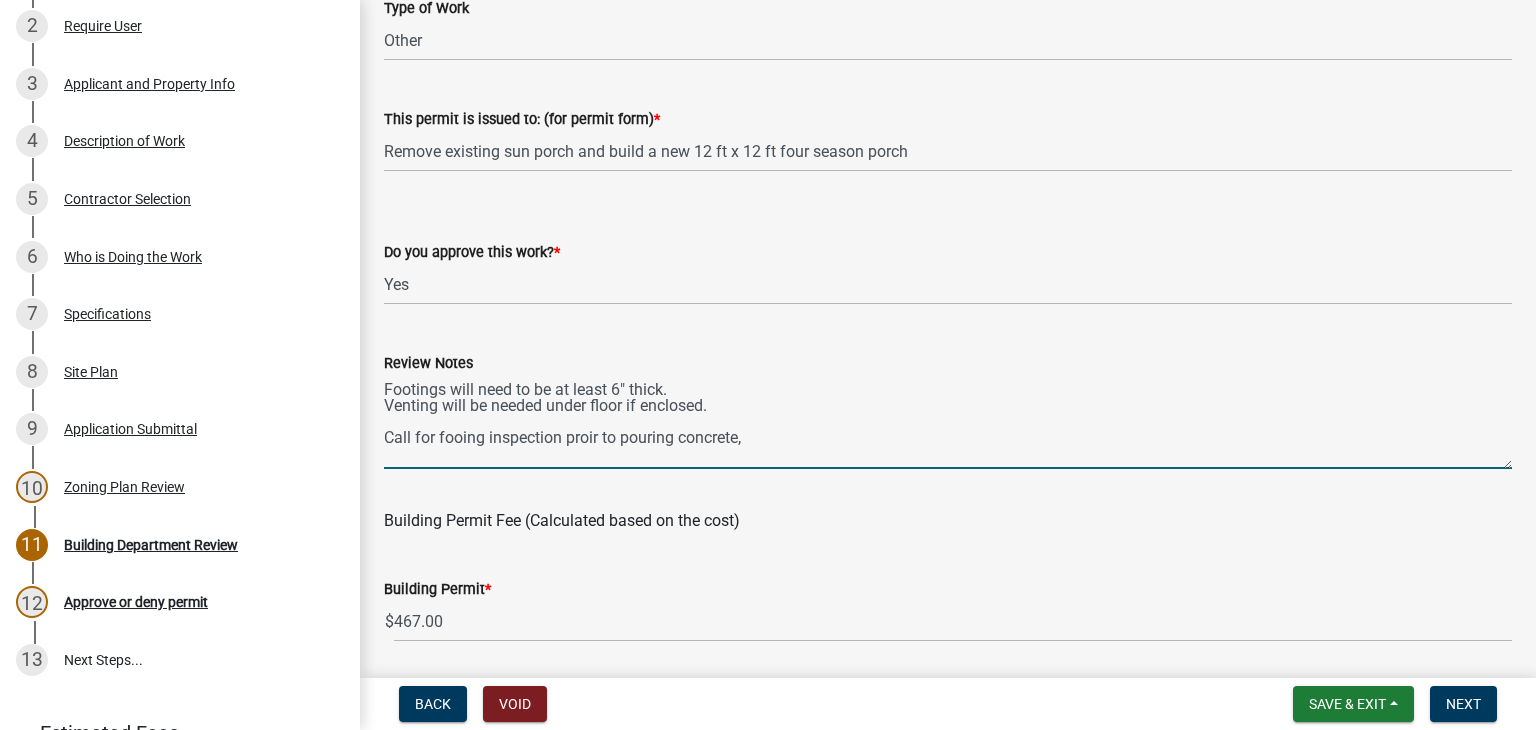 click on "Footings will need to be at least 6" thick.
Venting will be needed under floor if enclosed.
Call for fooing inspection proir to pouring concrete," at bounding box center (948, 422) 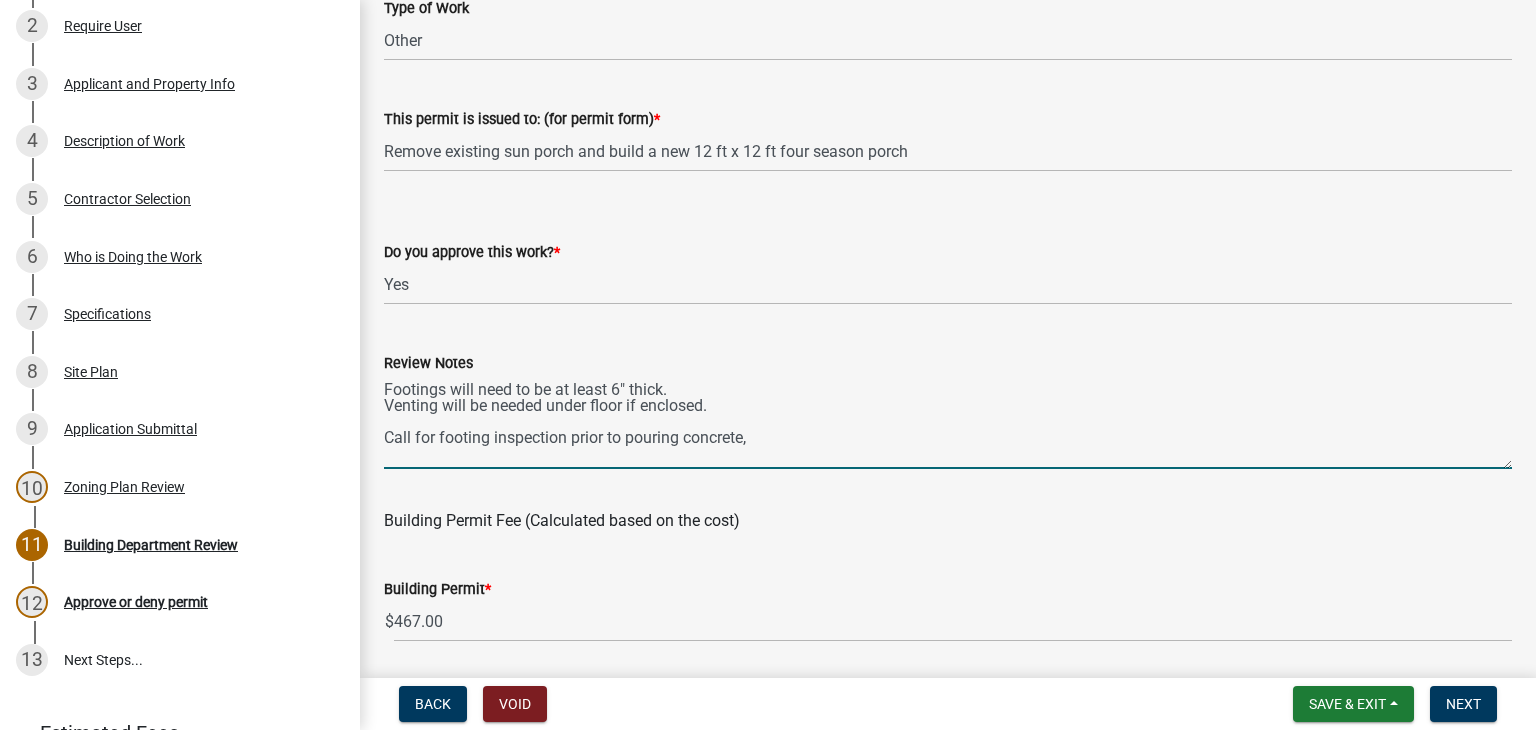 click on "Footings will need to be at least 6" thick.
Venting will be needed under floor if enclosed.
Call for footing inspection prior to pouring concrete," at bounding box center (948, 422) 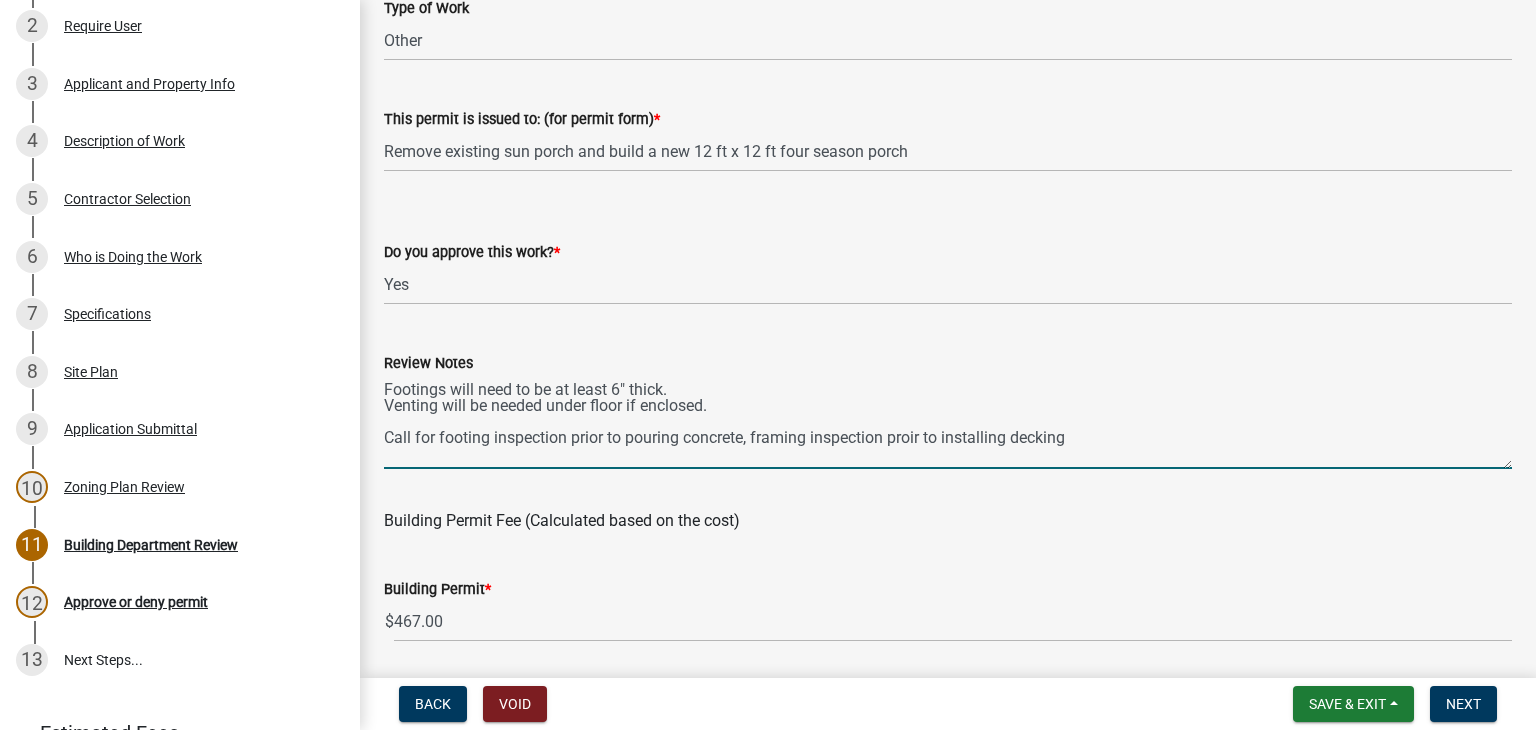 click on "Footings will need to be at least 6" thick.
Venting will be needed under floor if enclosed.
Call for footing inspection prior to pouring concrete, framing inspection proir to installing decking" at bounding box center [948, 422] 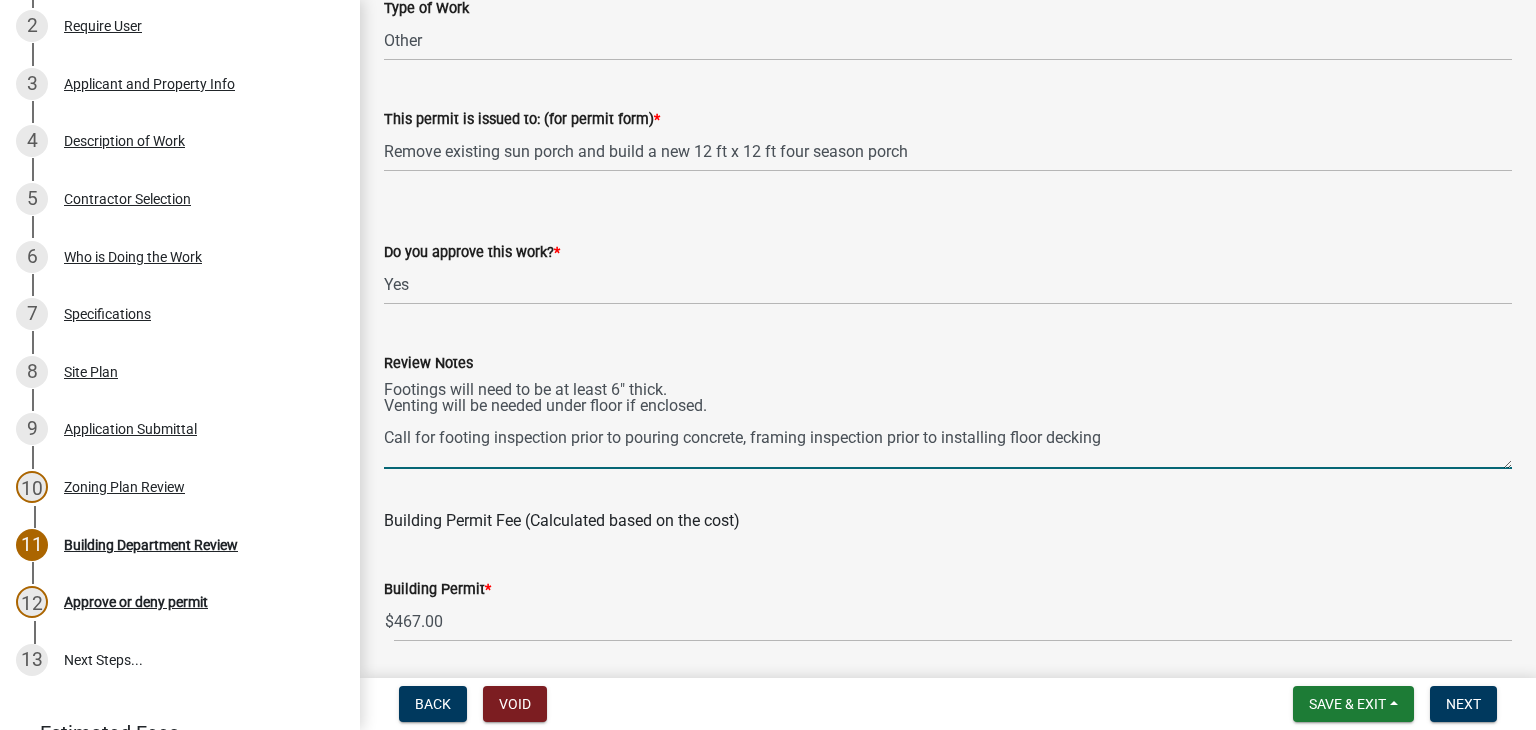click on "Footings will need to be at least 6" thick.
Venting will be needed under floor if enclosed.
Call for footing inspection prior to pouring concrete, framing inspection prior to installing floor decking" at bounding box center [948, 422] 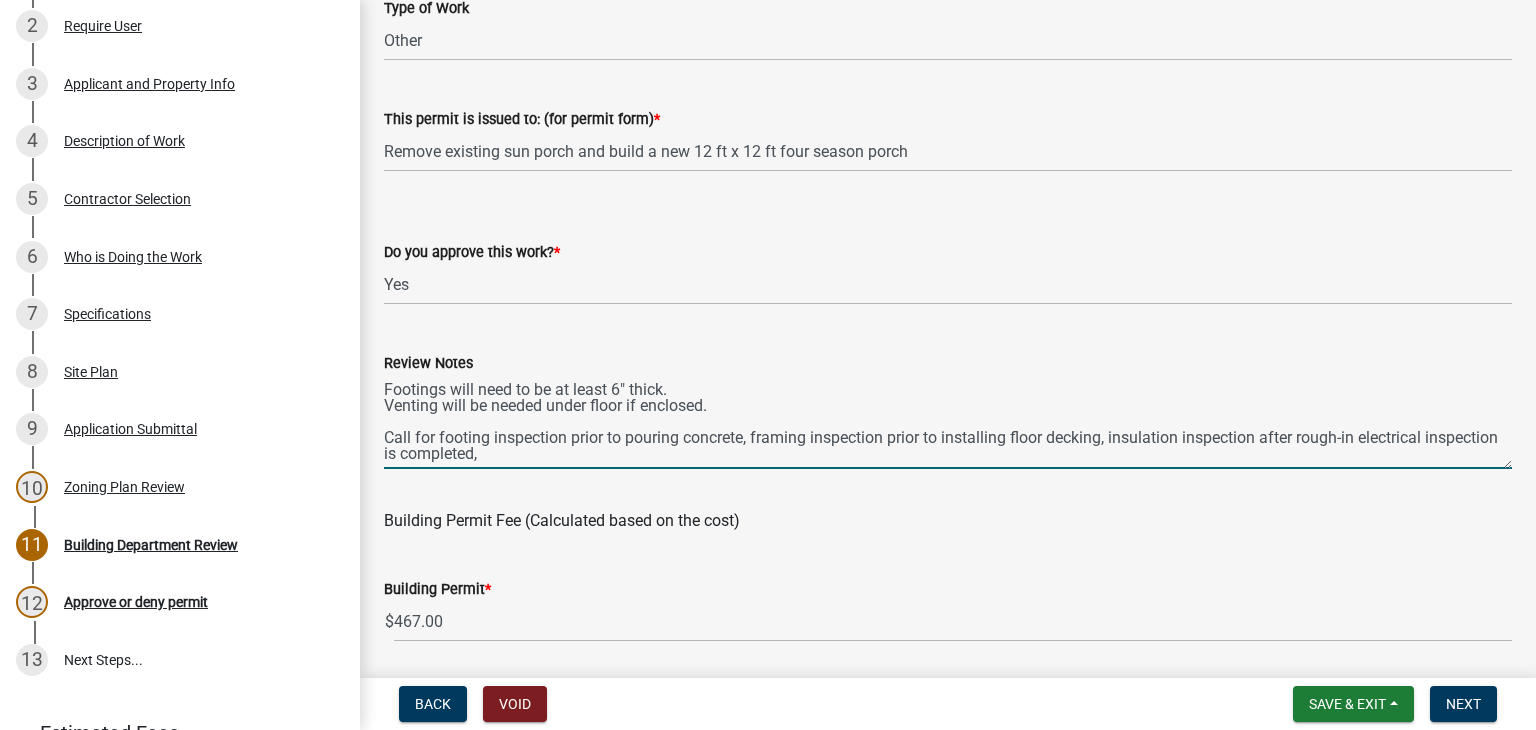 click on "Footings will need to be at least 6" thick.
Venting will be needed under floor if enclosed.
Call for footing inspection prior to pouring concrete, framing inspection prior to installing floor decking, insulation inspection after rough-in electrical inspection is completed," at bounding box center (948, 422) 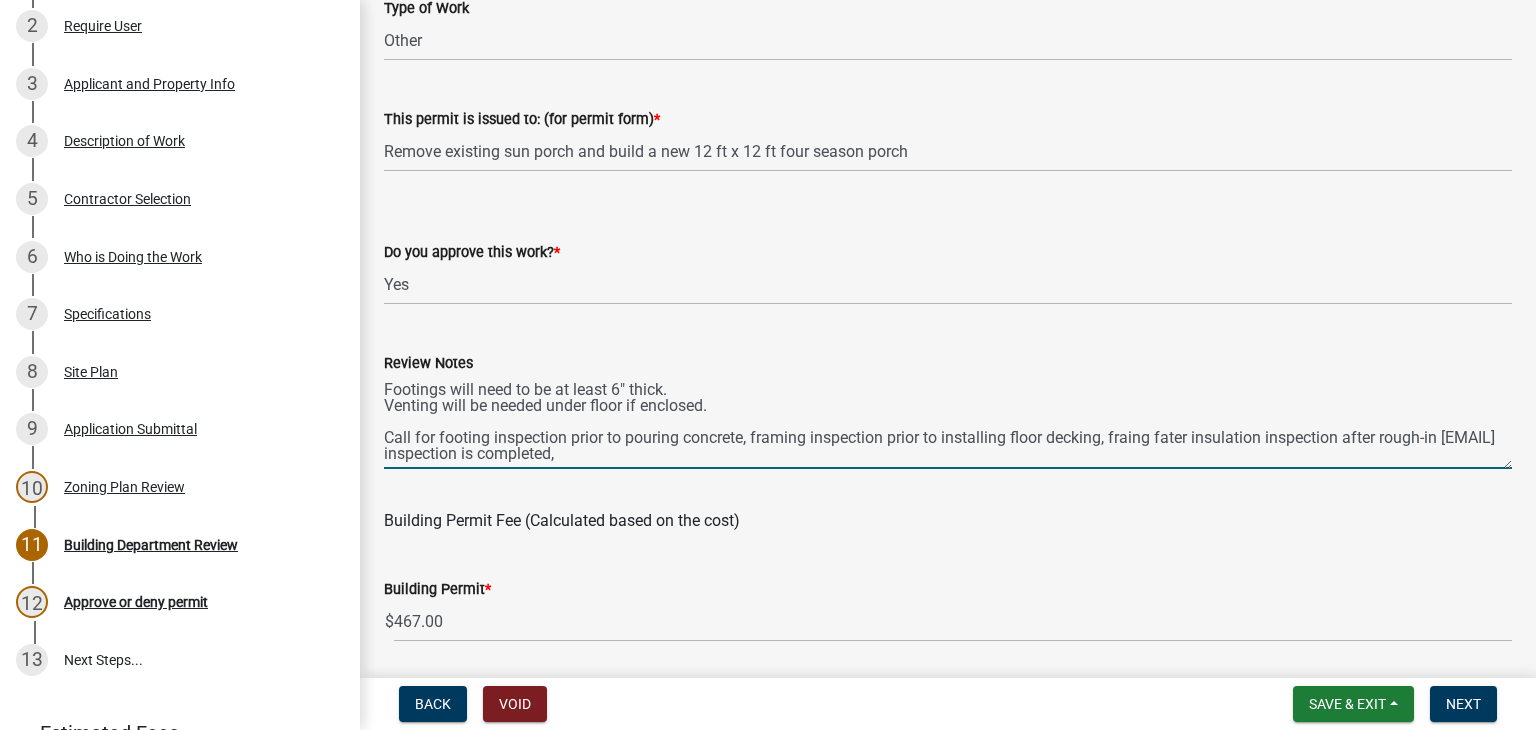 click on "Footings will need to be at least 6" thick.
Venting will be needed under floor if enclosed.
Call for footing inspection prior to pouring concrete, framing inspection prior to installing floor decking, fraing fater insulation inspection after rough-in [EMAIL] inspection is completed," at bounding box center [948, 422] 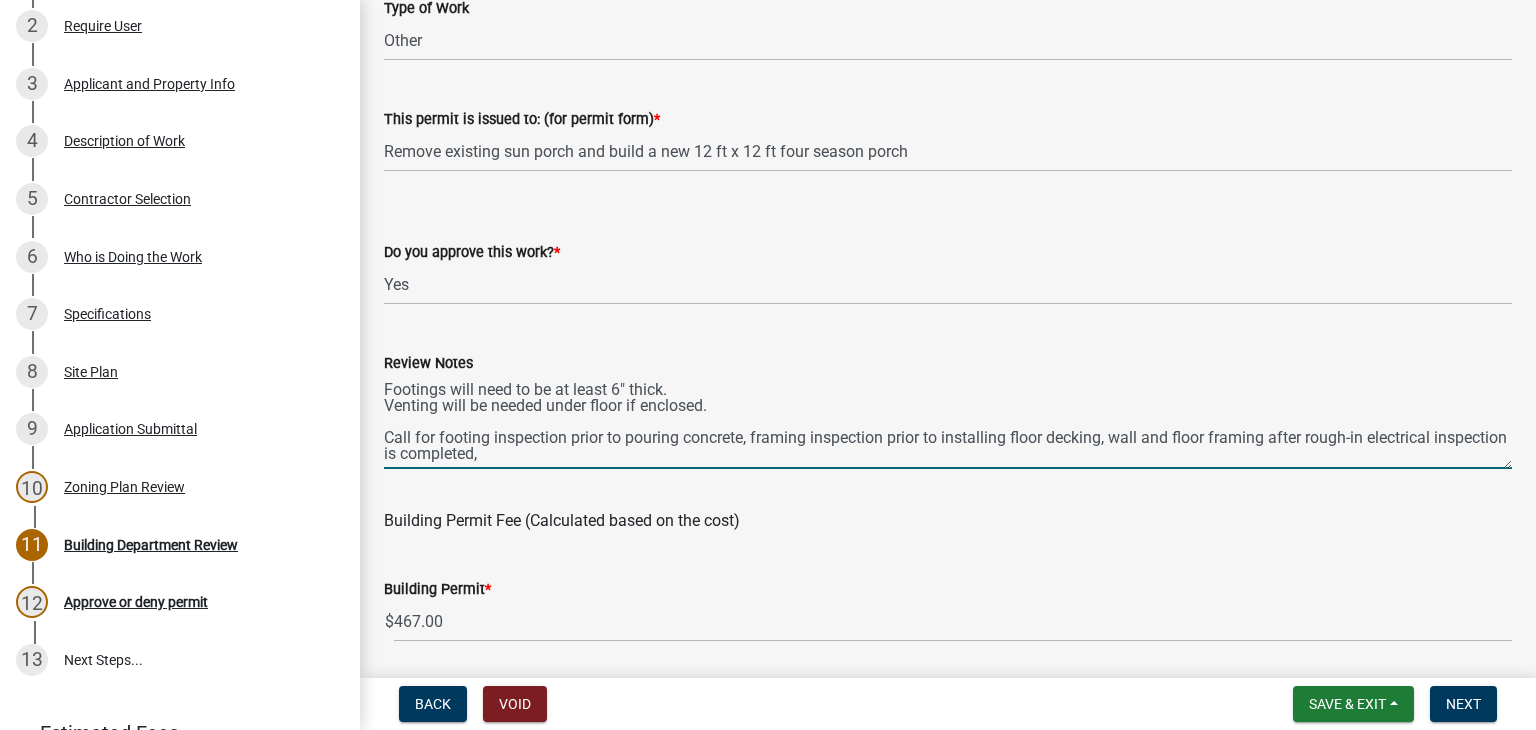click on "Footings will need to be at least 6" thick.
Venting will be needed under floor if enclosed.
Call for footing inspection prior to pouring concrete, framing inspection prior to installing floor decking, wall and floor framing after rough-in electrical inspection is completed," at bounding box center (948, 422) 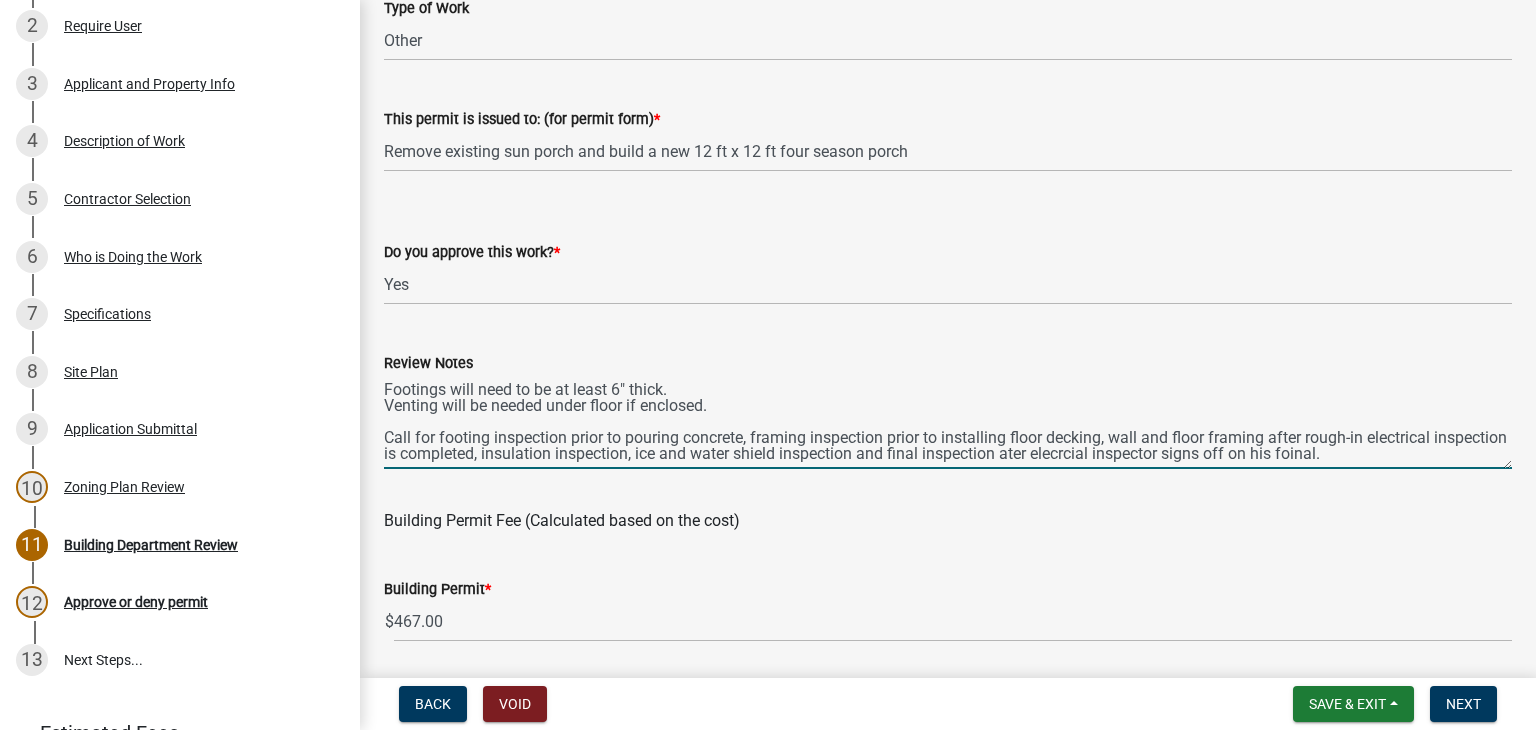 click on "Footings will need to be at least 6" thick.
Venting will be needed under floor if enclosed.
Call for footing inspection prior to pouring concrete, framing inspection prior to installing floor decking, wall and floor framing after rough-in electrical inspection is completed, insulation inspection, ice and water shield inspection and final inspection ater elecrcial inspector signs off on his foinal." at bounding box center [948, 422] 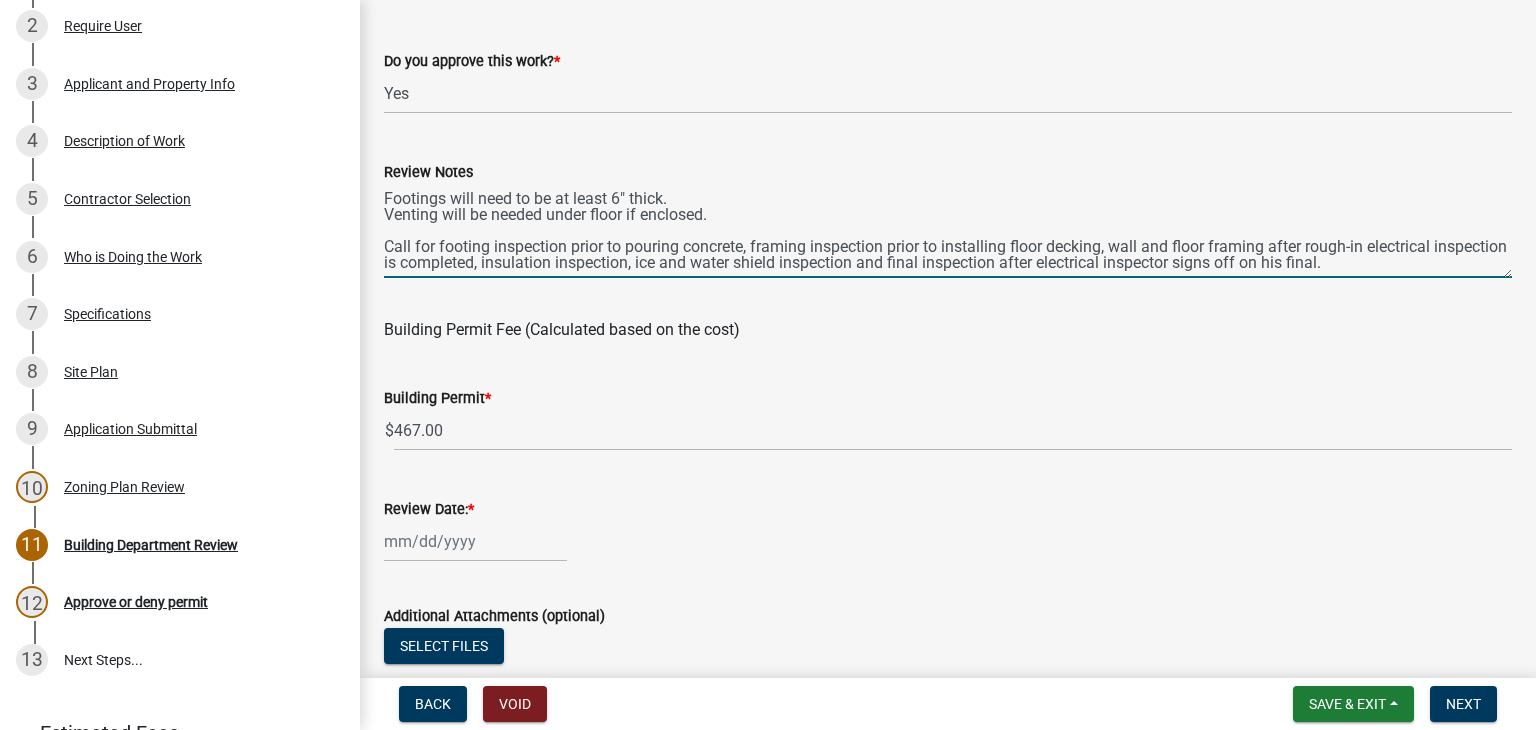 scroll, scrollTop: 400, scrollLeft: 0, axis: vertical 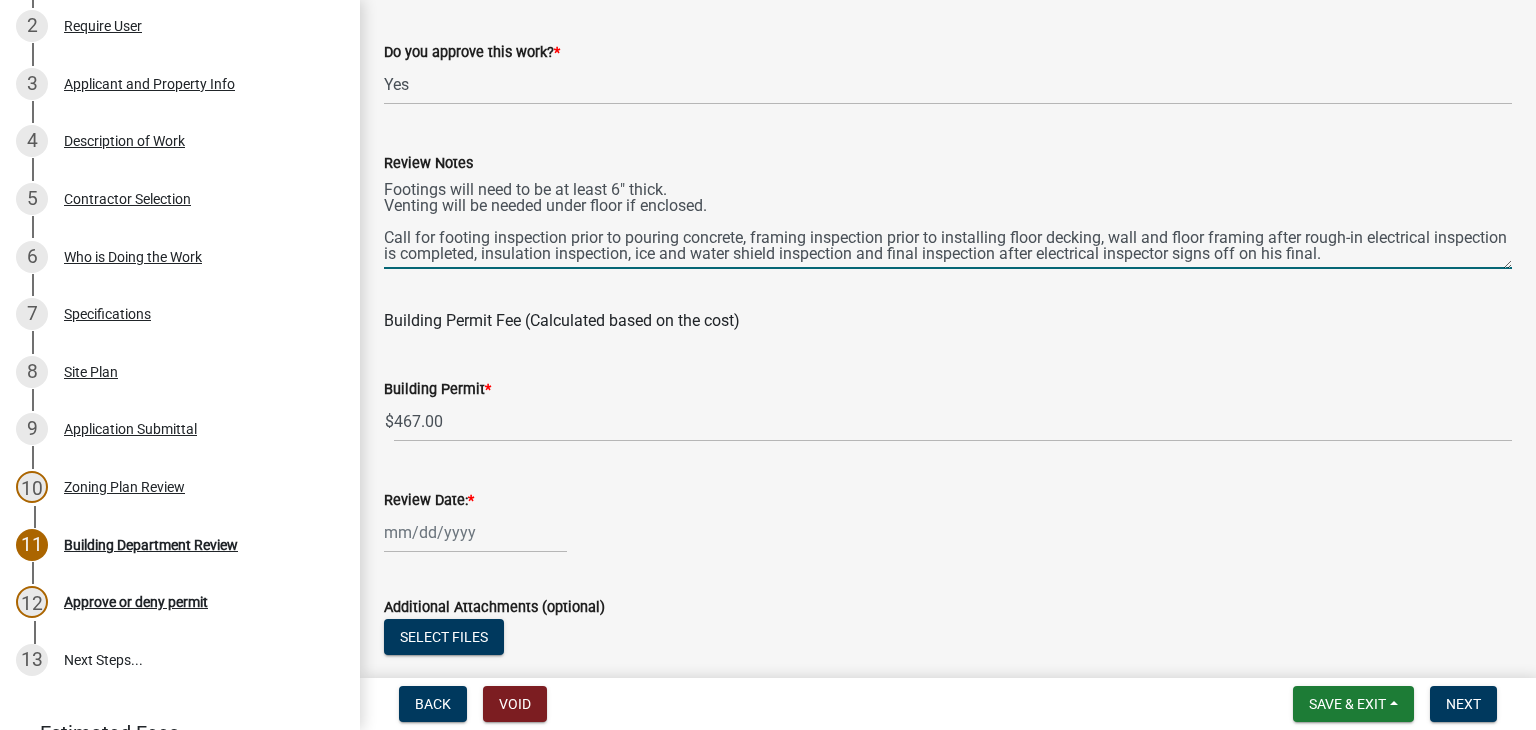 click on "Footings will need to be at least 6" thick.
Venting will be needed under floor if enclosed.
Call for footing inspection prior to pouring concrete, framing inspection prior to installing floor decking, wall and floor framing after rough-in electrical inspection is completed, insulation inspection, ice and water shield inspection and final inspection after electrical inspector signs off on his final." at bounding box center [948, 222] 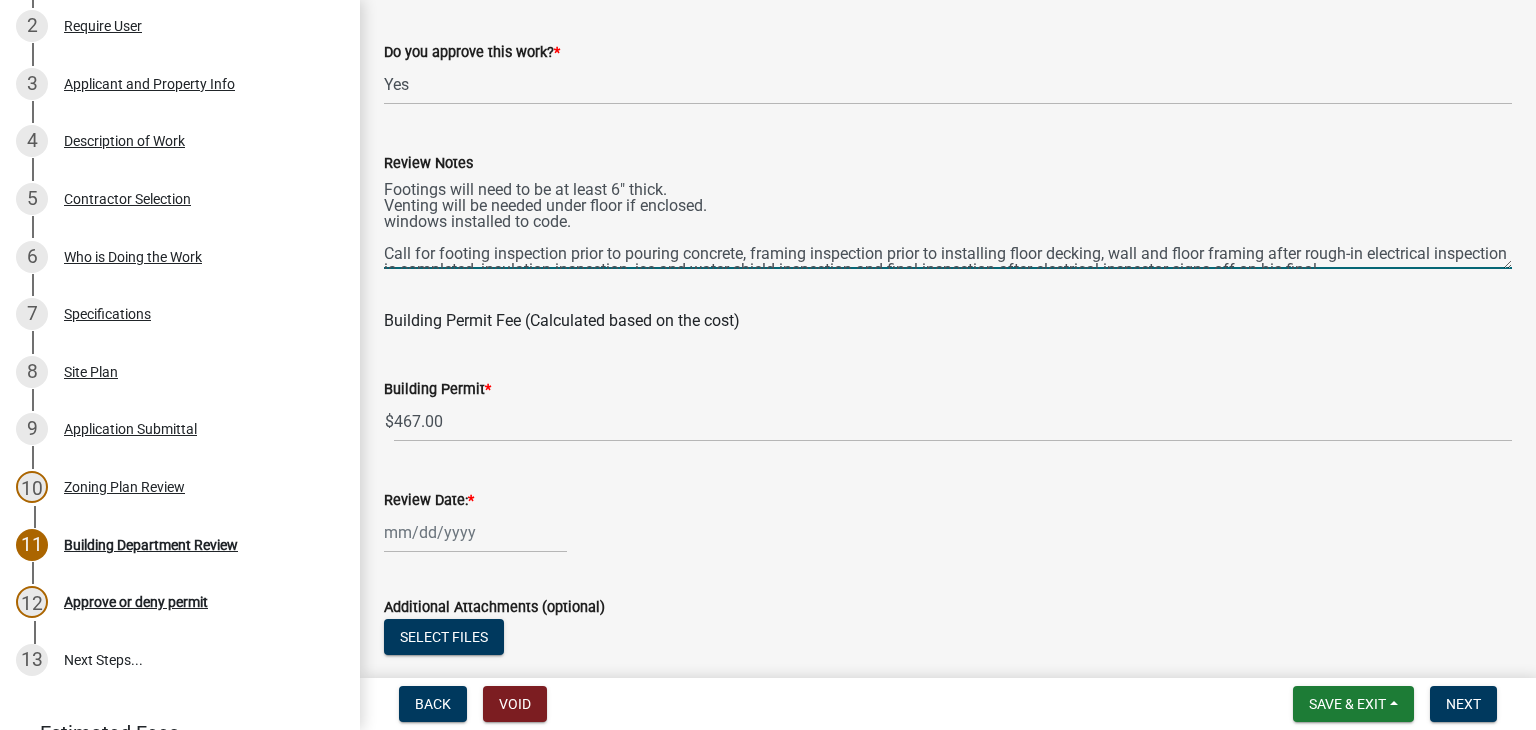 click on "Footings will need to be at least 6" thick.
Venting will be needed under floor if enclosed.
windows installed to code.
Call for footing inspection prior to pouring concrete, framing inspection prior to installing floor decking, wall and floor framing after rough-in electrical inspection is completed, insulation inspection, ice and water shield inspection and final inspection after electrical inspector signs off on his final." at bounding box center [948, 222] 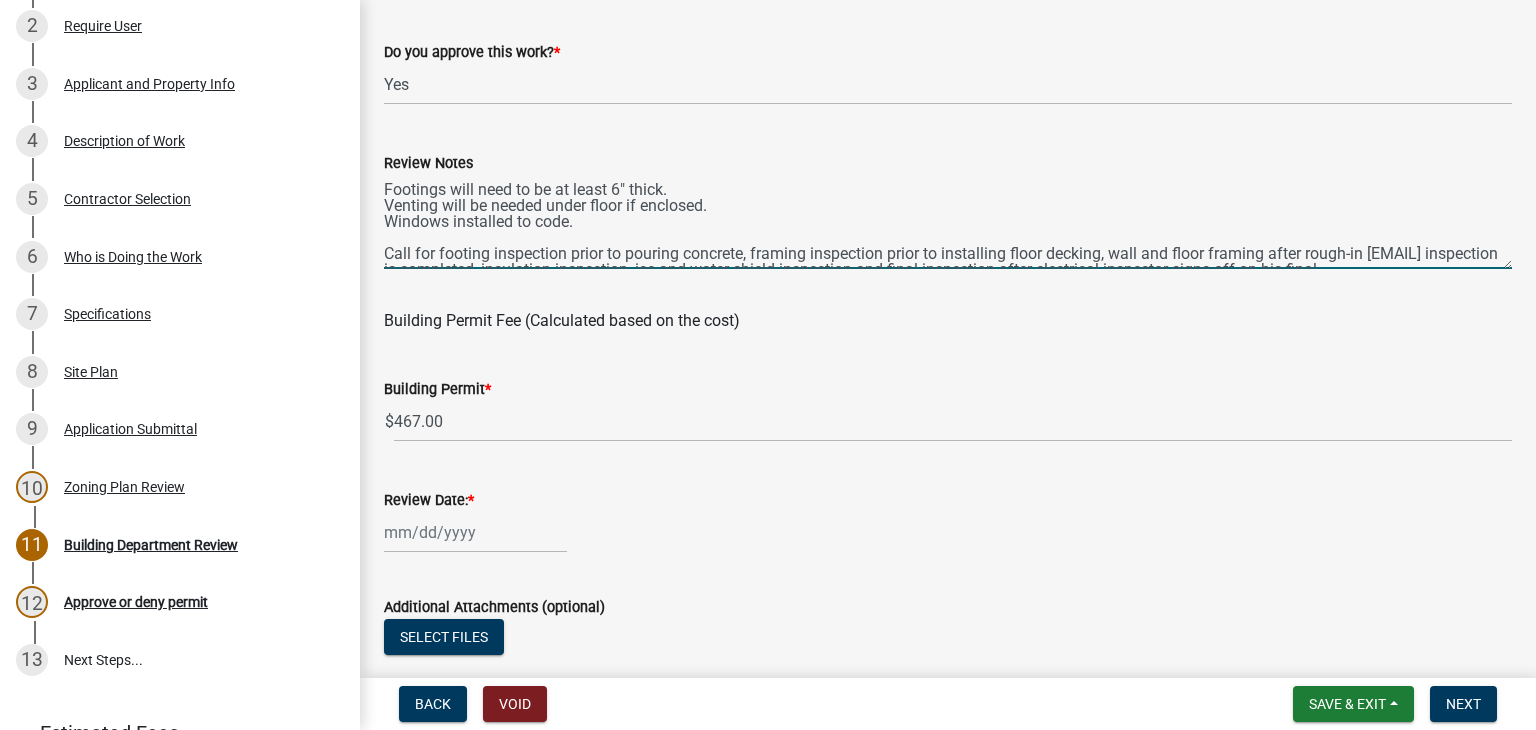 scroll, scrollTop: 16, scrollLeft: 0, axis: vertical 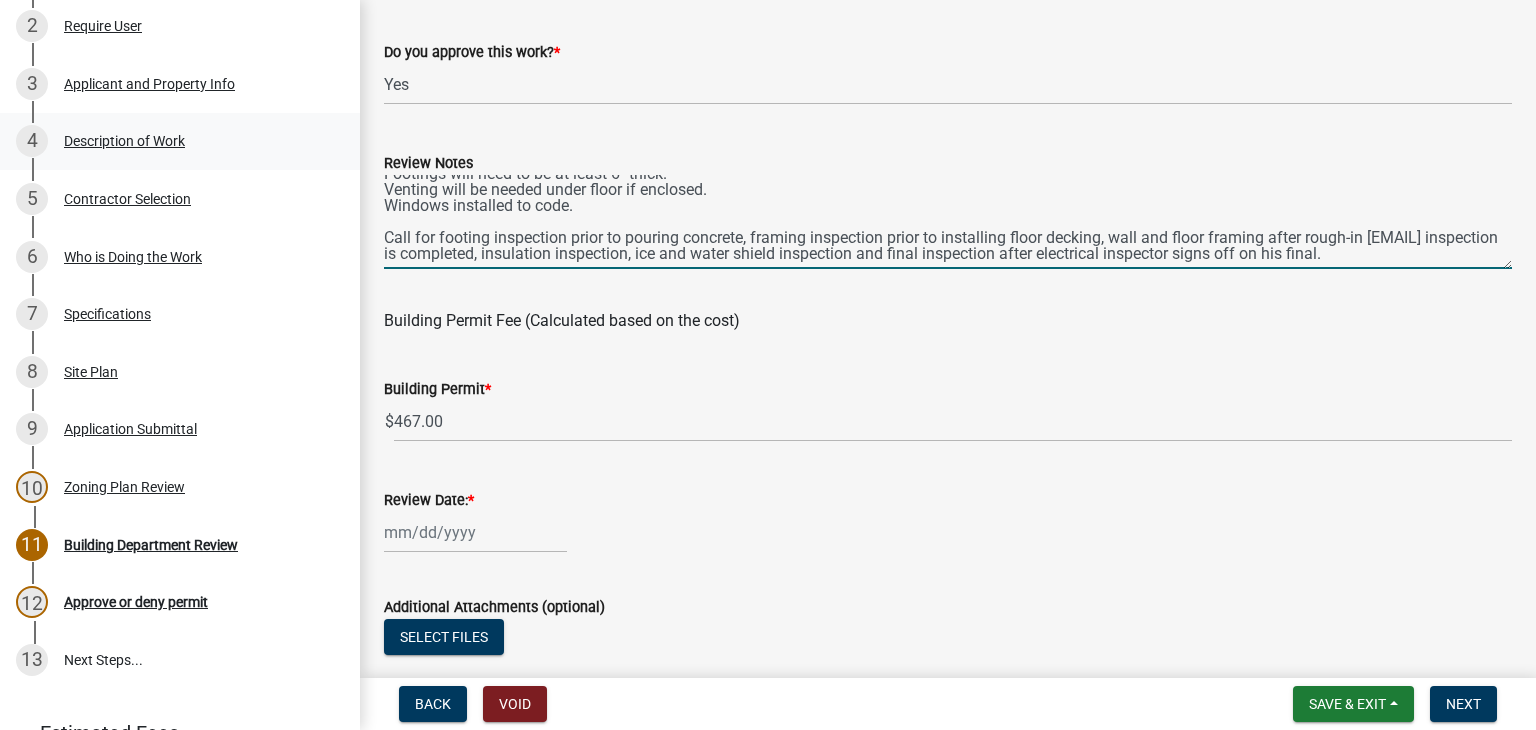 type on "Footings will need to be at least 6" thick.
Venting will be needed under floor if enclosed.
Windows installed to code.
Call for footing inspection prior to pouring concrete, framing inspection prior to installing floor decking, wall and floor framing after rough-in [EMAIL] inspection is completed, insulation inspection, ice and water shield inspection and final inspection after electrical inspector signs off on his final." 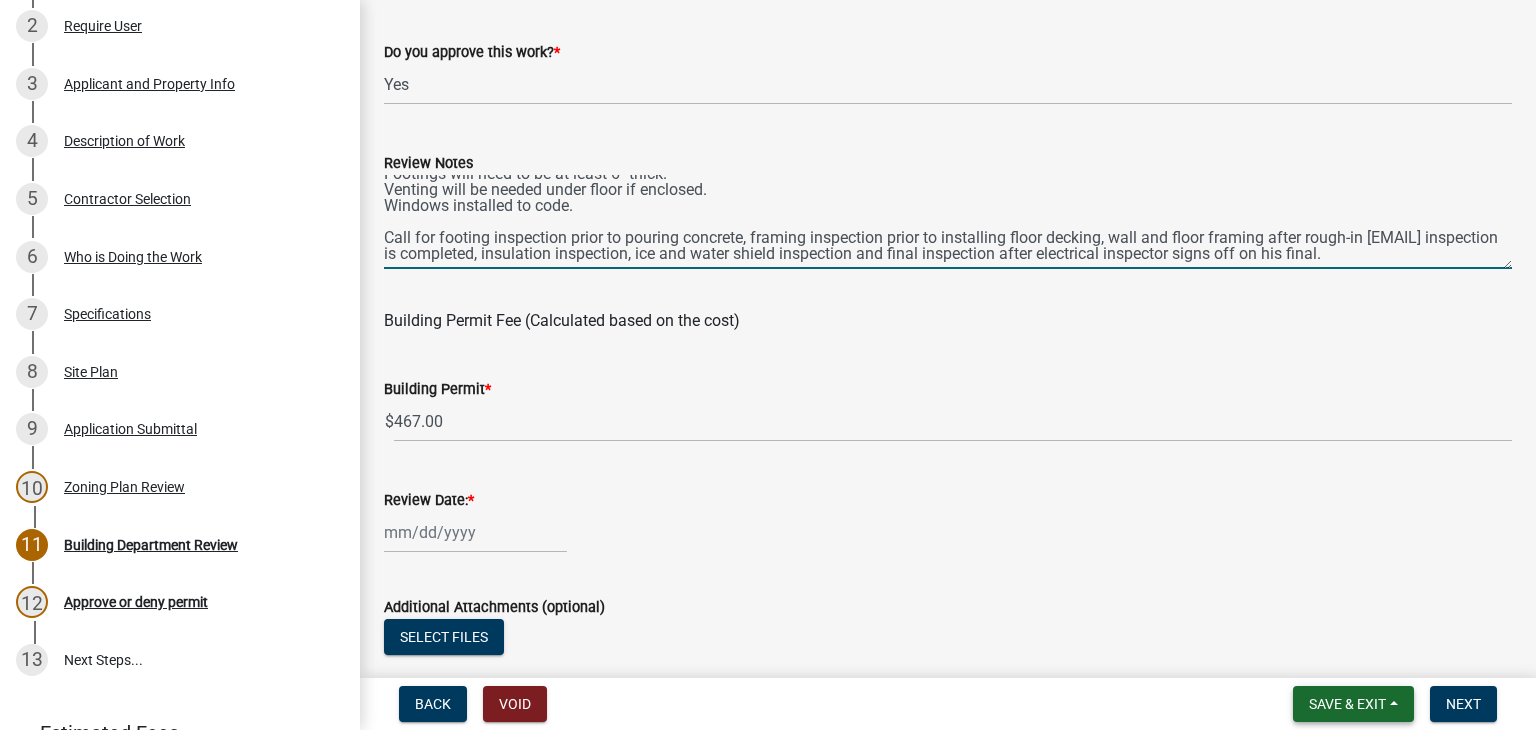 click on "Save & Exit" at bounding box center (1353, 704) 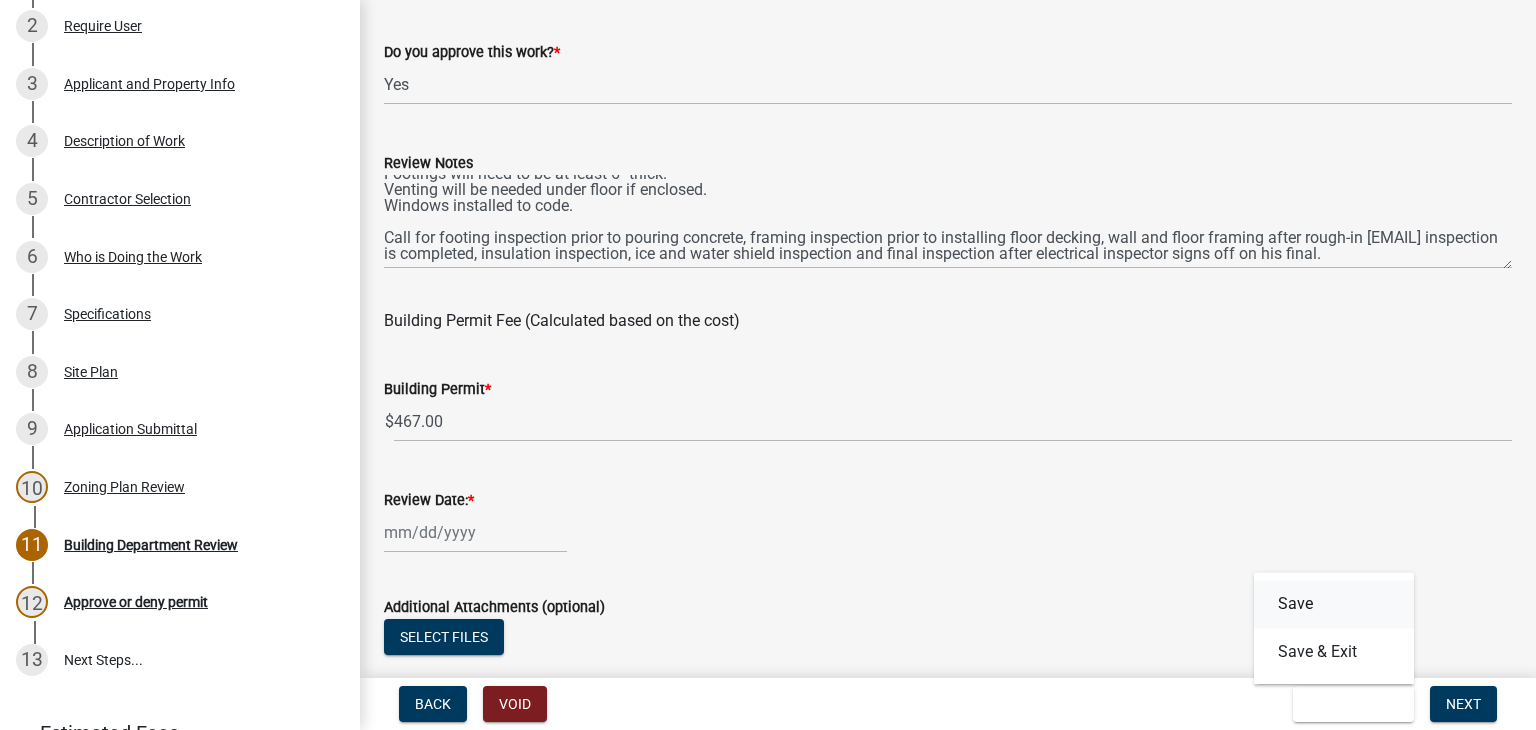 click on "Save" at bounding box center (1334, 604) 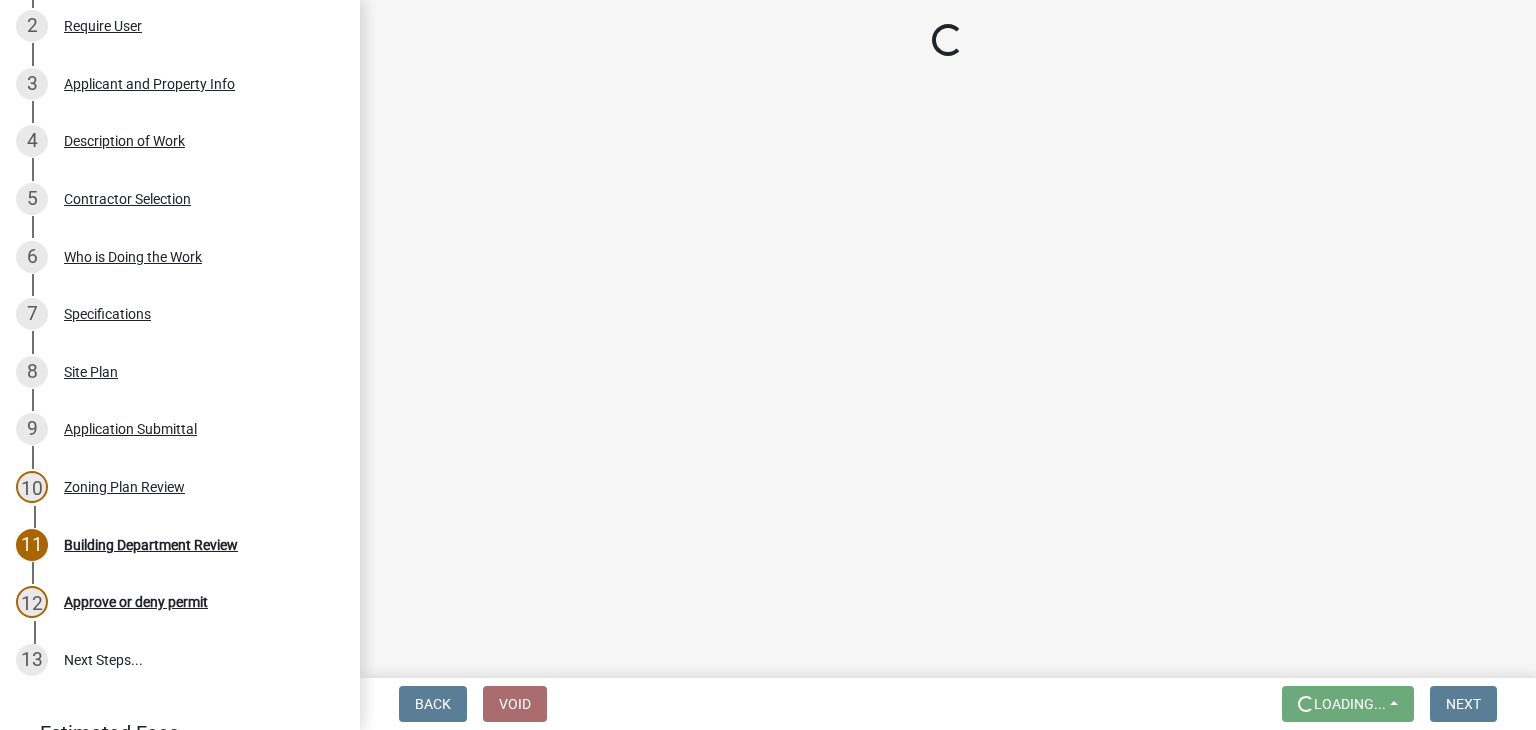 scroll, scrollTop: 0, scrollLeft: 0, axis: both 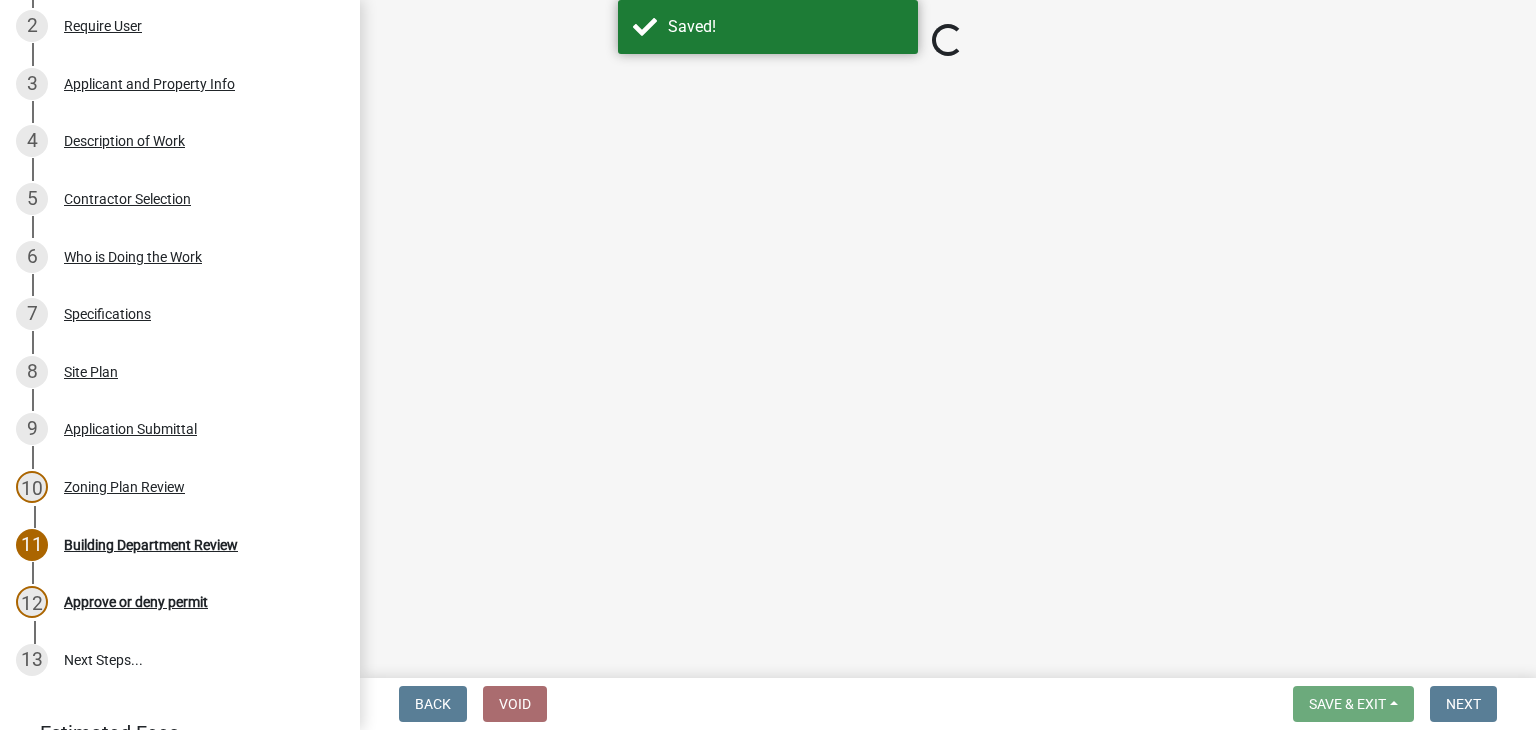 select on "bbf8997e-a289-4d03-8bd2-4f168381adc4" 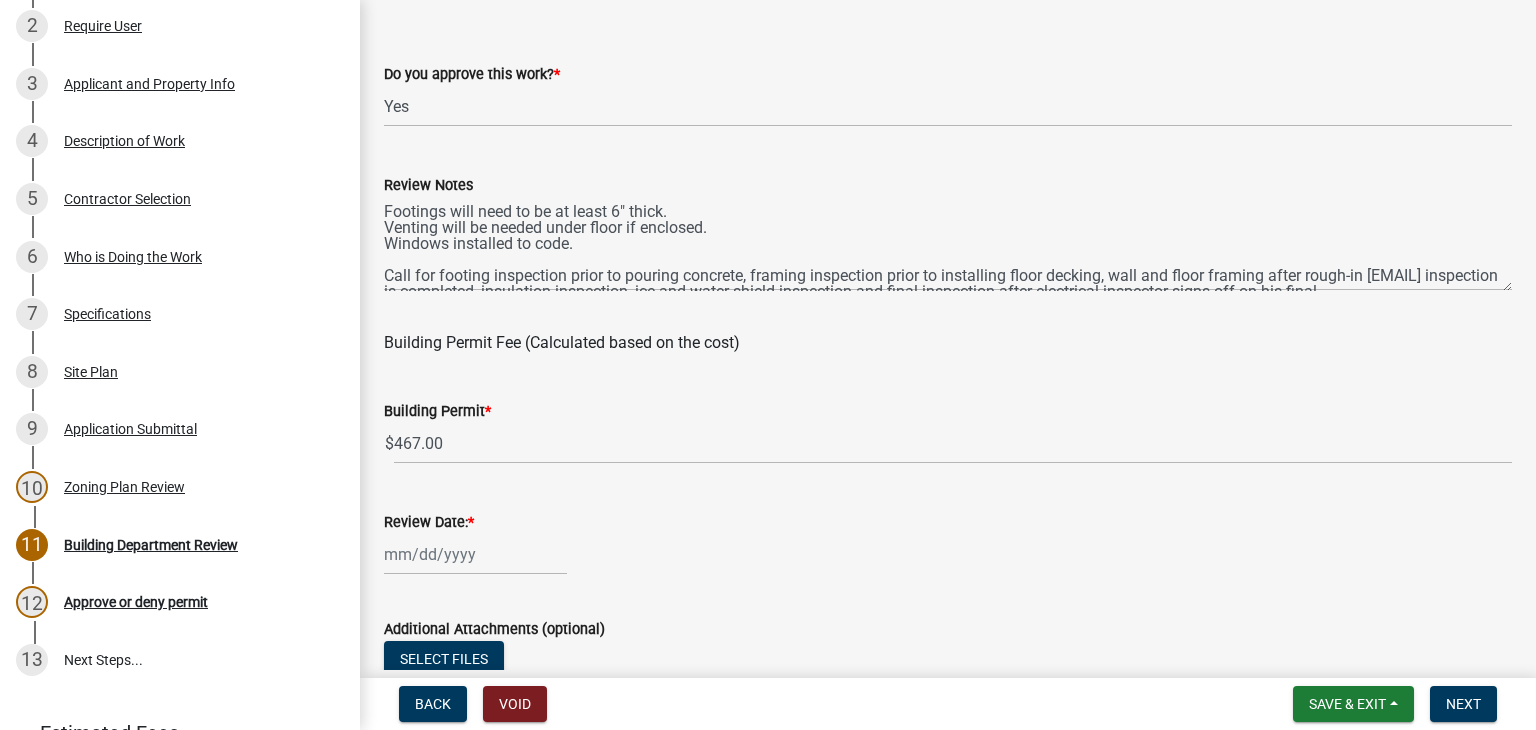 scroll, scrollTop: 400, scrollLeft: 0, axis: vertical 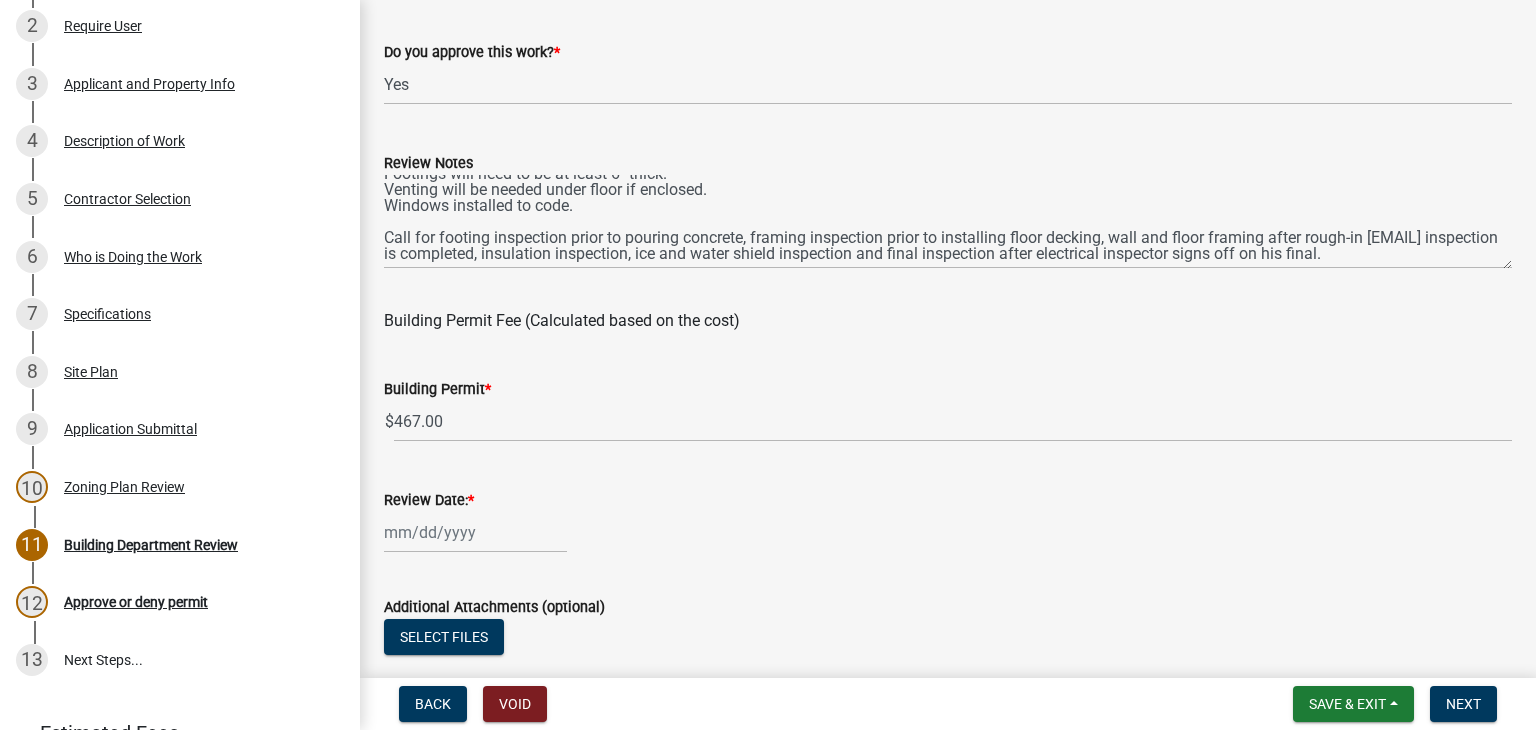click 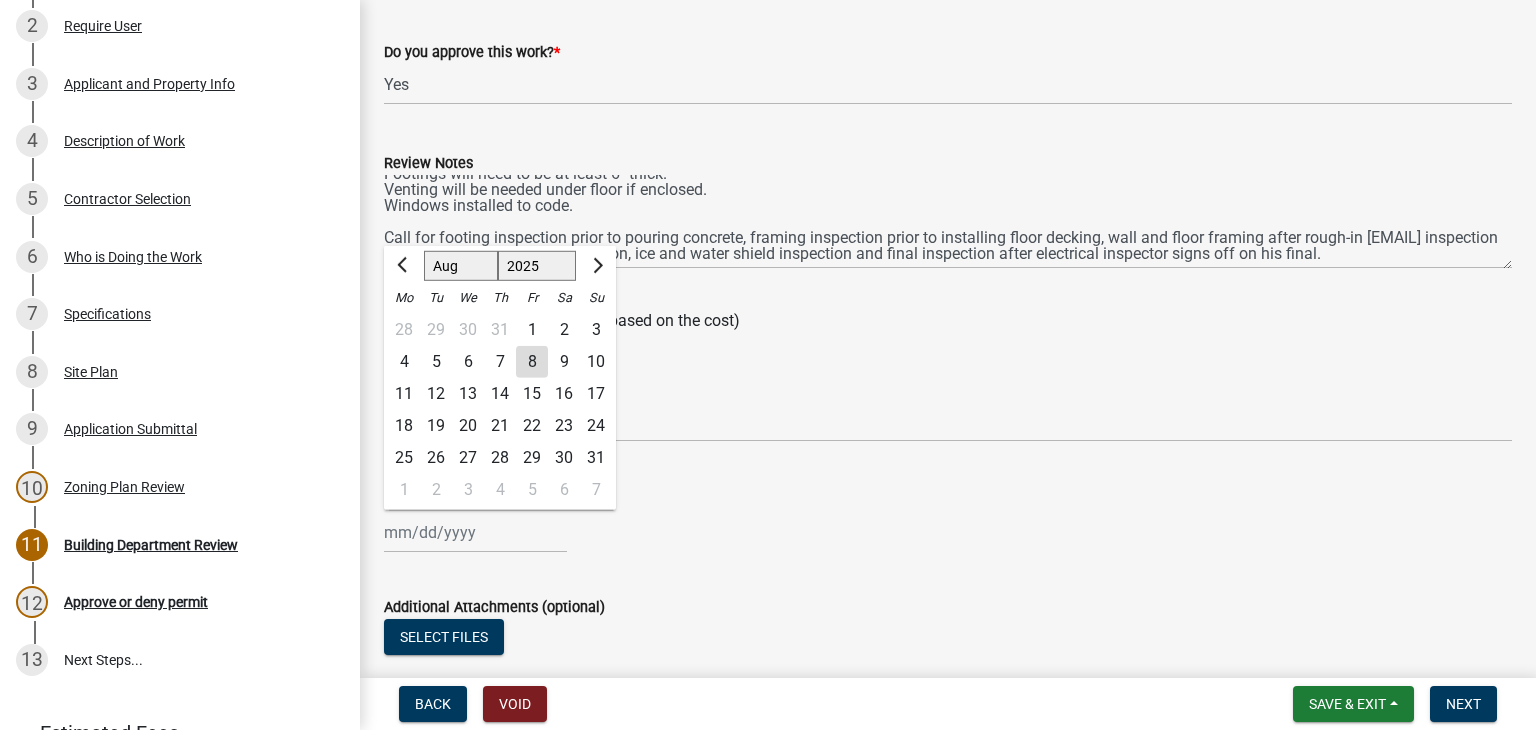 click on "8" 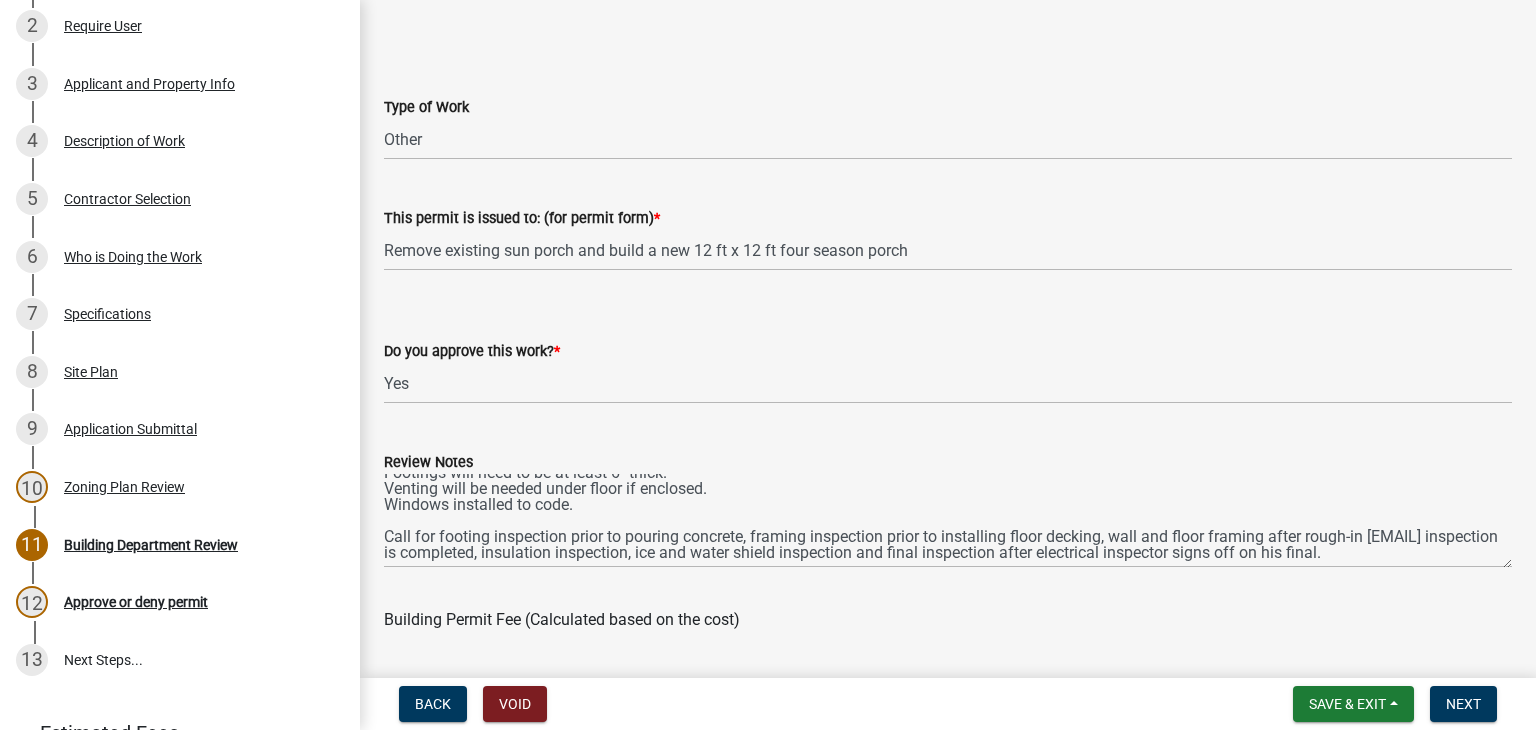 scroll, scrollTop: 100, scrollLeft: 0, axis: vertical 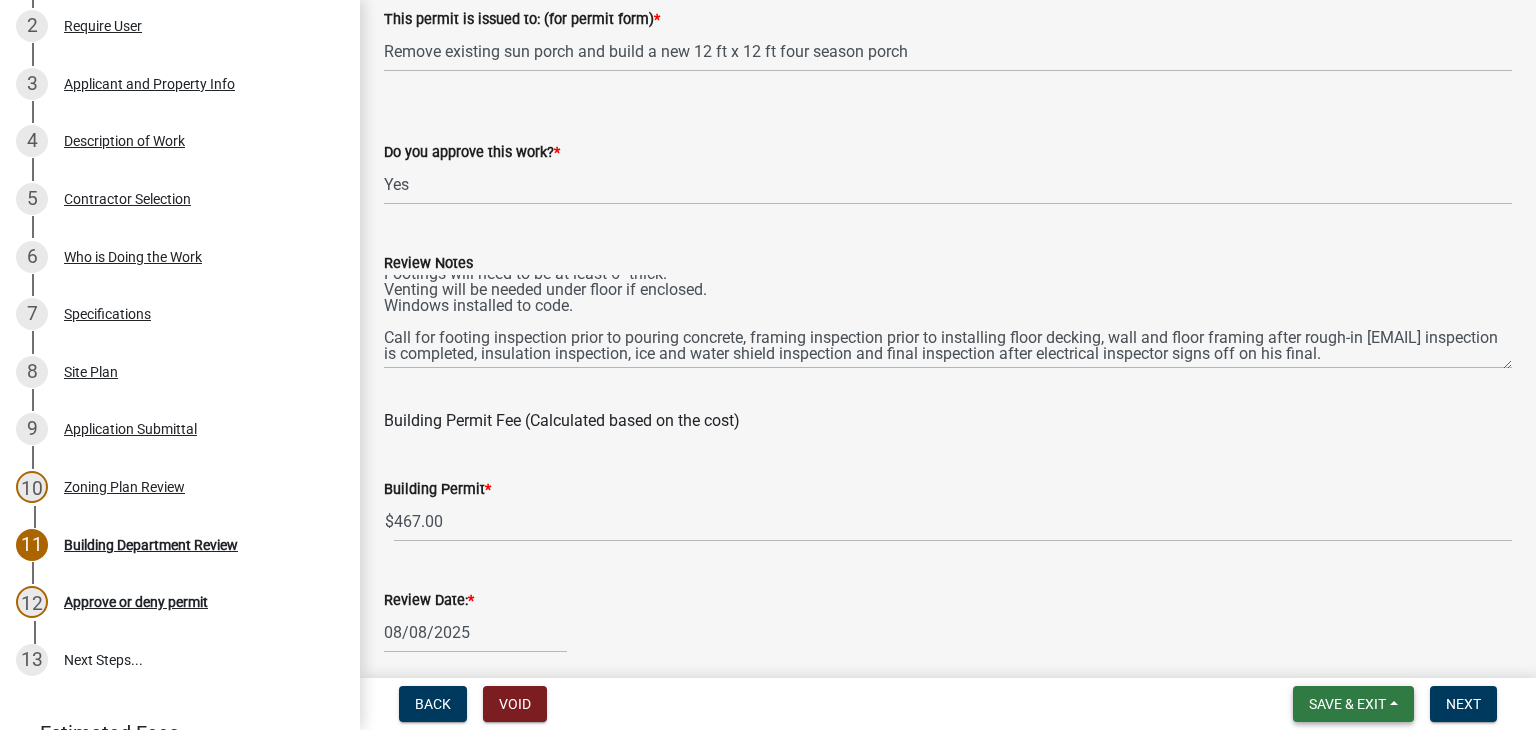 click on "Save & Exit" at bounding box center [1353, 704] 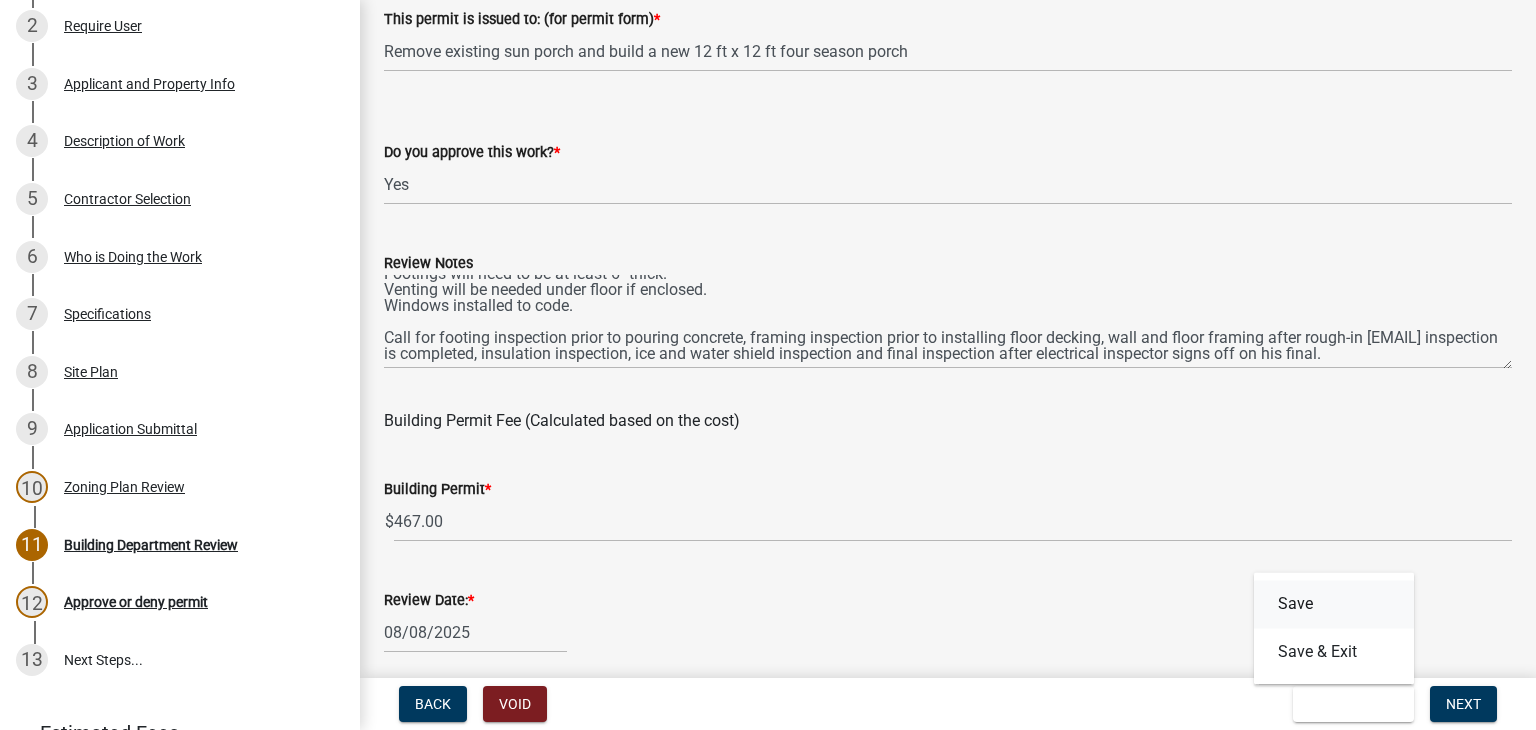 click on "Save" at bounding box center (1334, 604) 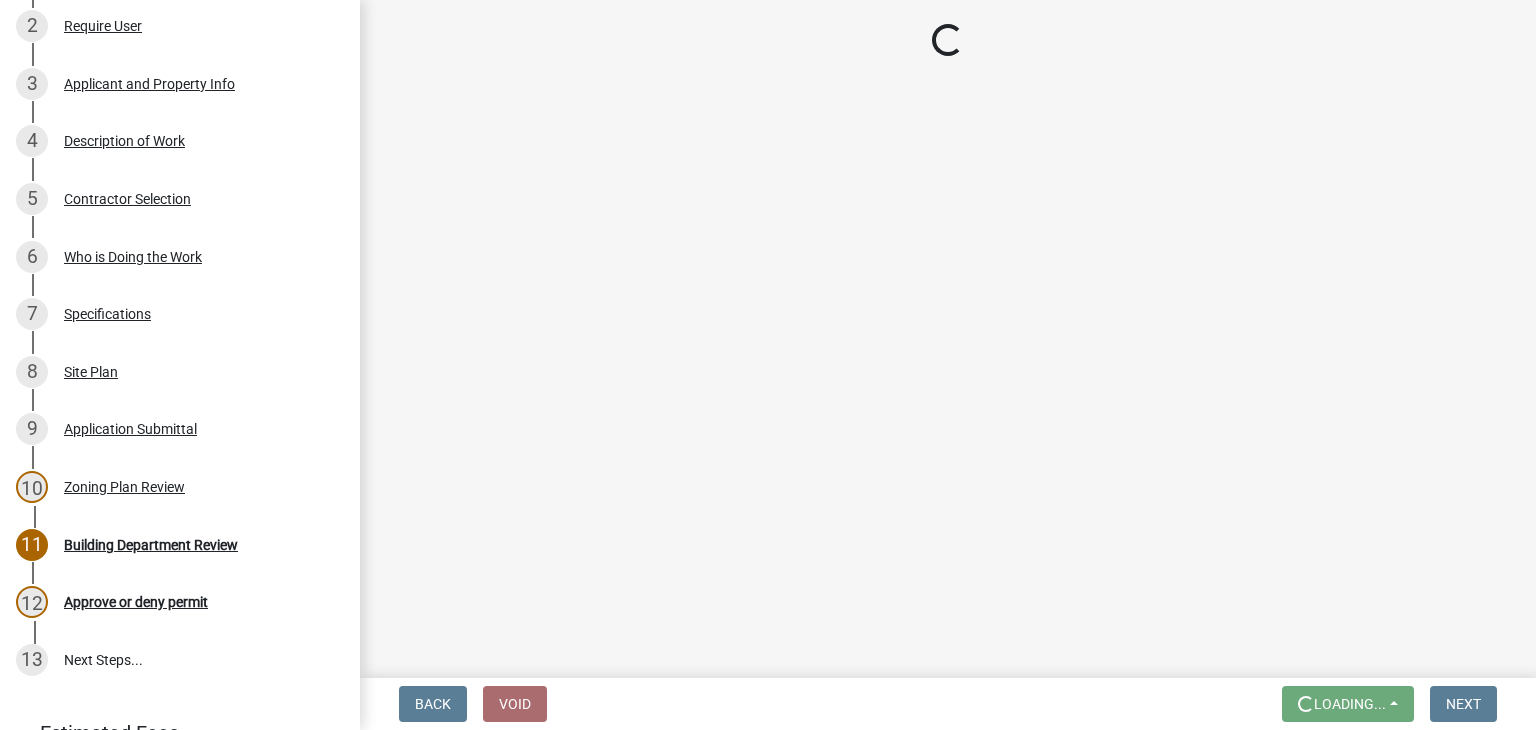 scroll, scrollTop: 0, scrollLeft: 0, axis: both 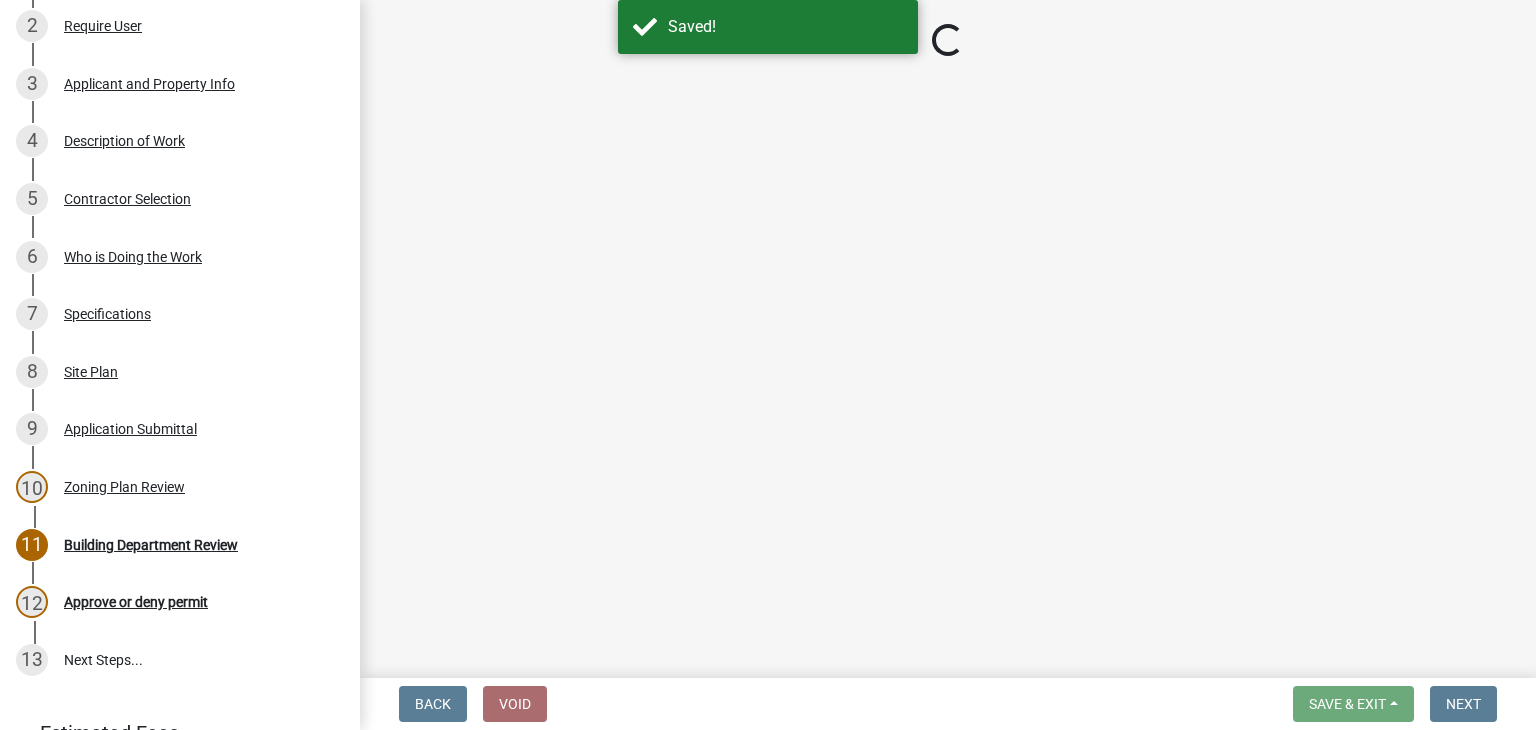 select on "bbf8997e-a289-4d03-8bd2-4f168381adc4" 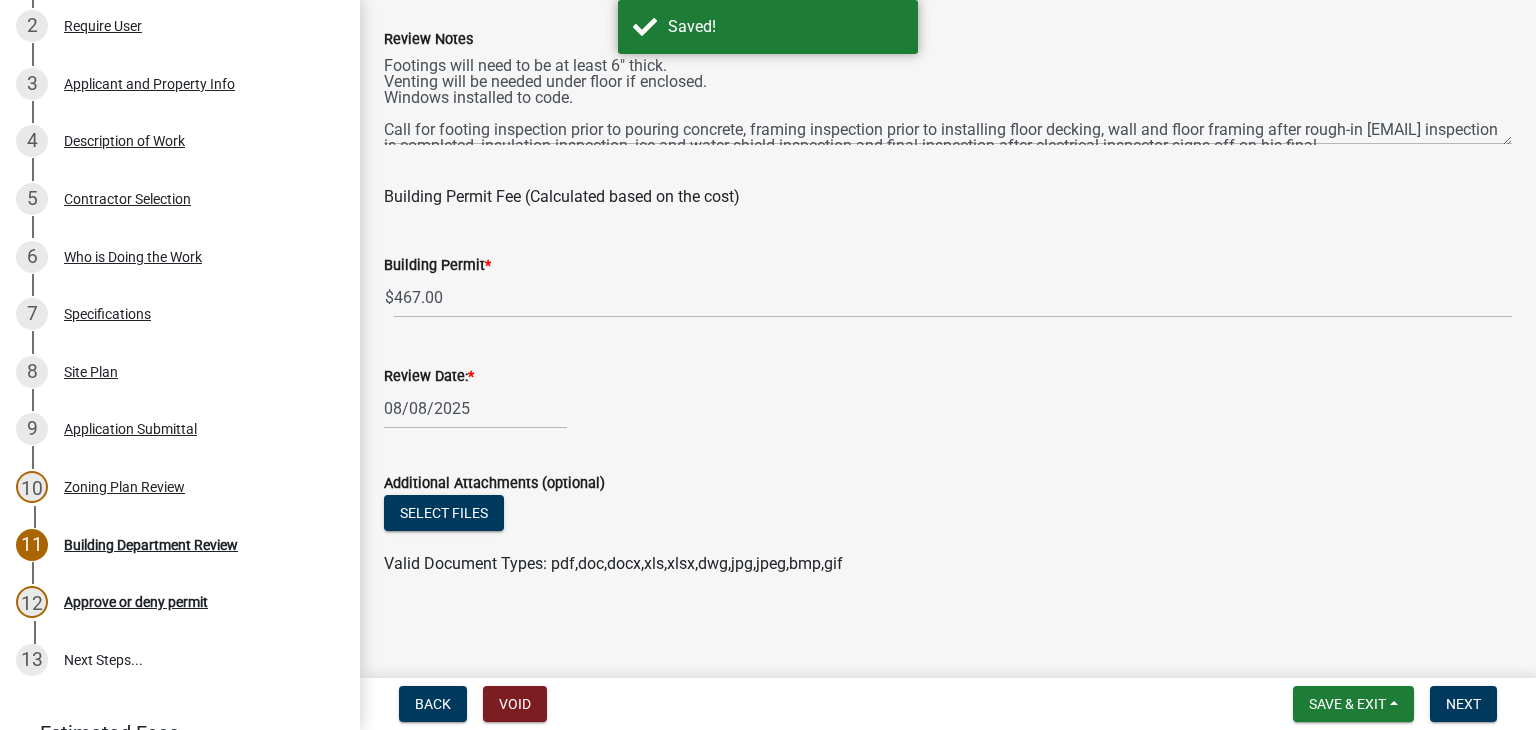scroll, scrollTop: 526, scrollLeft: 0, axis: vertical 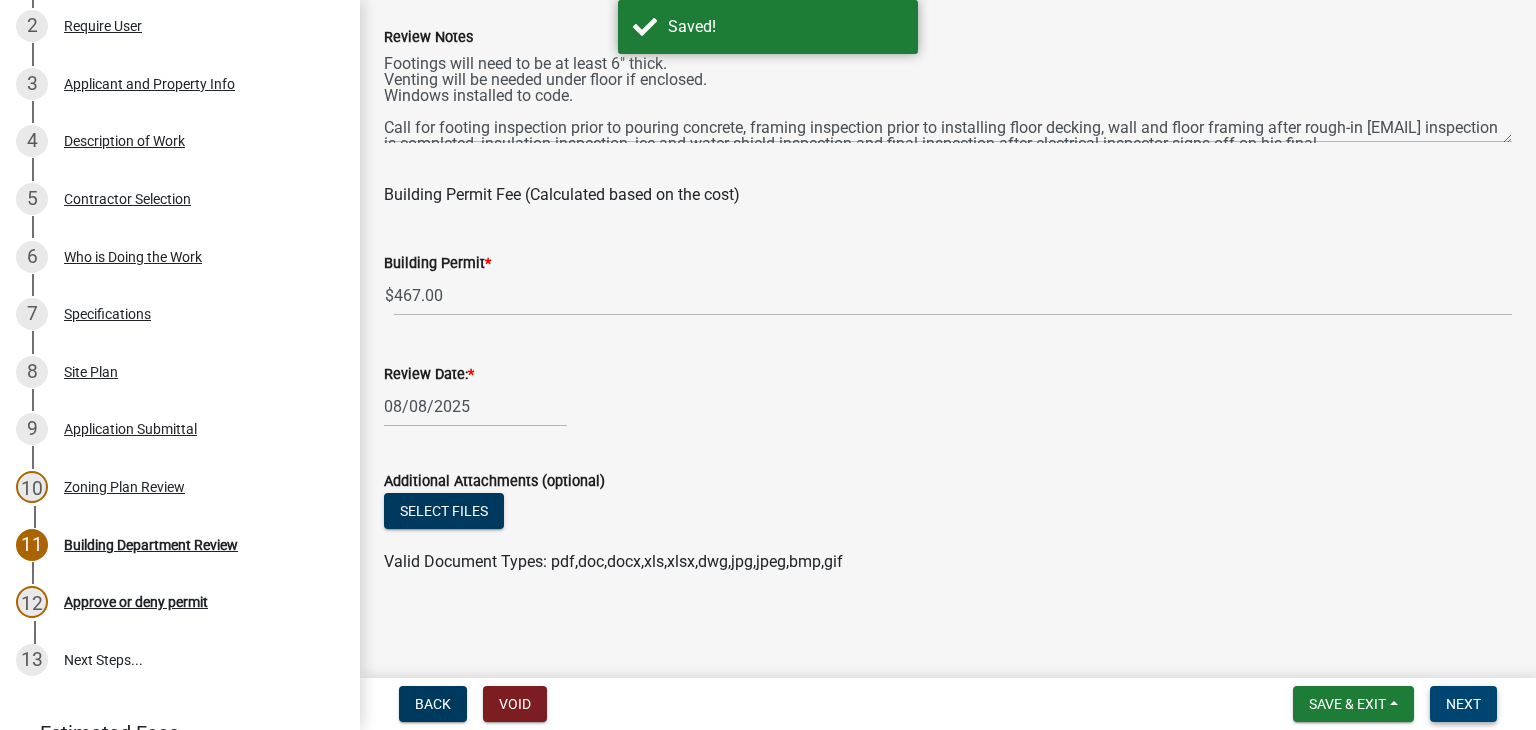 click on "Next" at bounding box center (1463, 704) 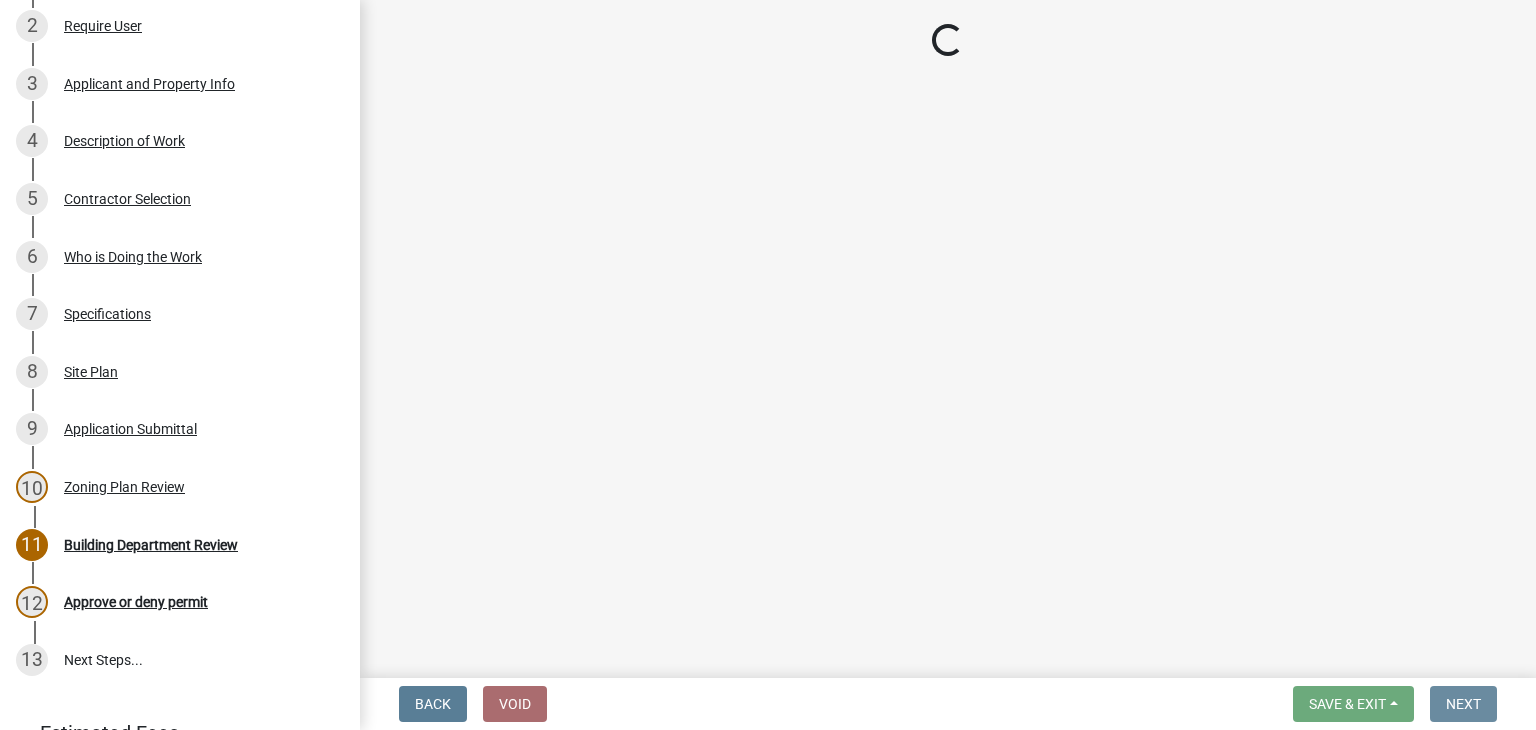 scroll, scrollTop: 0, scrollLeft: 0, axis: both 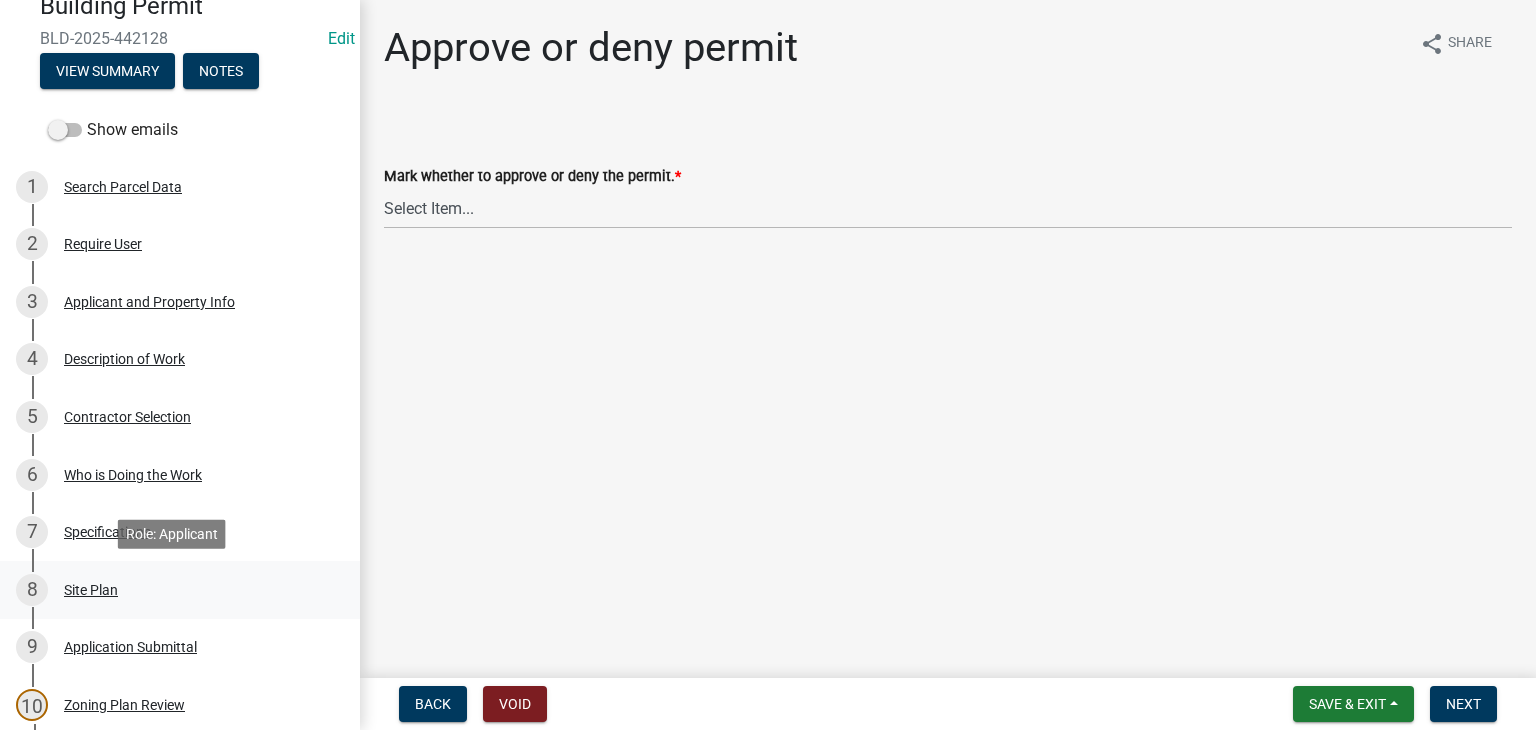click on "Site Plan" at bounding box center [91, 590] 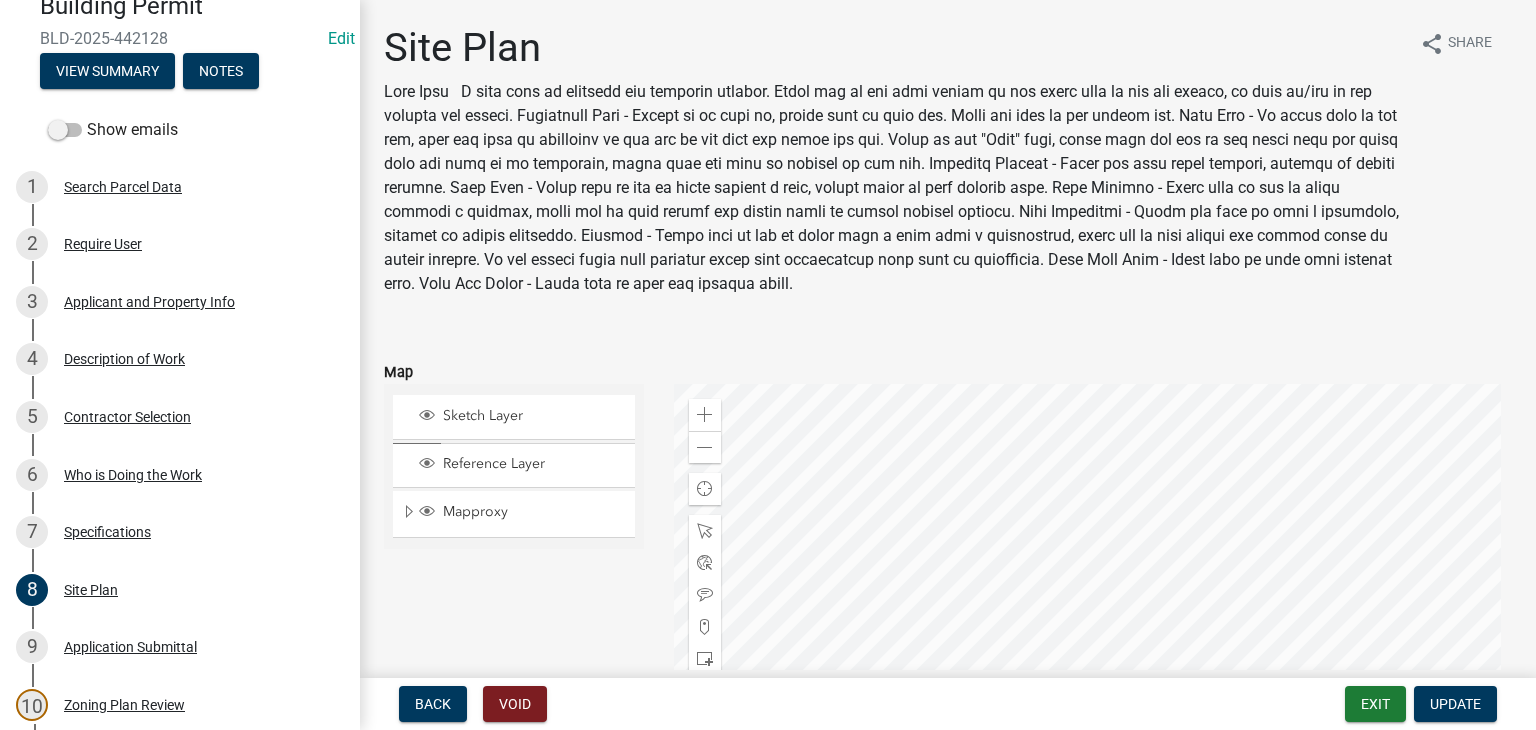 scroll, scrollTop: 200, scrollLeft: 0, axis: vertical 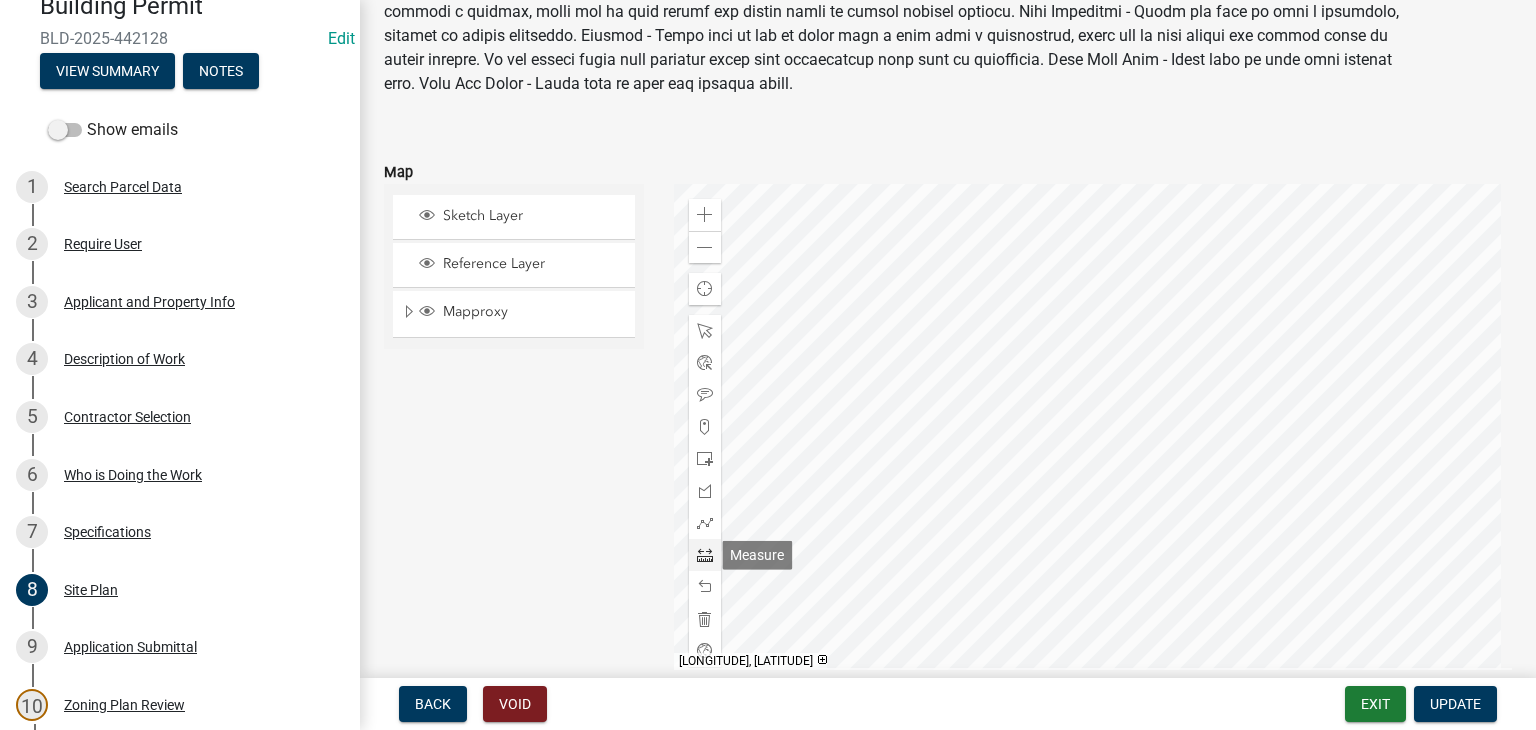 click 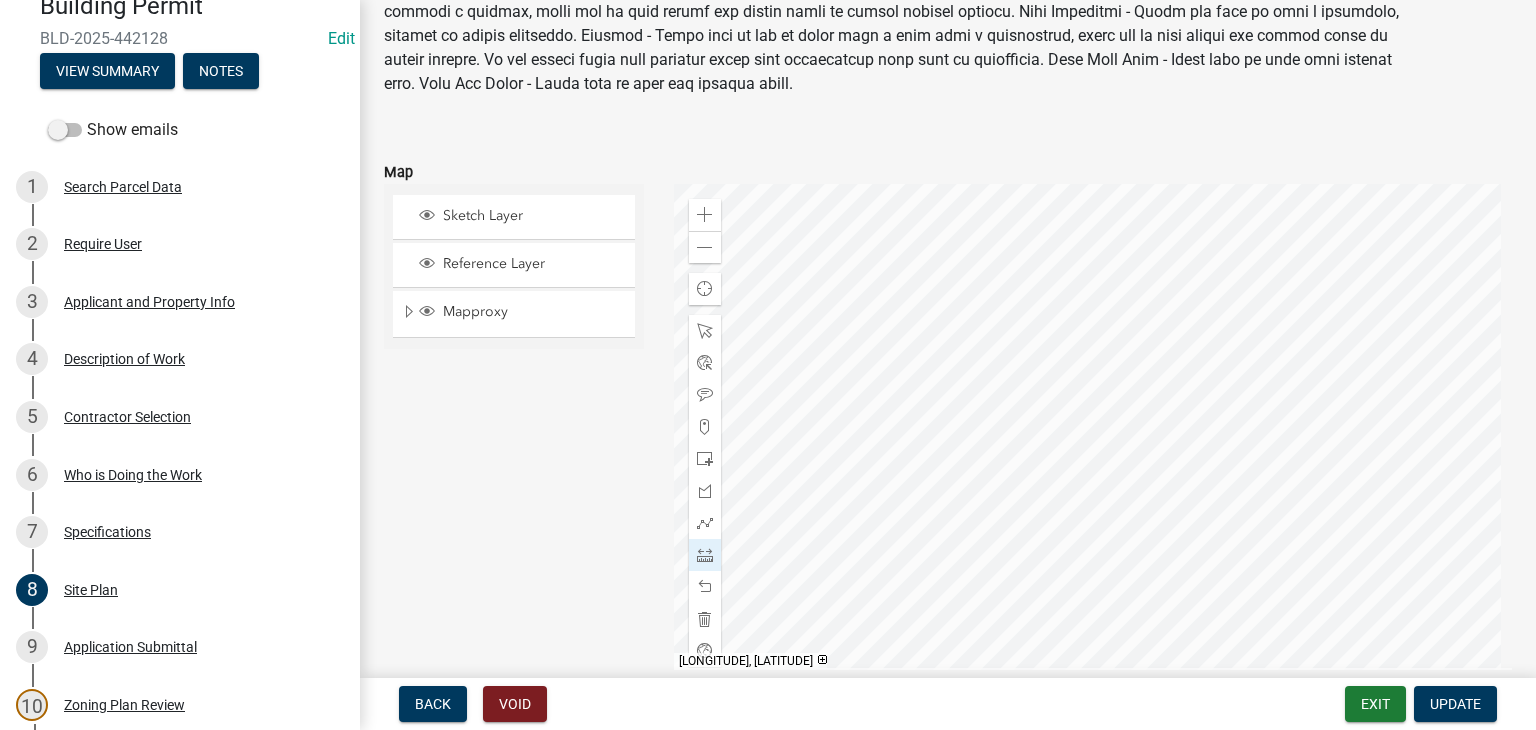 scroll, scrollTop: 214, scrollLeft: 0, axis: vertical 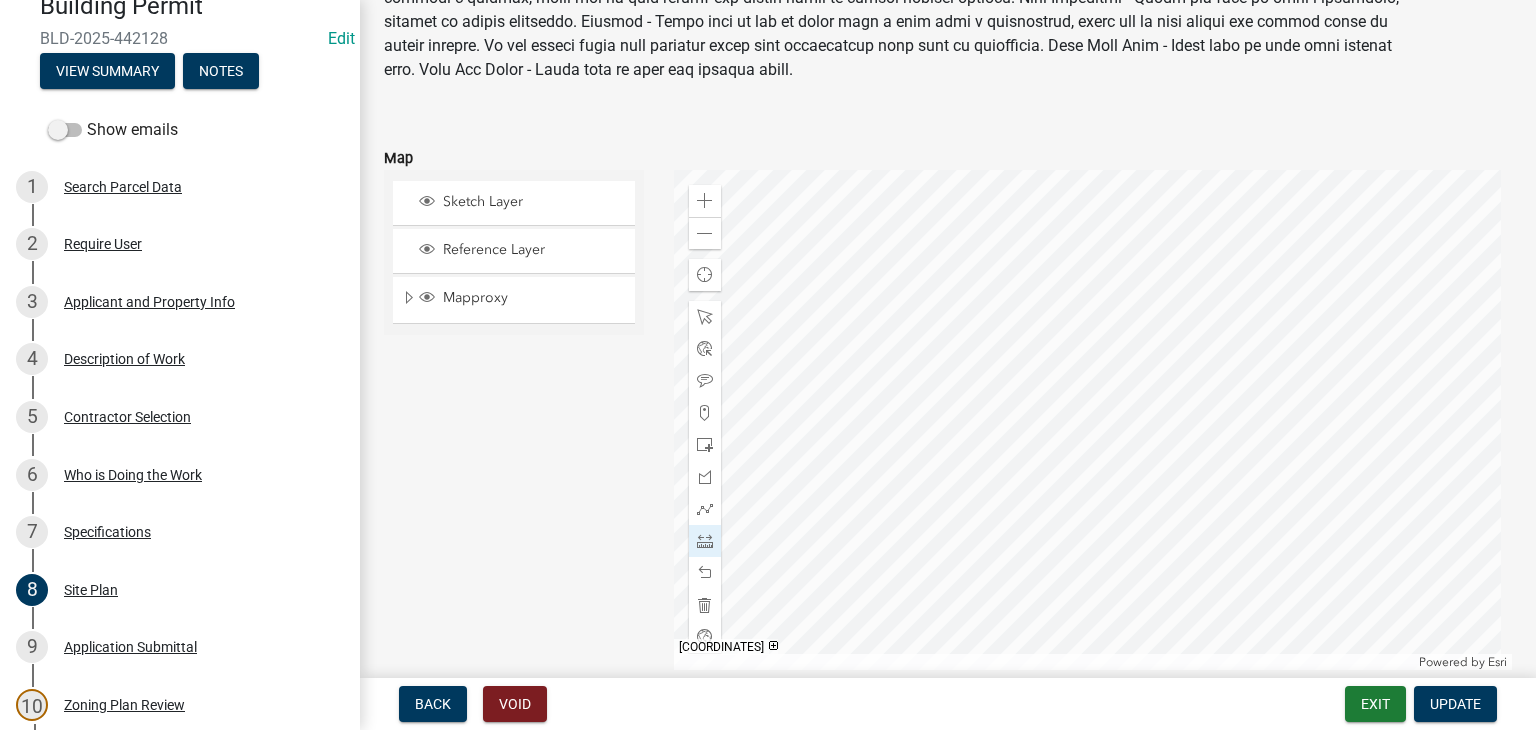 click 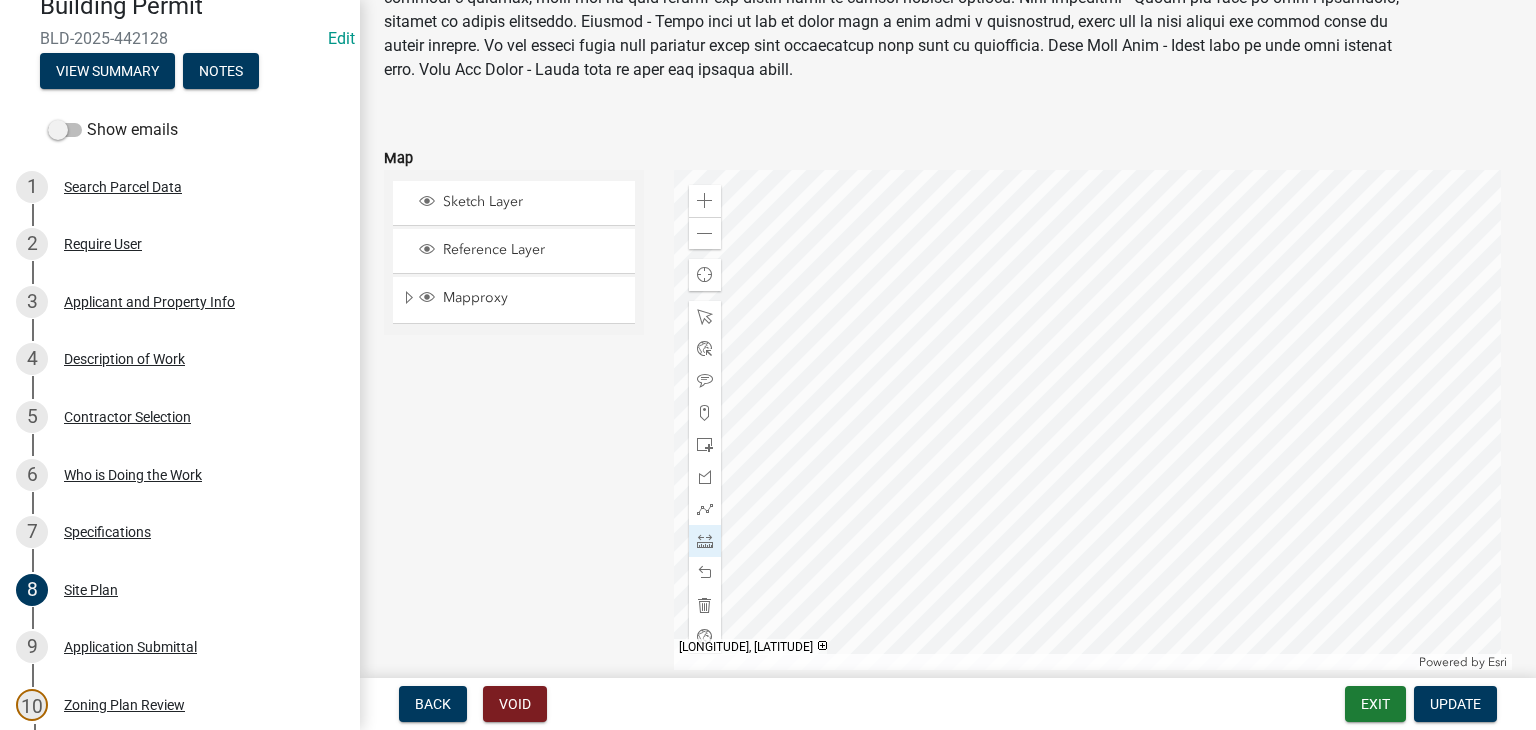 click 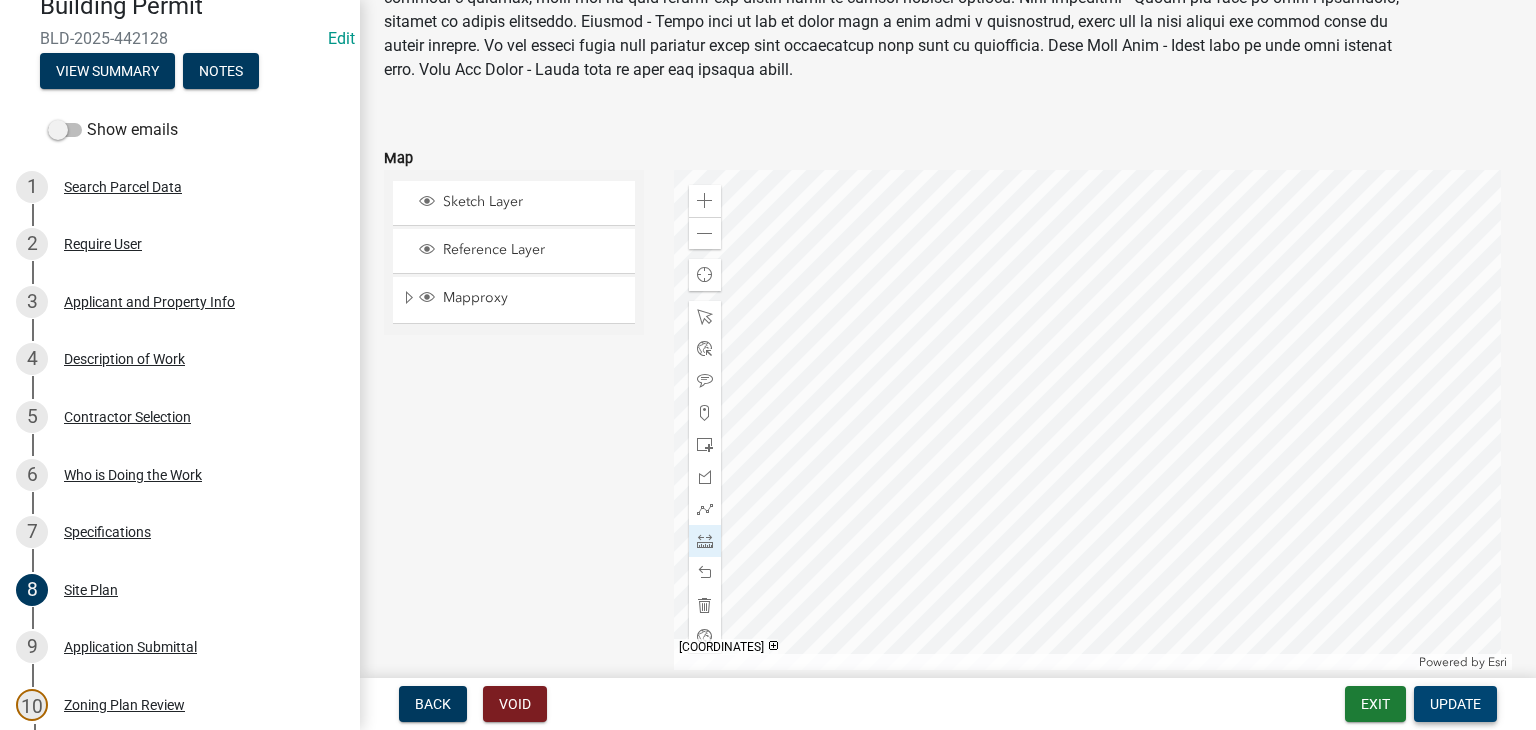 click on "Update" at bounding box center (1455, 704) 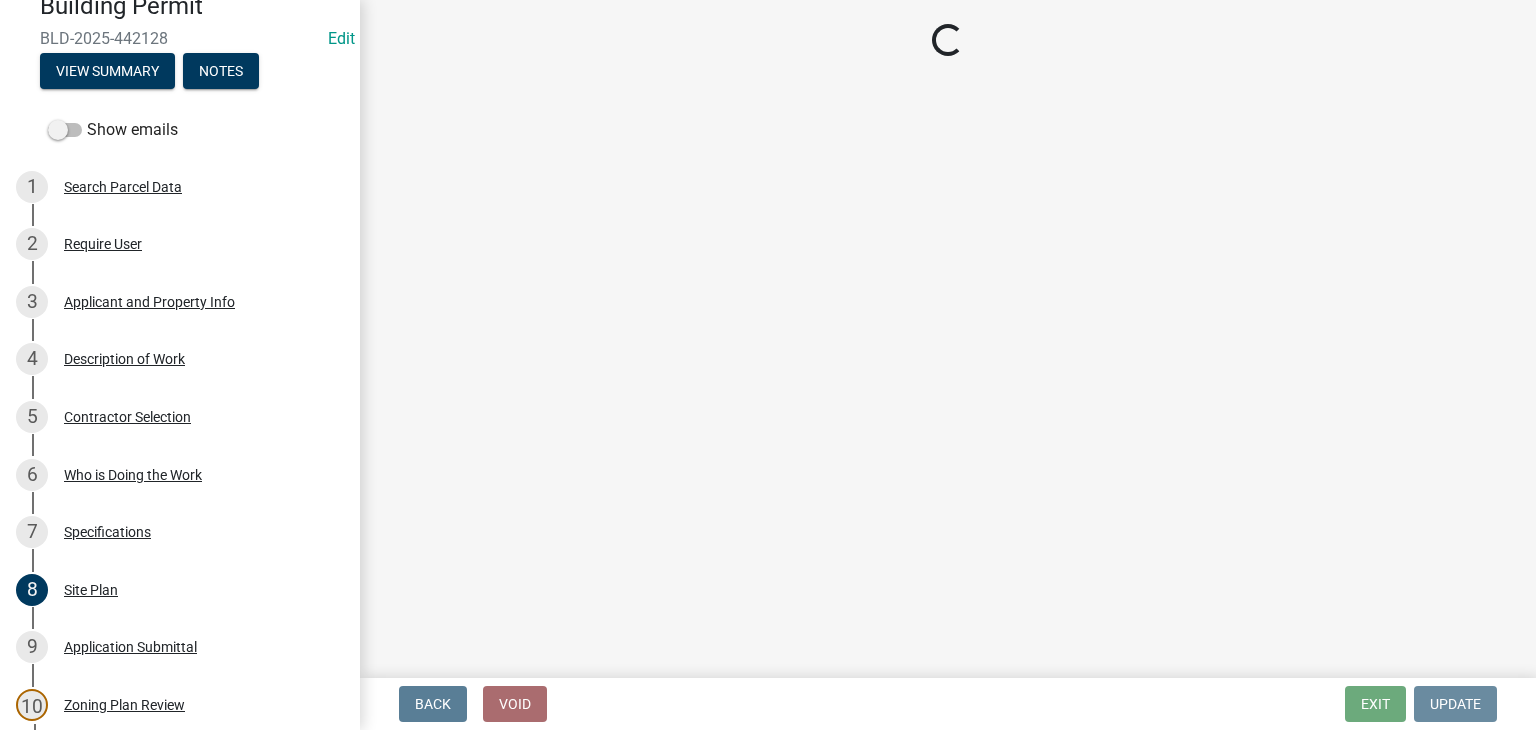 scroll, scrollTop: 0, scrollLeft: 0, axis: both 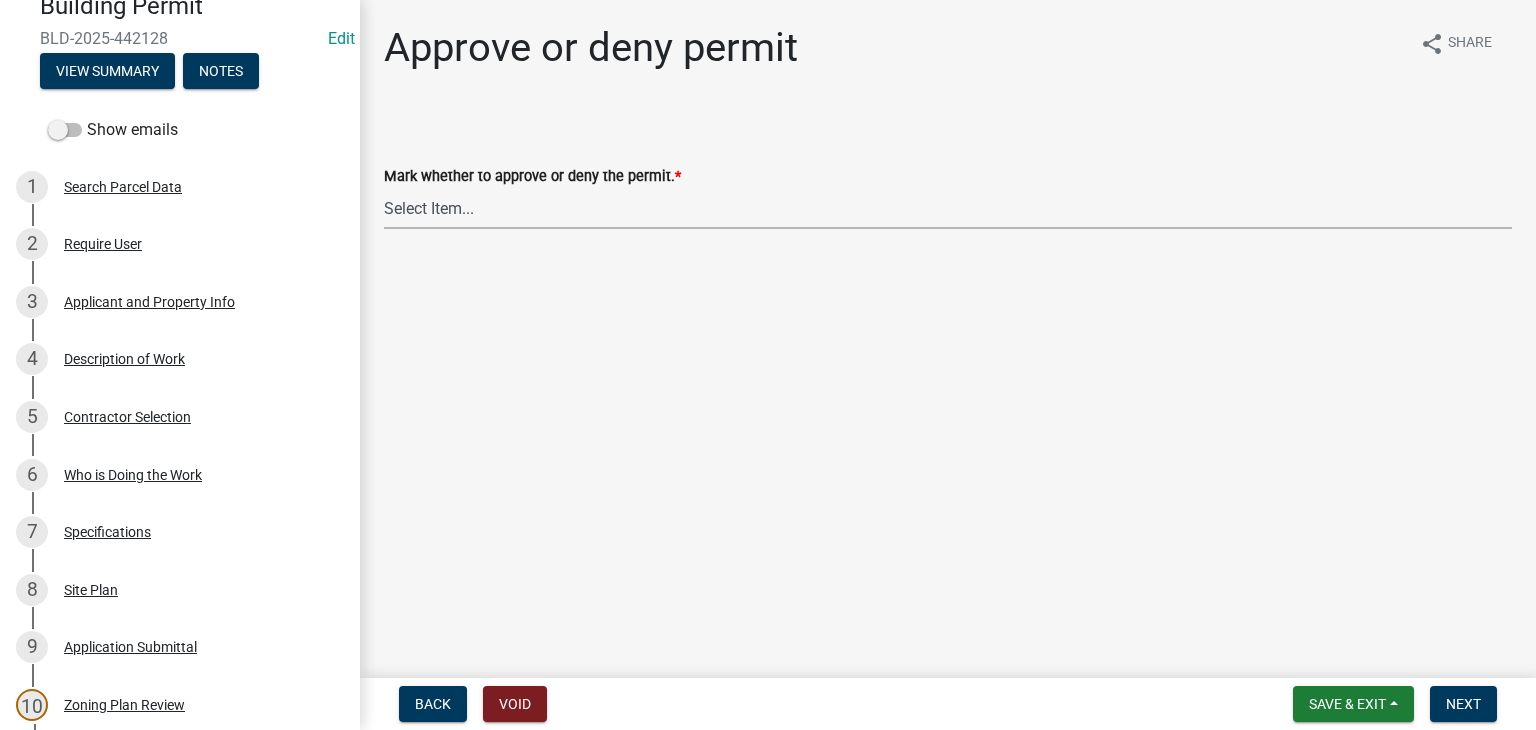 click on "Select Item...   Approve   Deny" at bounding box center (948, 208) 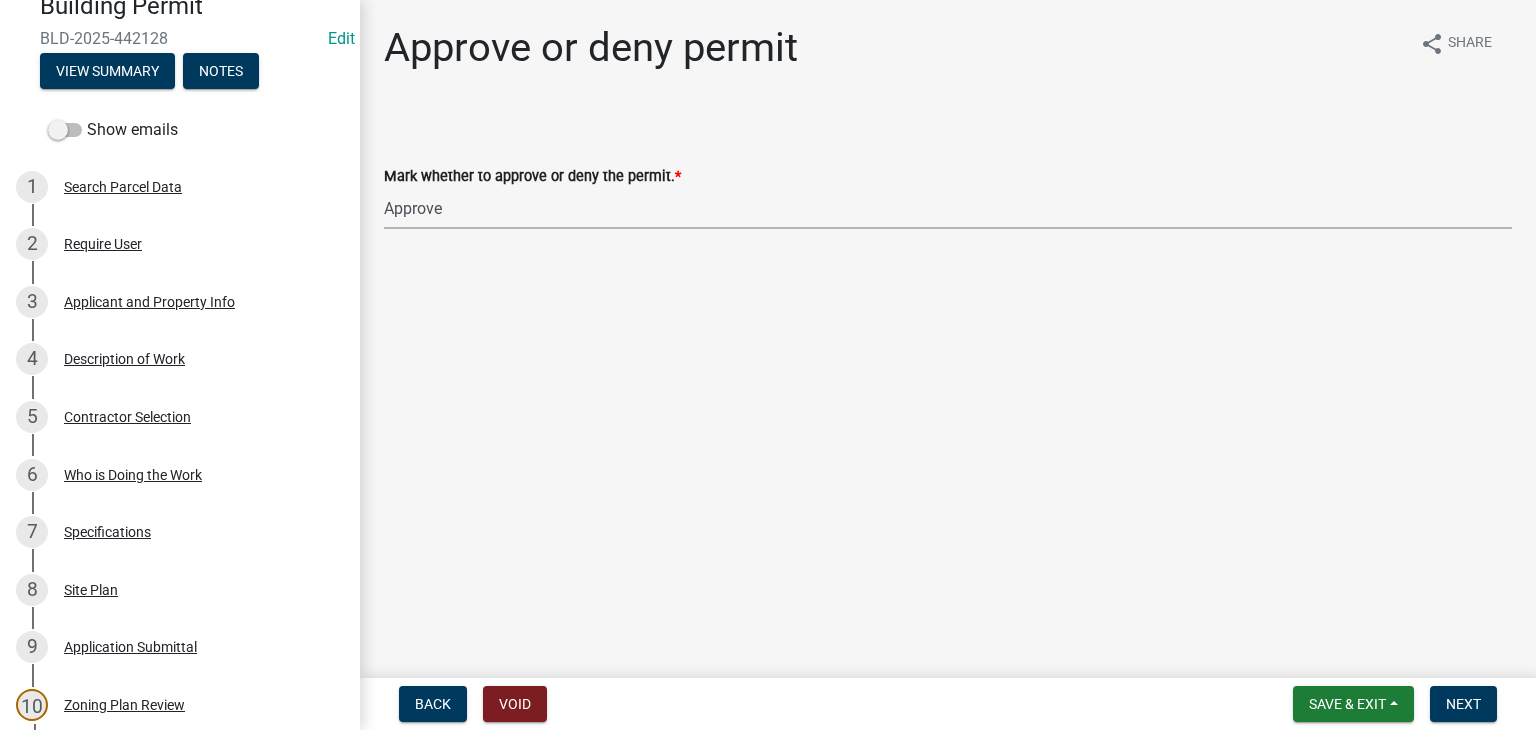 click on "Select Item...   Approve   Deny" at bounding box center (948, 208) 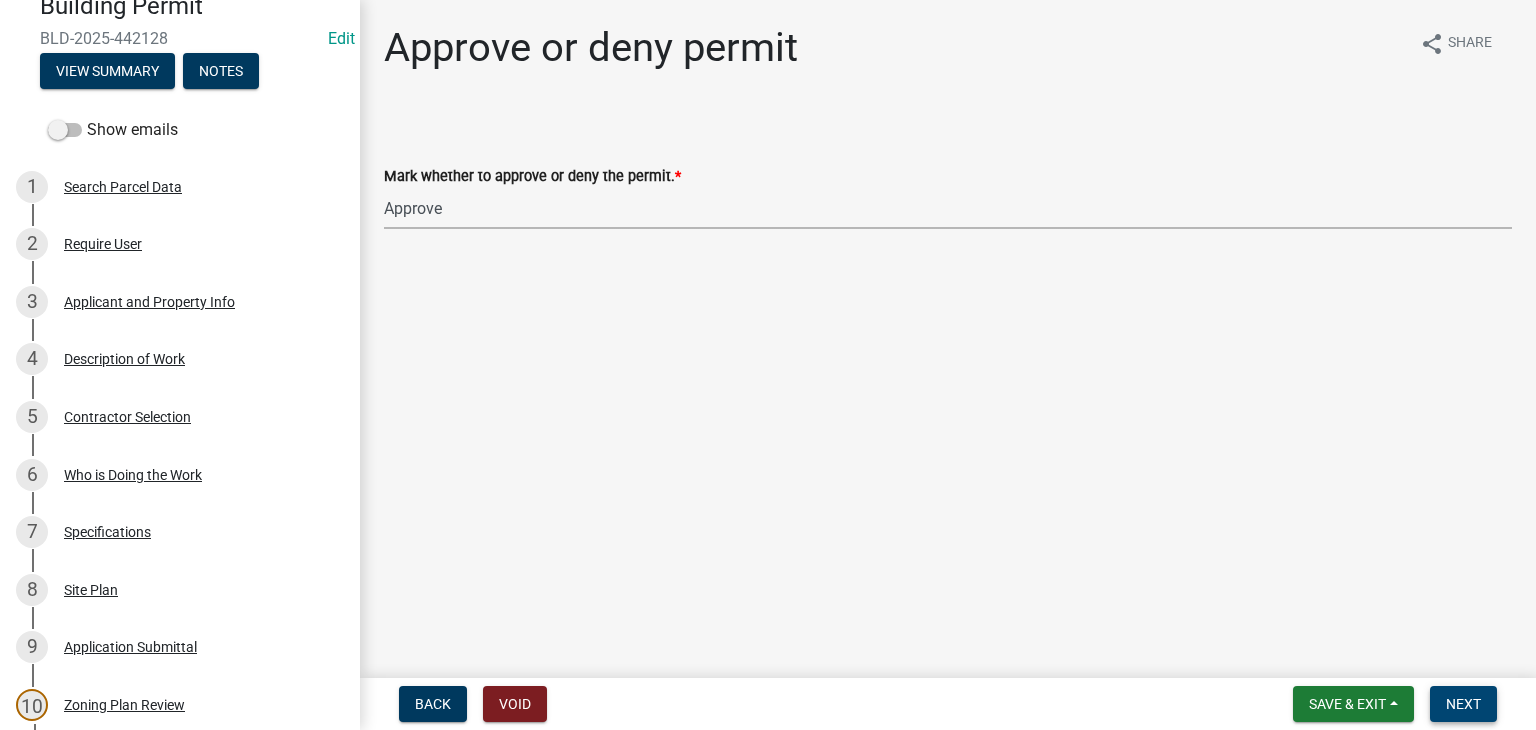 click on "Next" at bounding box center [1463, 704] 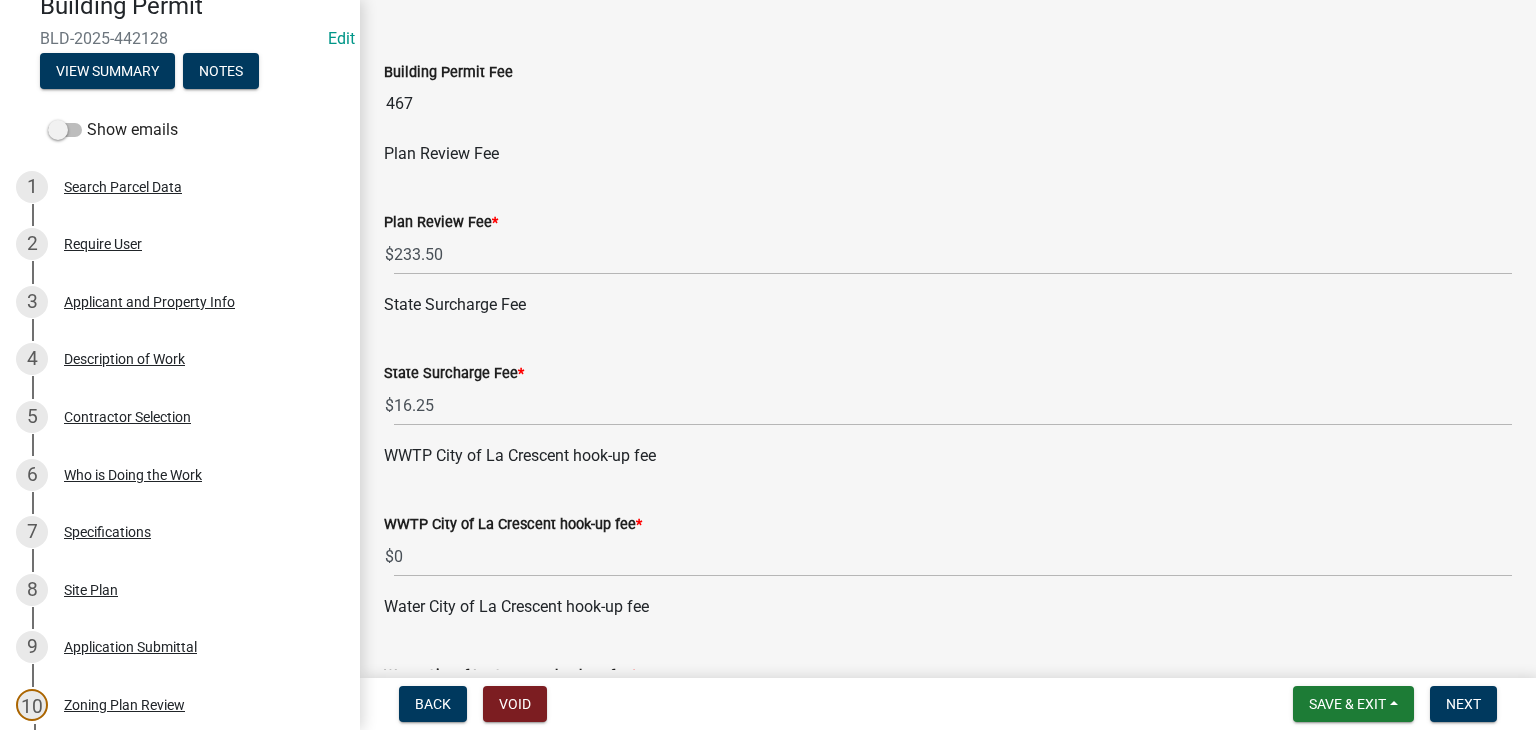 scroll, scrollTop: 0, scrollLeft: 0, axis: both 